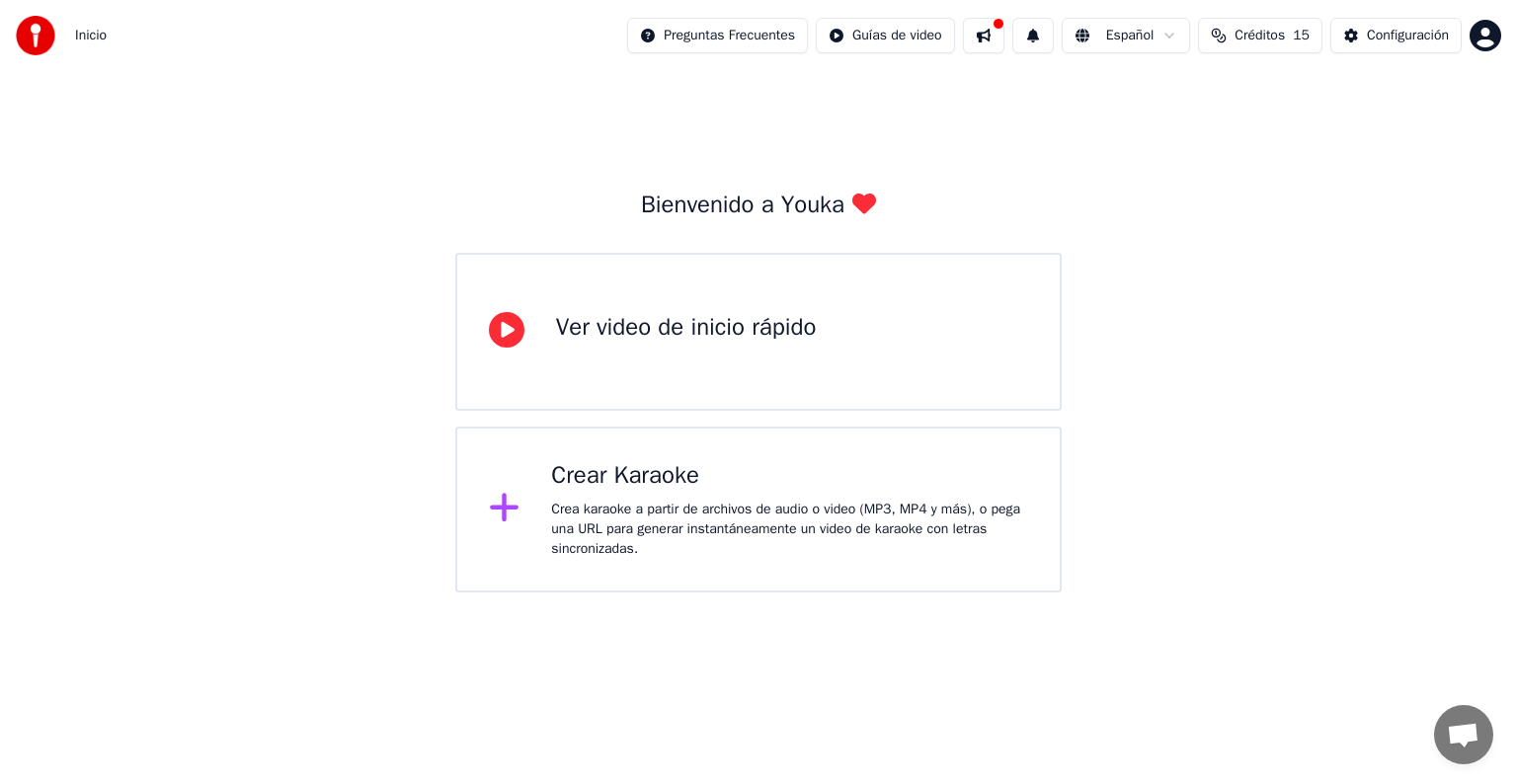 scroll, scrollTop: 0, scrollLeft: 0, axis: both 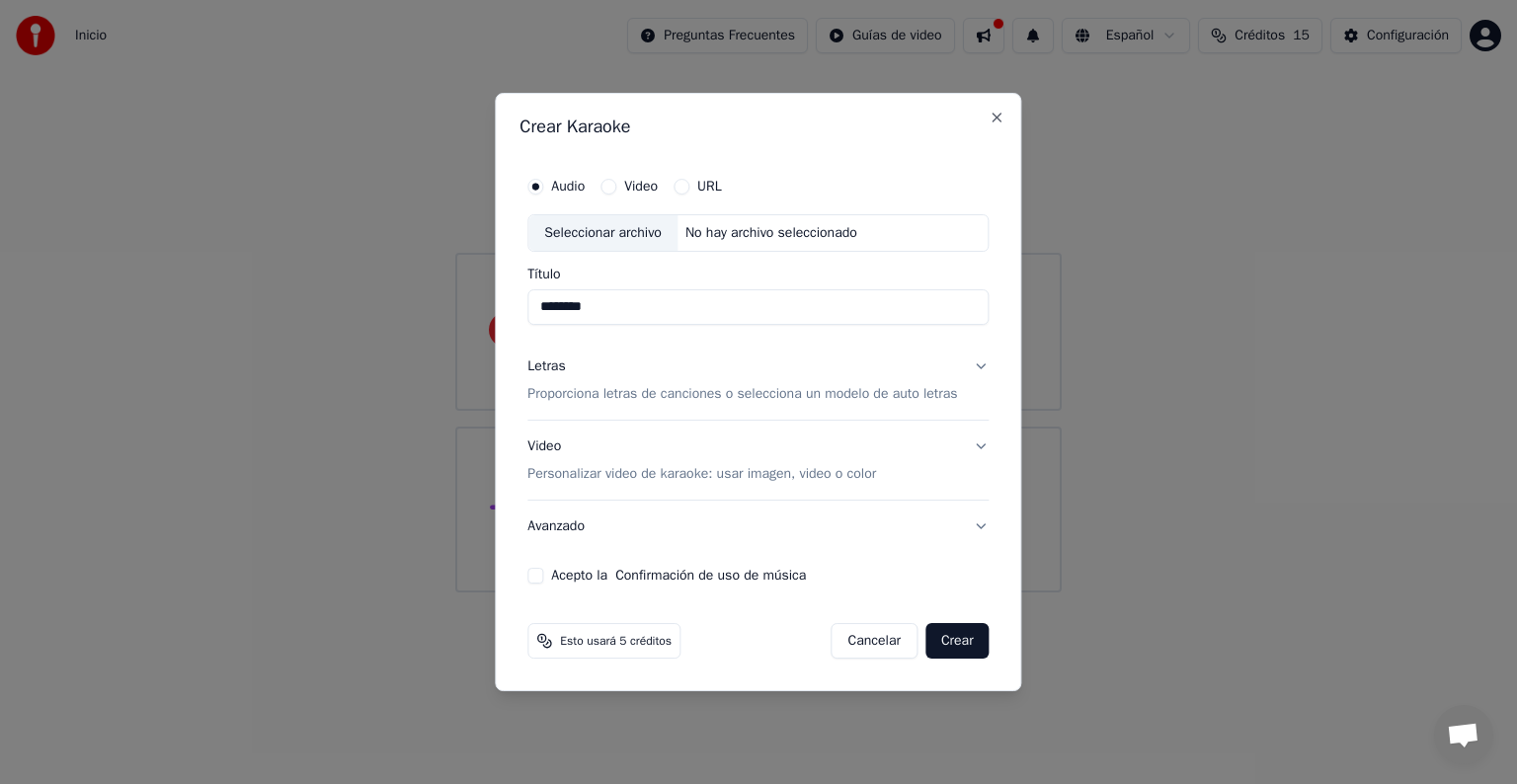 click on "Seleccionar archivo" at bounding box center (602, 233) 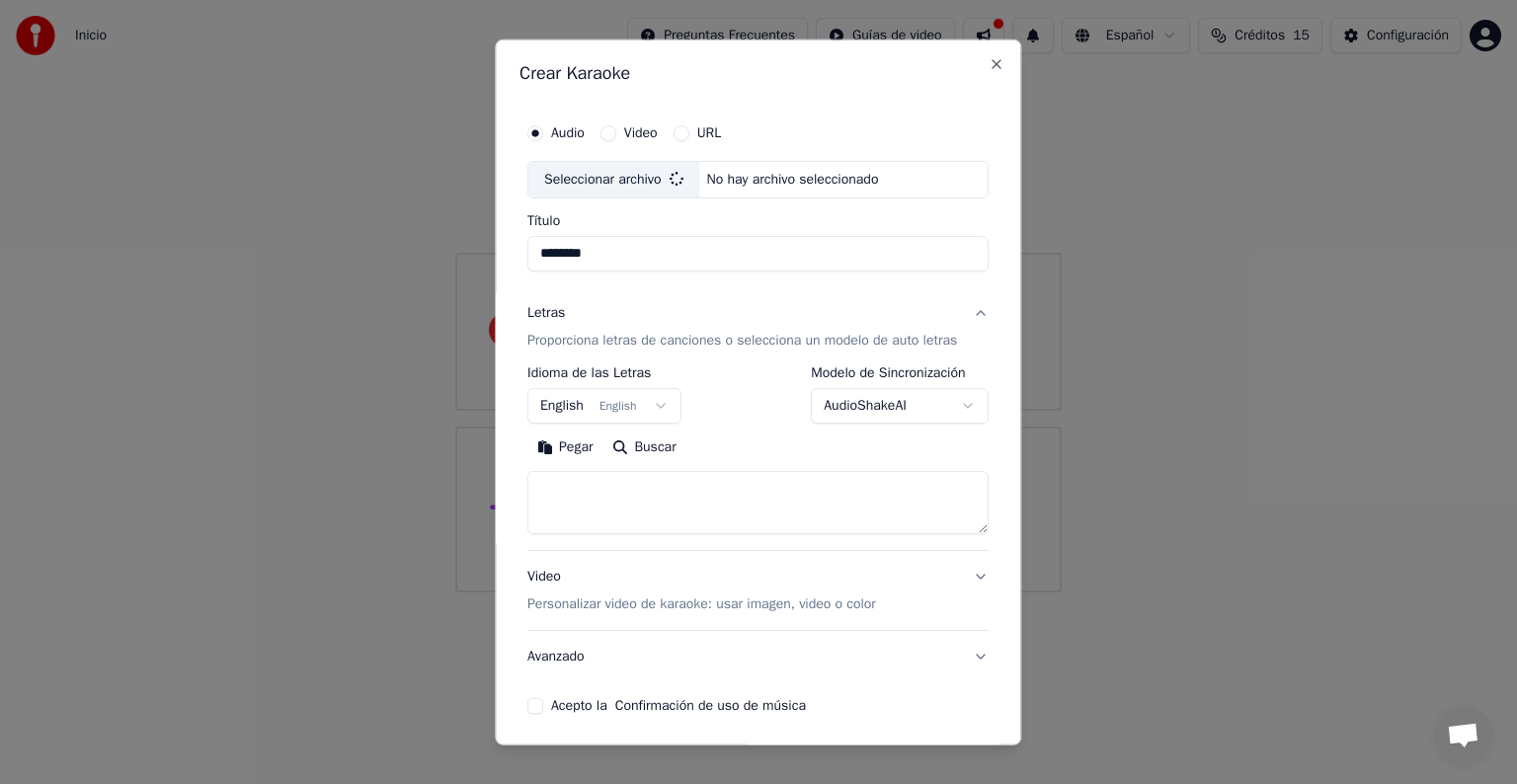 type on "**********" 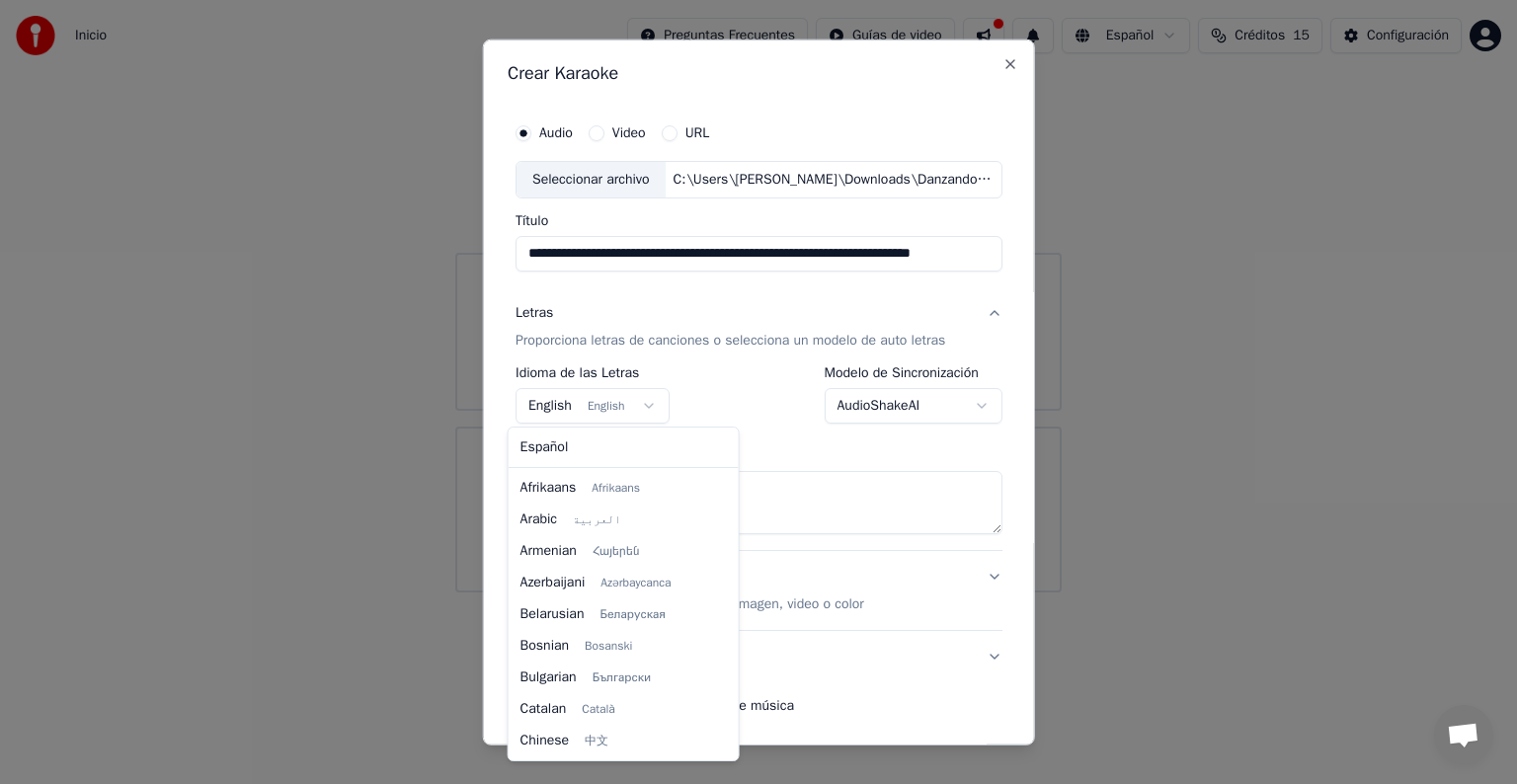 click on "**********" at bounding box center (758, 296) 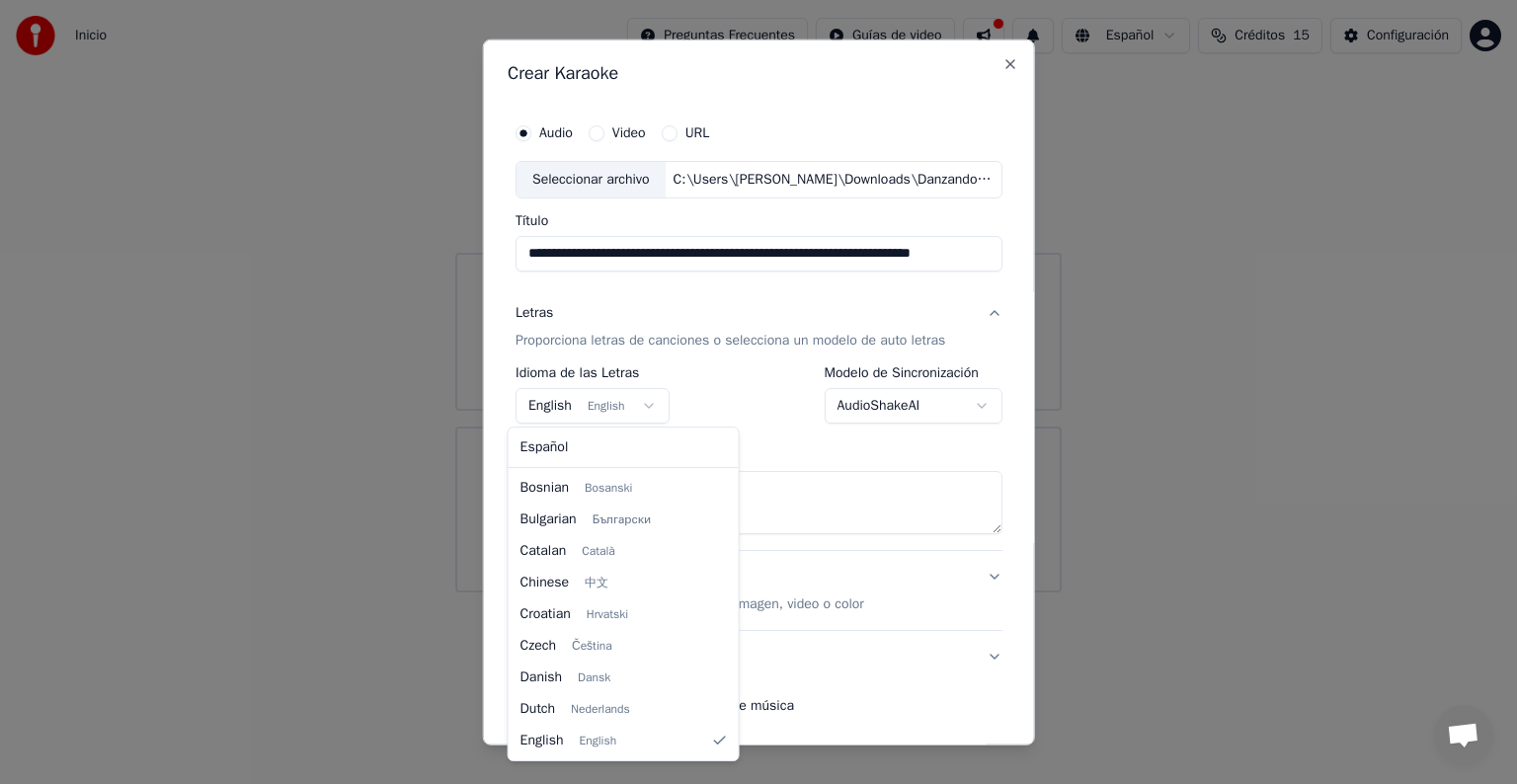select on "**" 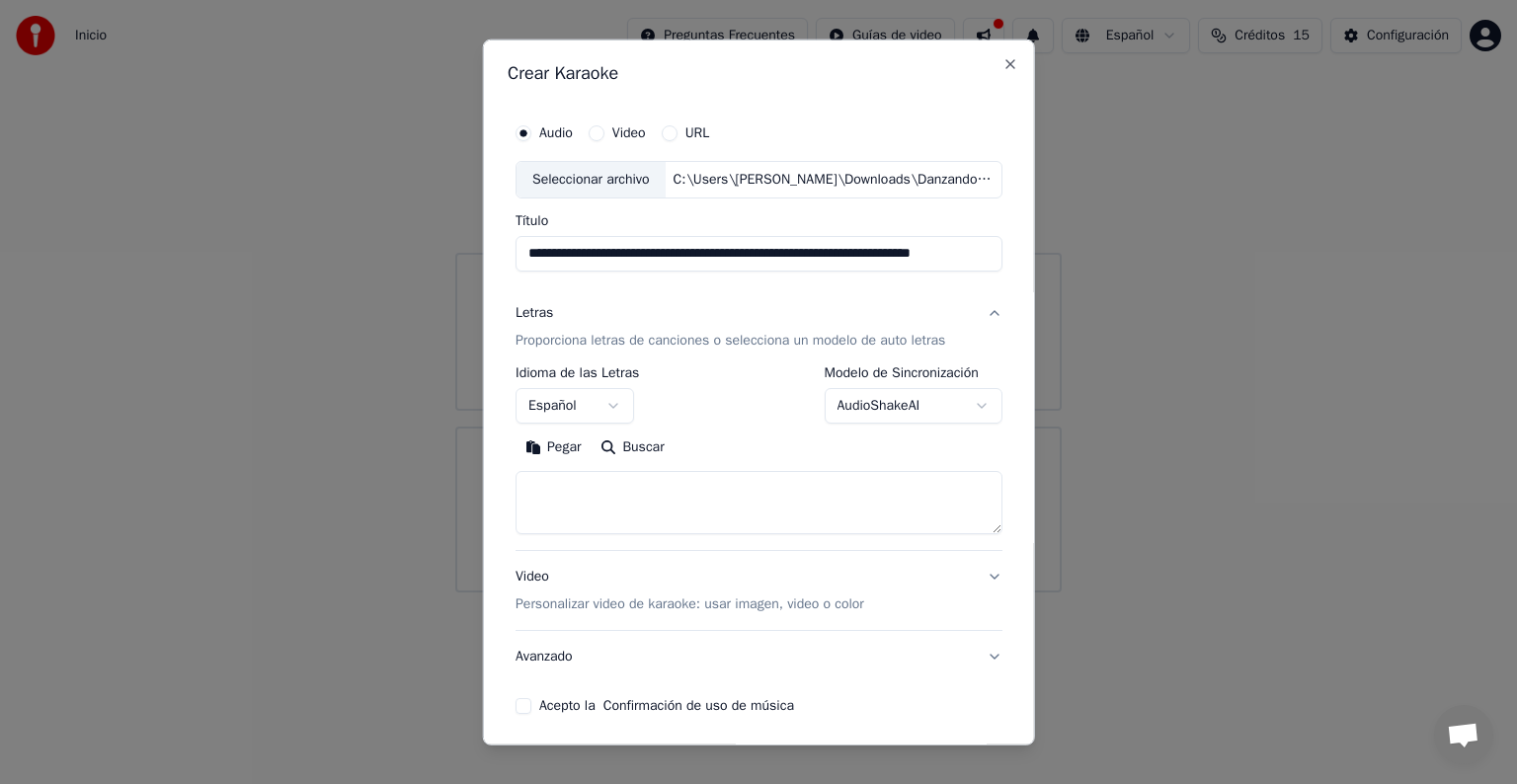 click on "**********" at bounding box center [758, 395] 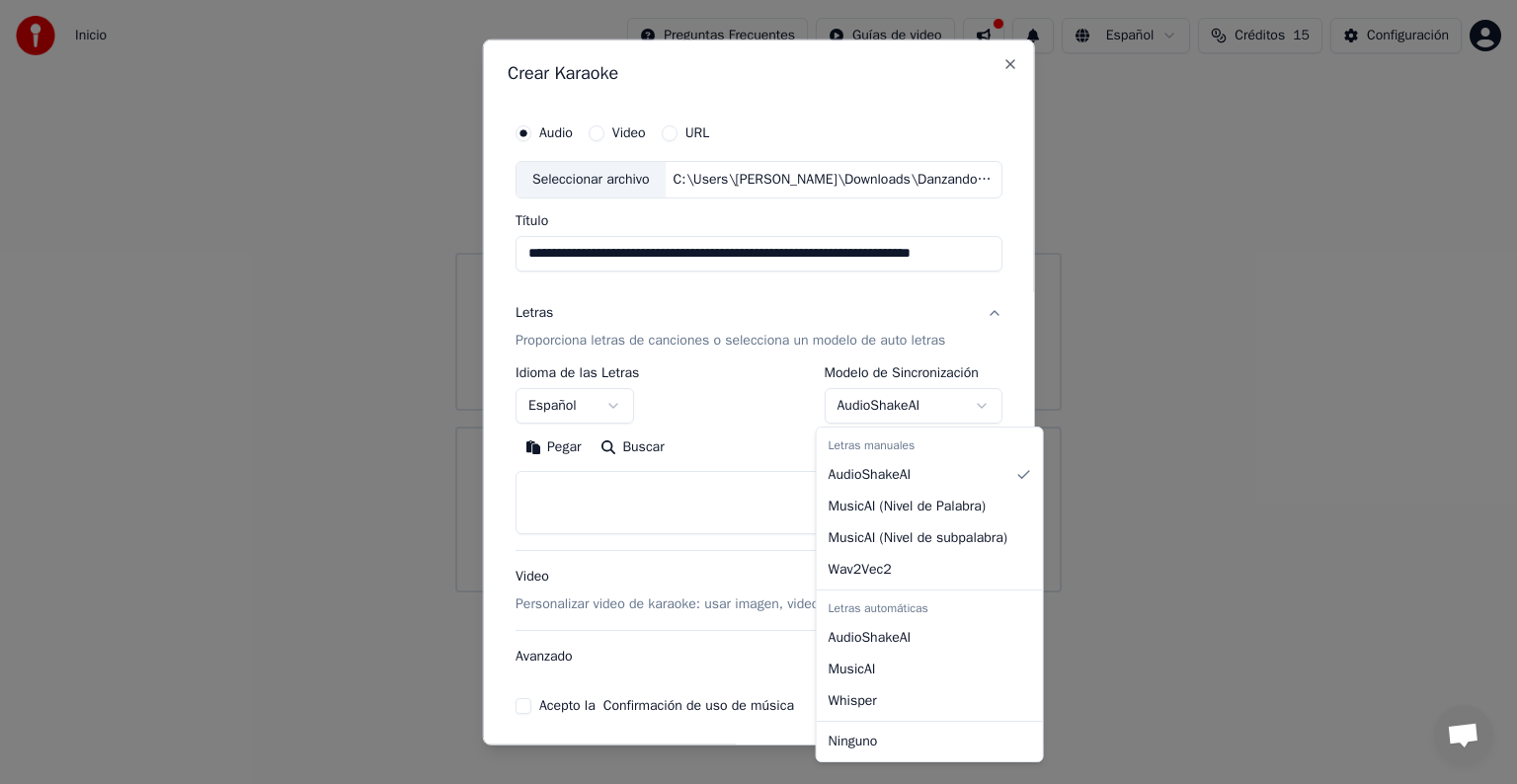 click on "**********" at bounding box center (758, 296) 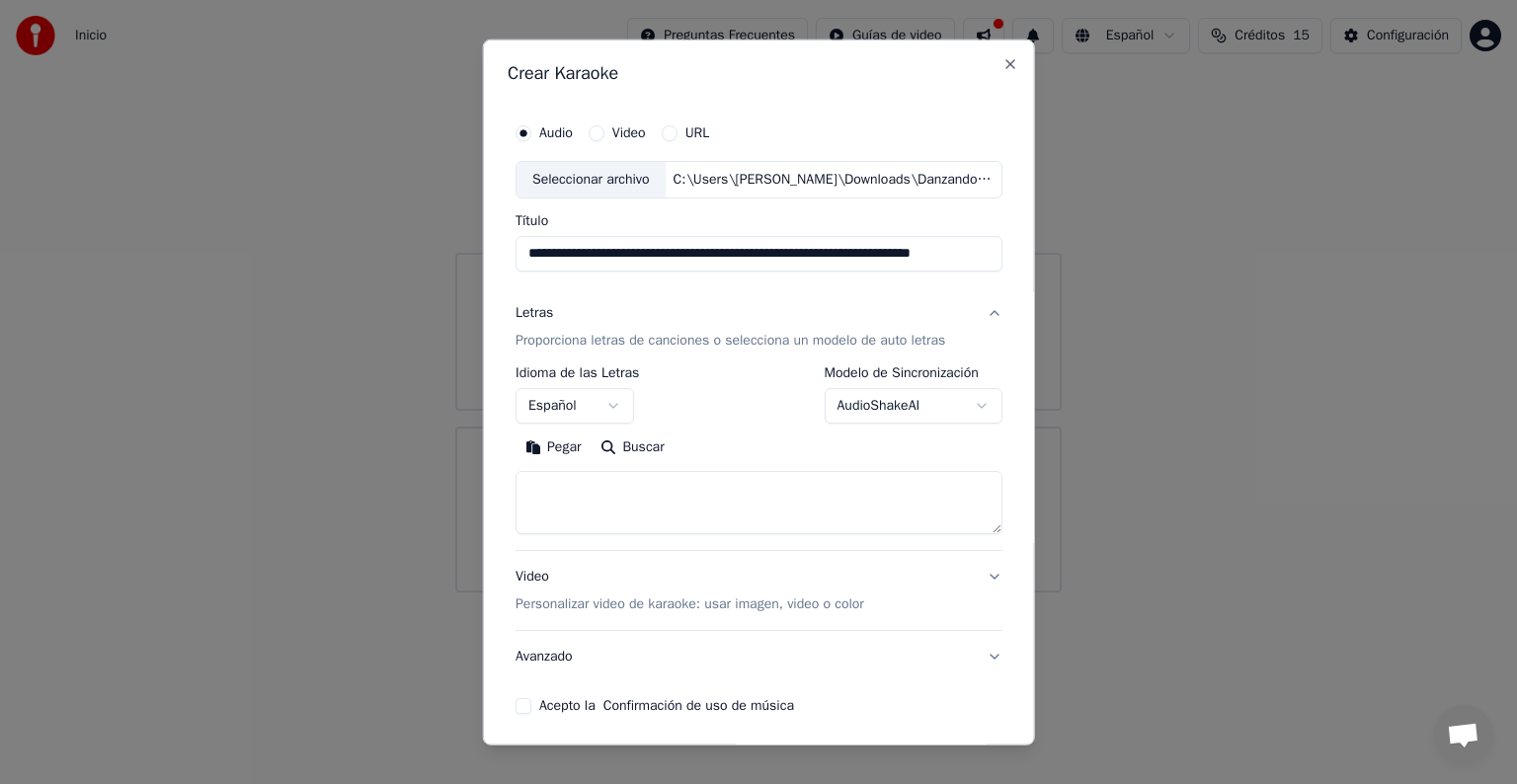 click on "**********" at bounding box center (758, 296) 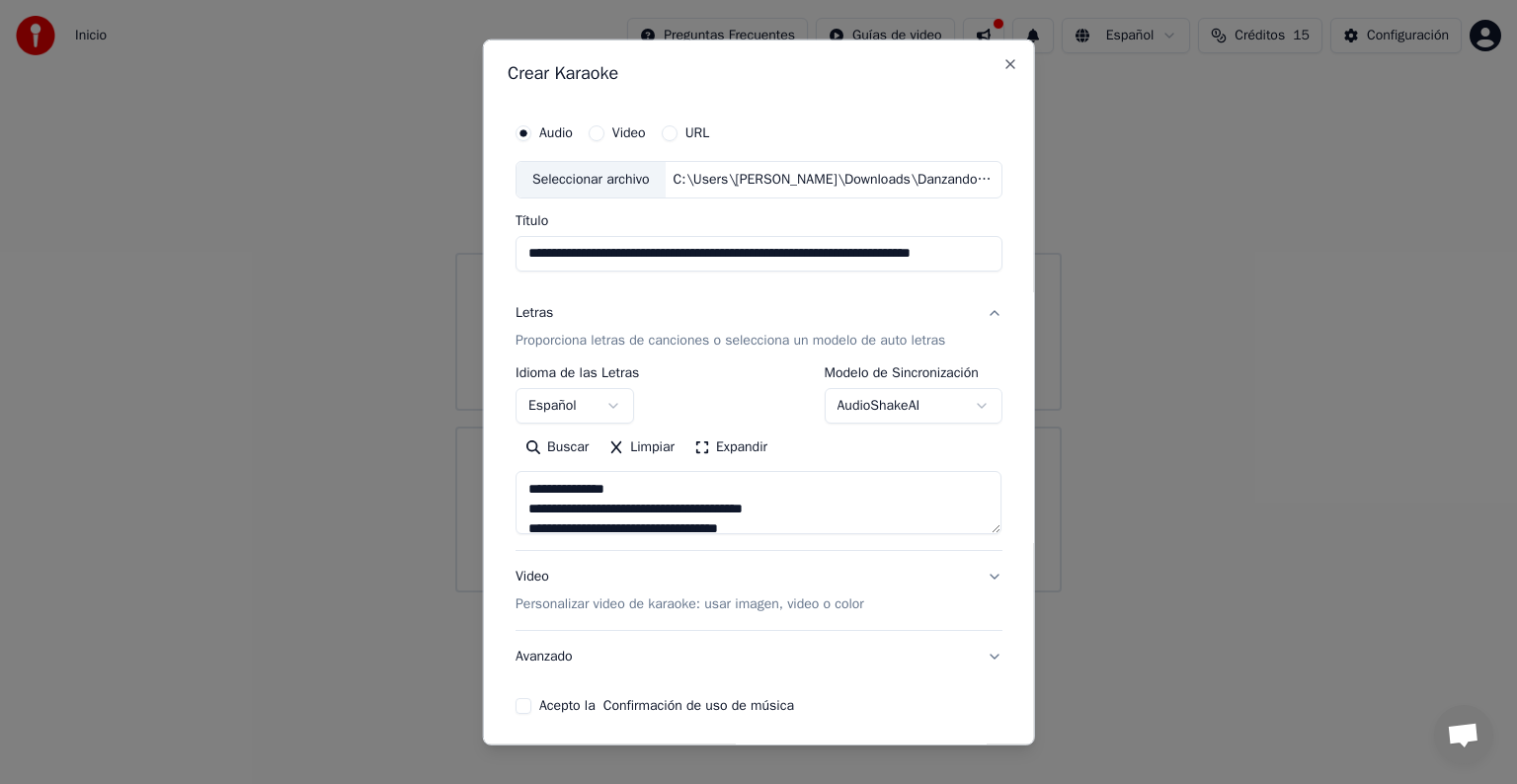 scroll, scrollTop: 1622, scrollLeft: 0, axis: vertical 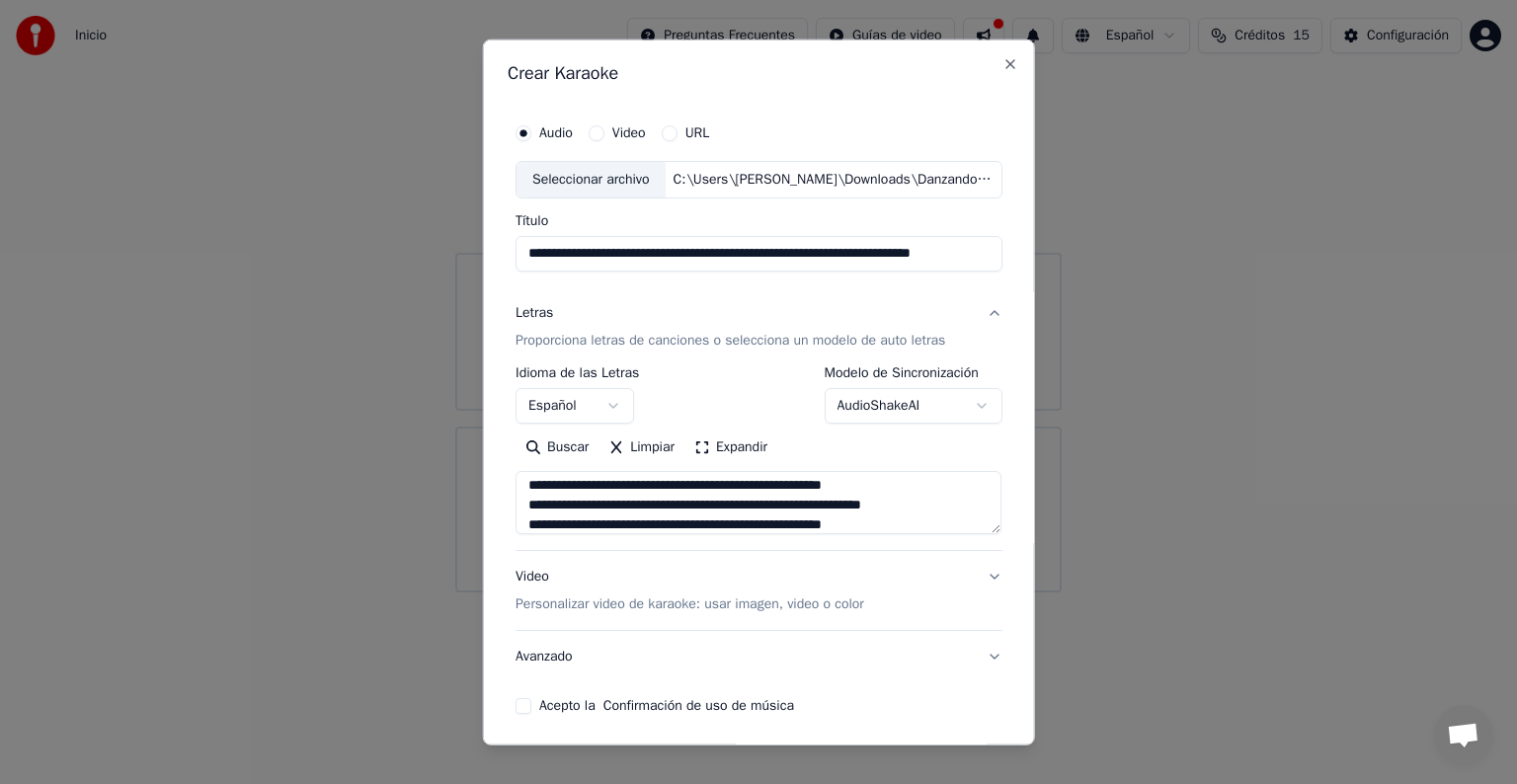type on "**********" 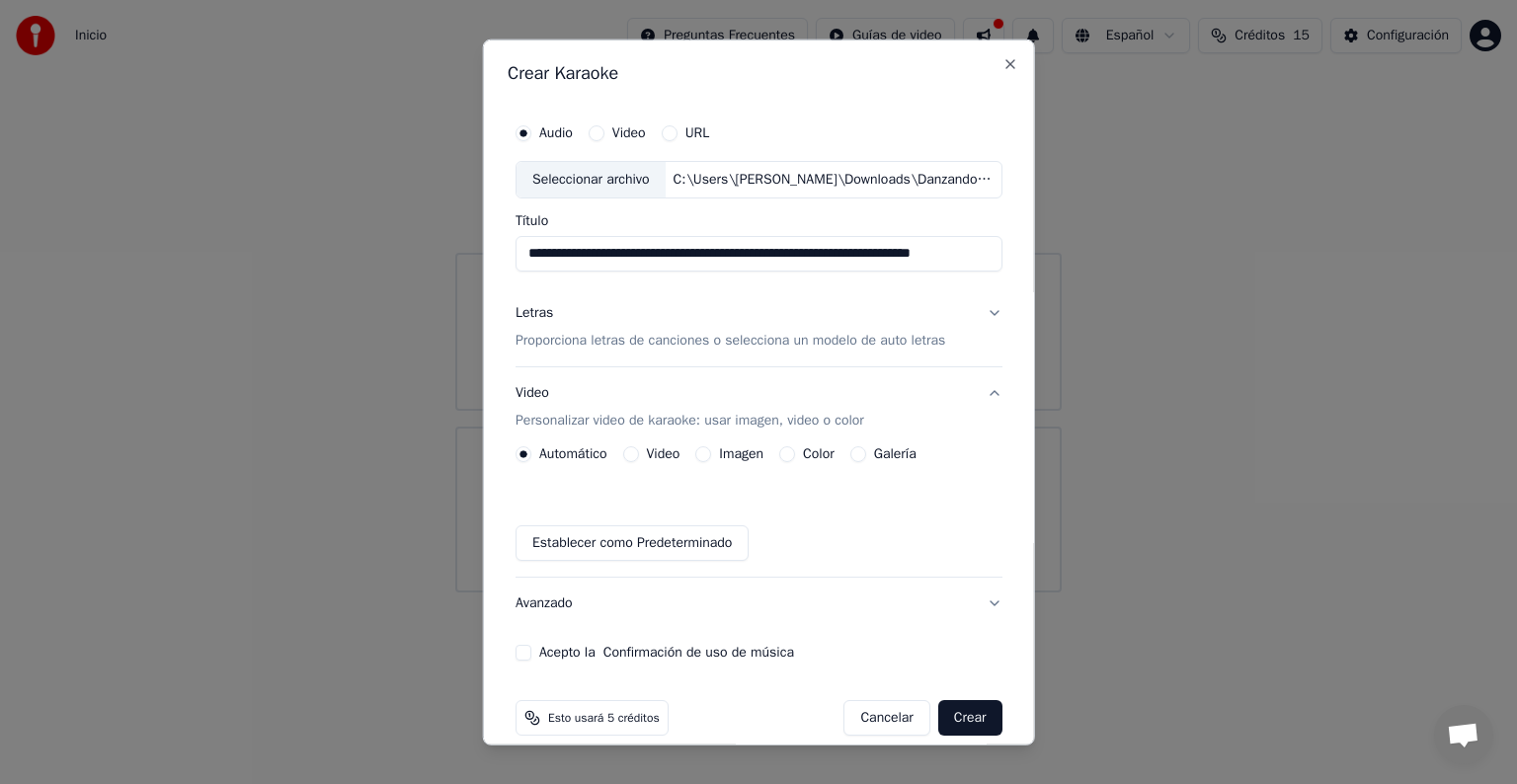 click on "Imagen" at bounding box center (729, 454) 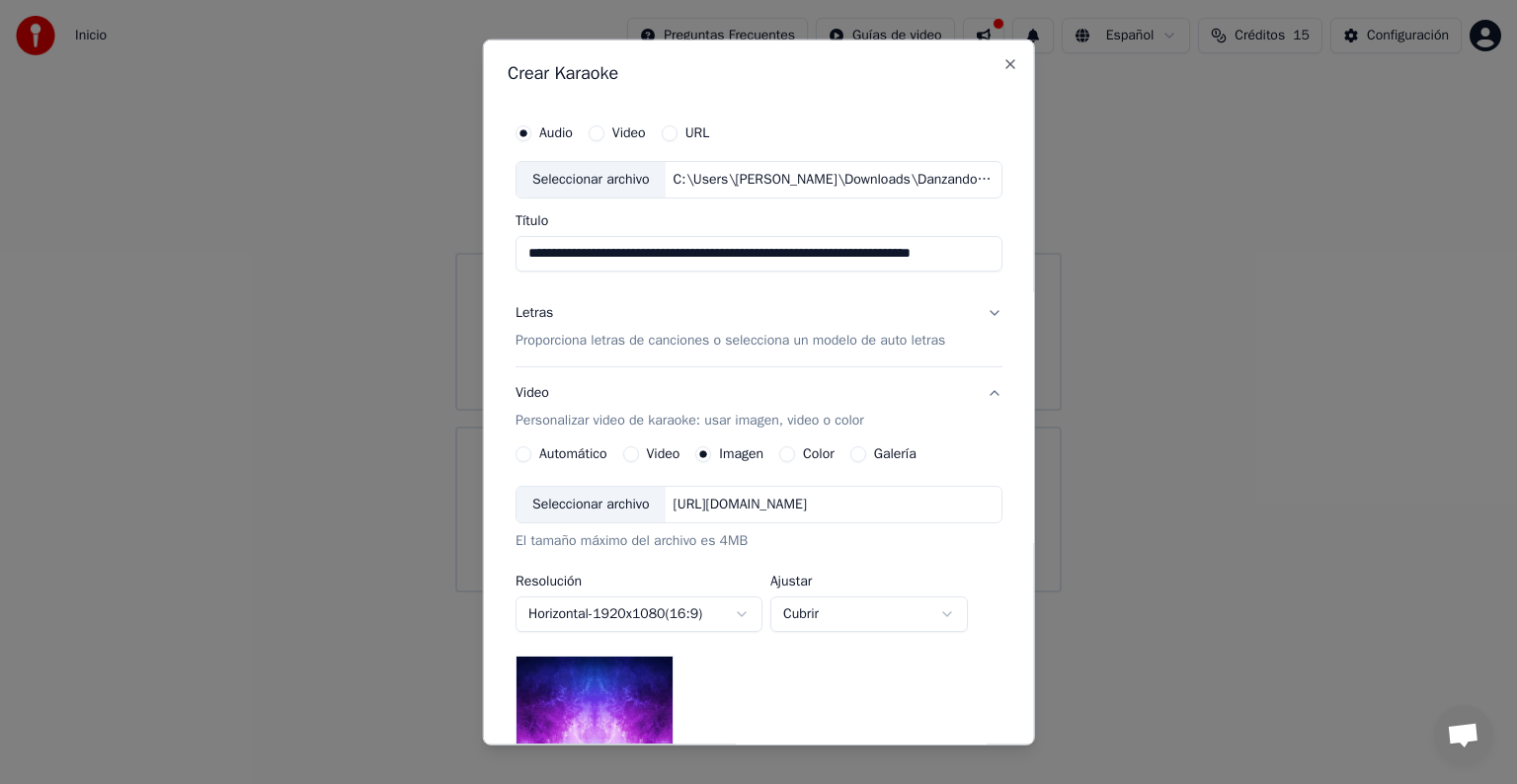 click on "Seleccionar archivo" at bounding box center (591, 505) 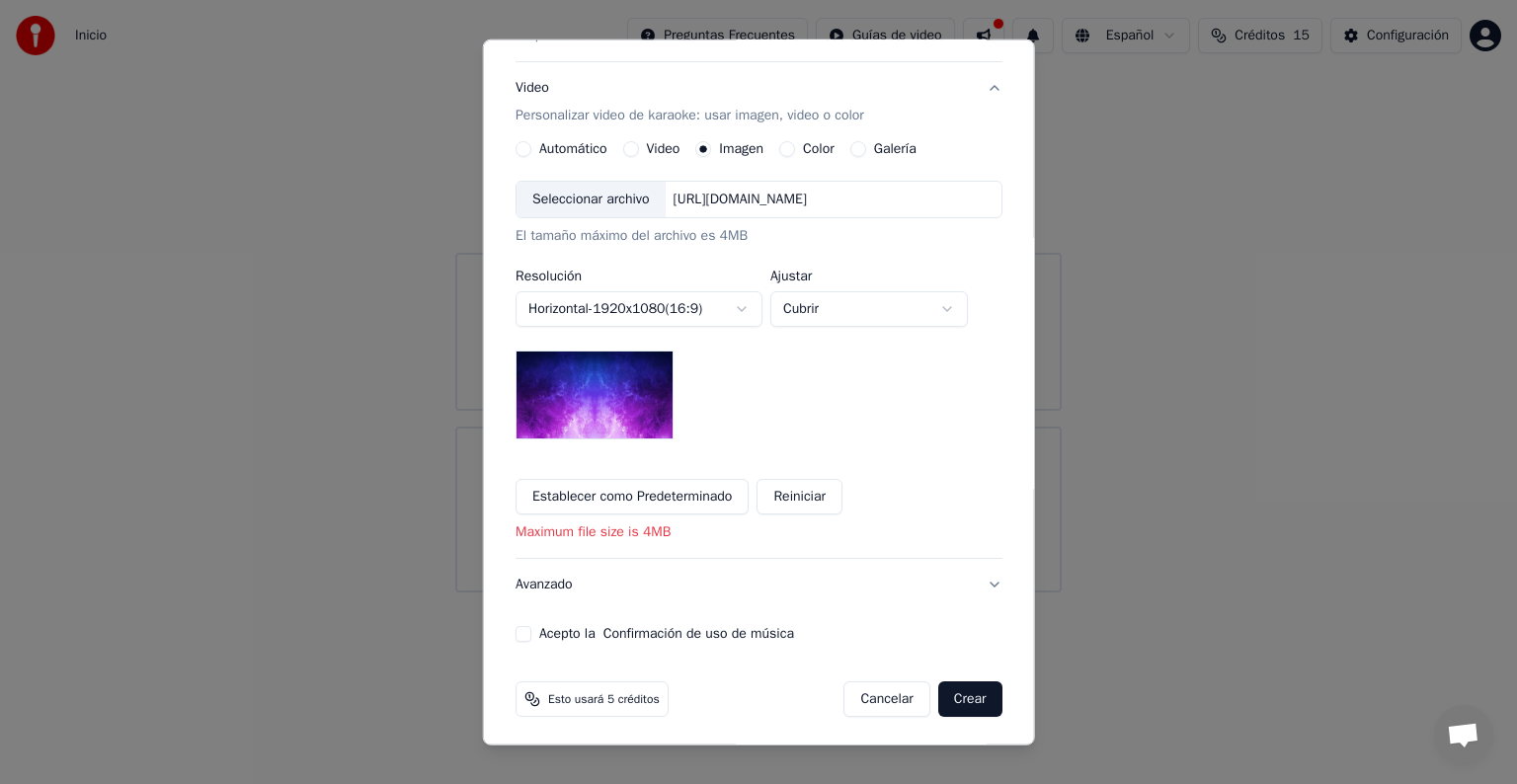 scroll, scrollTop: 308, scrollLeft: 0, axis: vertical 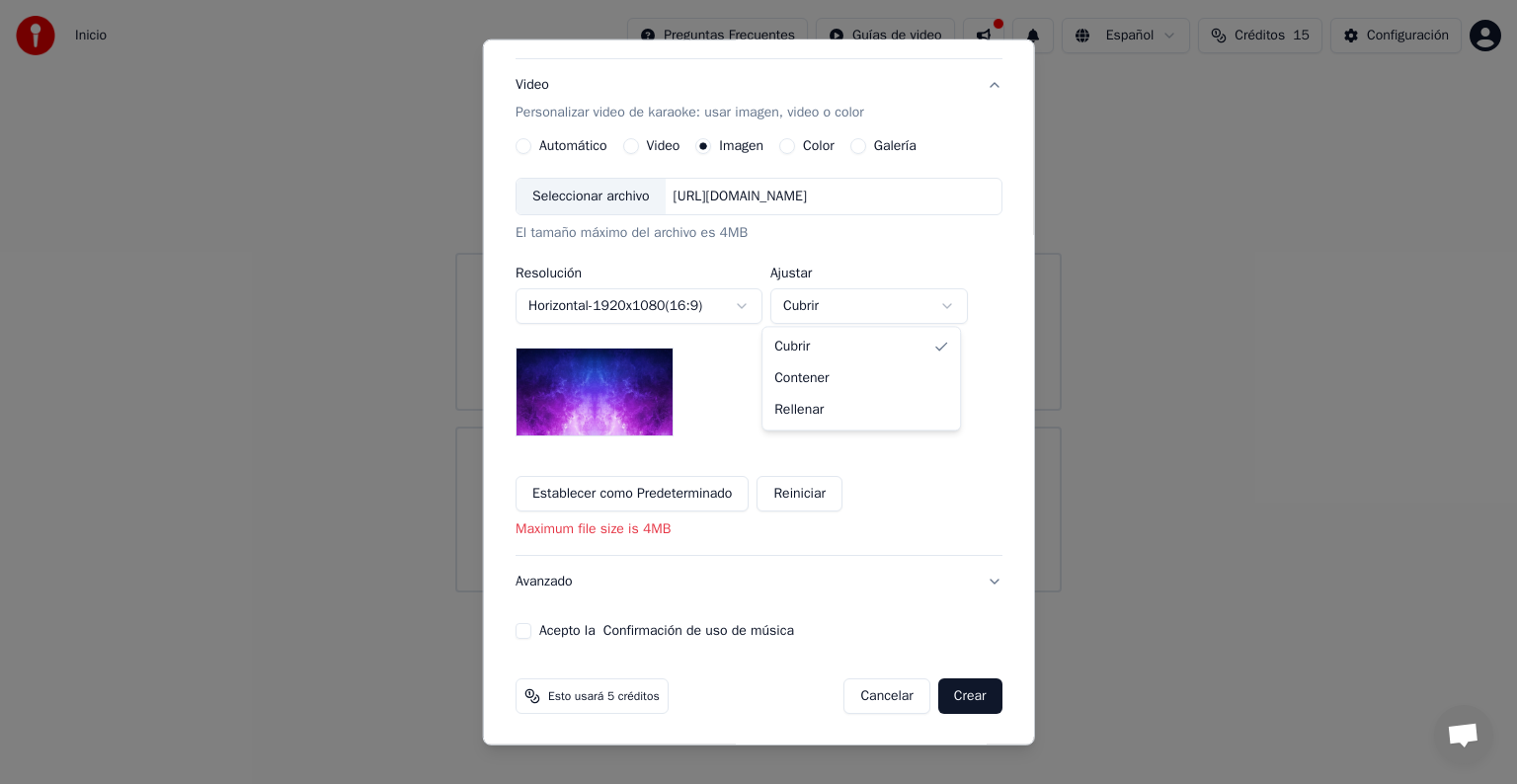 click on "**********" at bounding box center (758, 296) 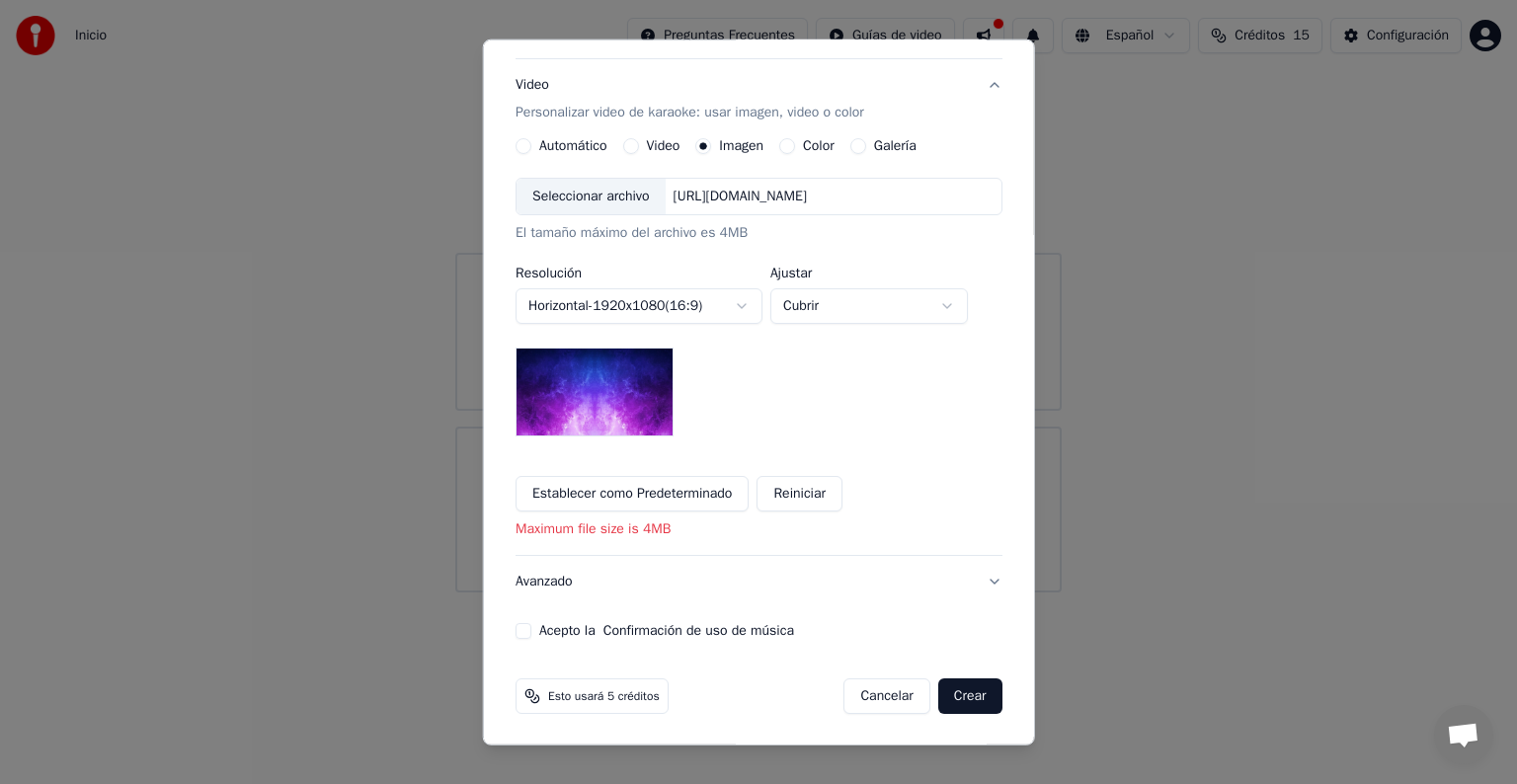 click on "**********" at bounding box center (758, 296) 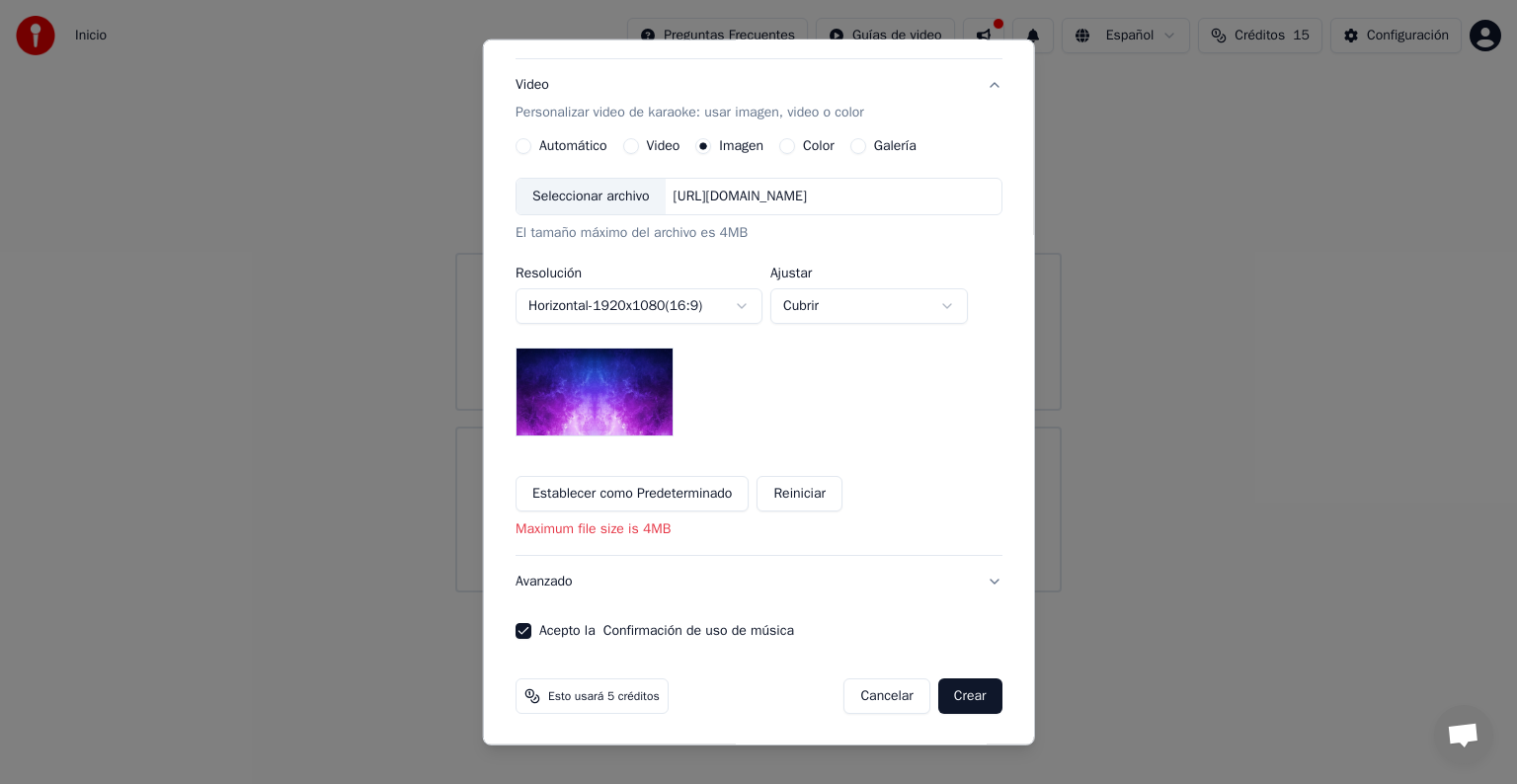 click on "Crear" at bounding box center [970, 696] 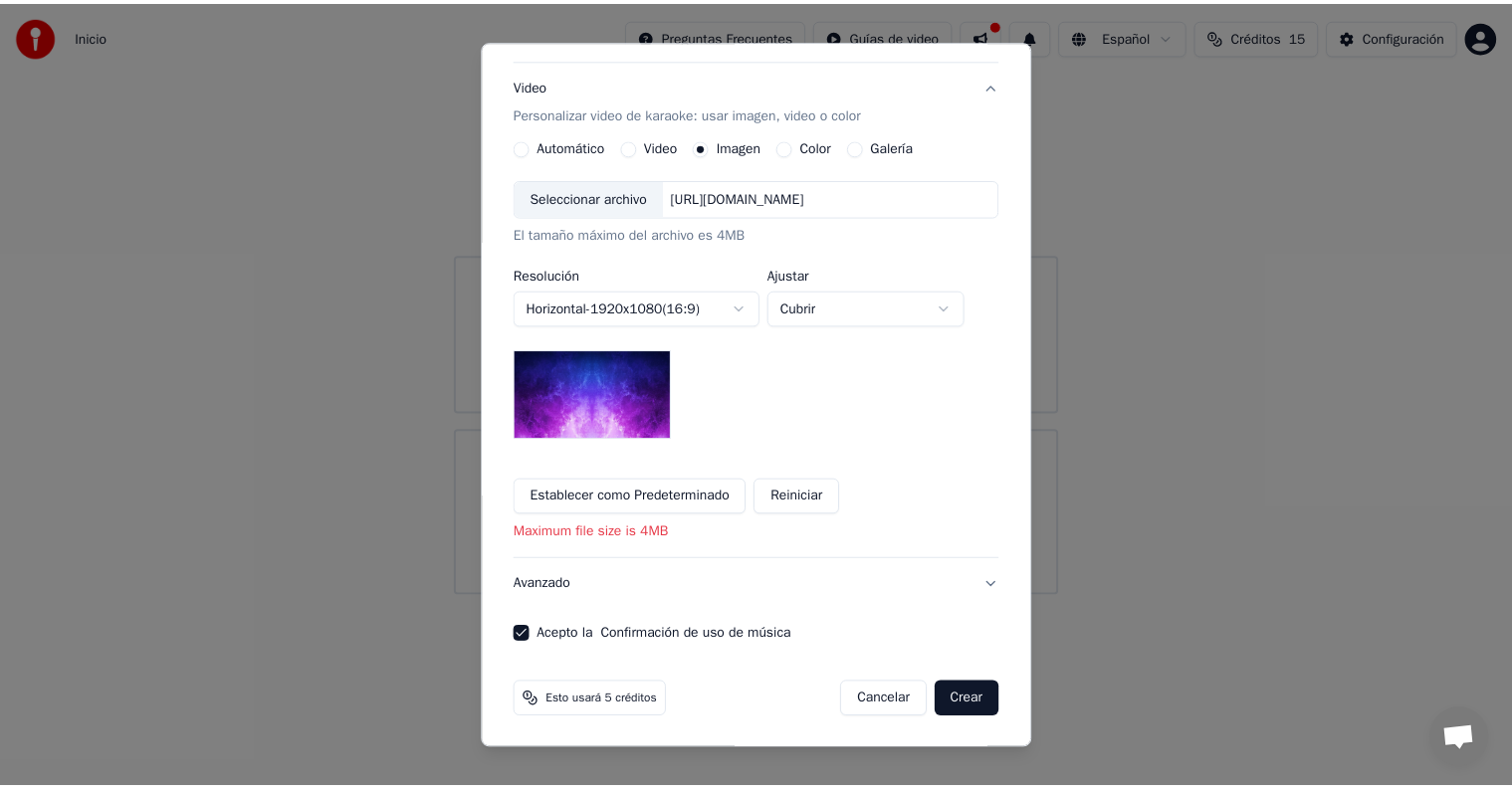 scroll, scrollTop: 283, scrollLeft: 0, axis: vertical 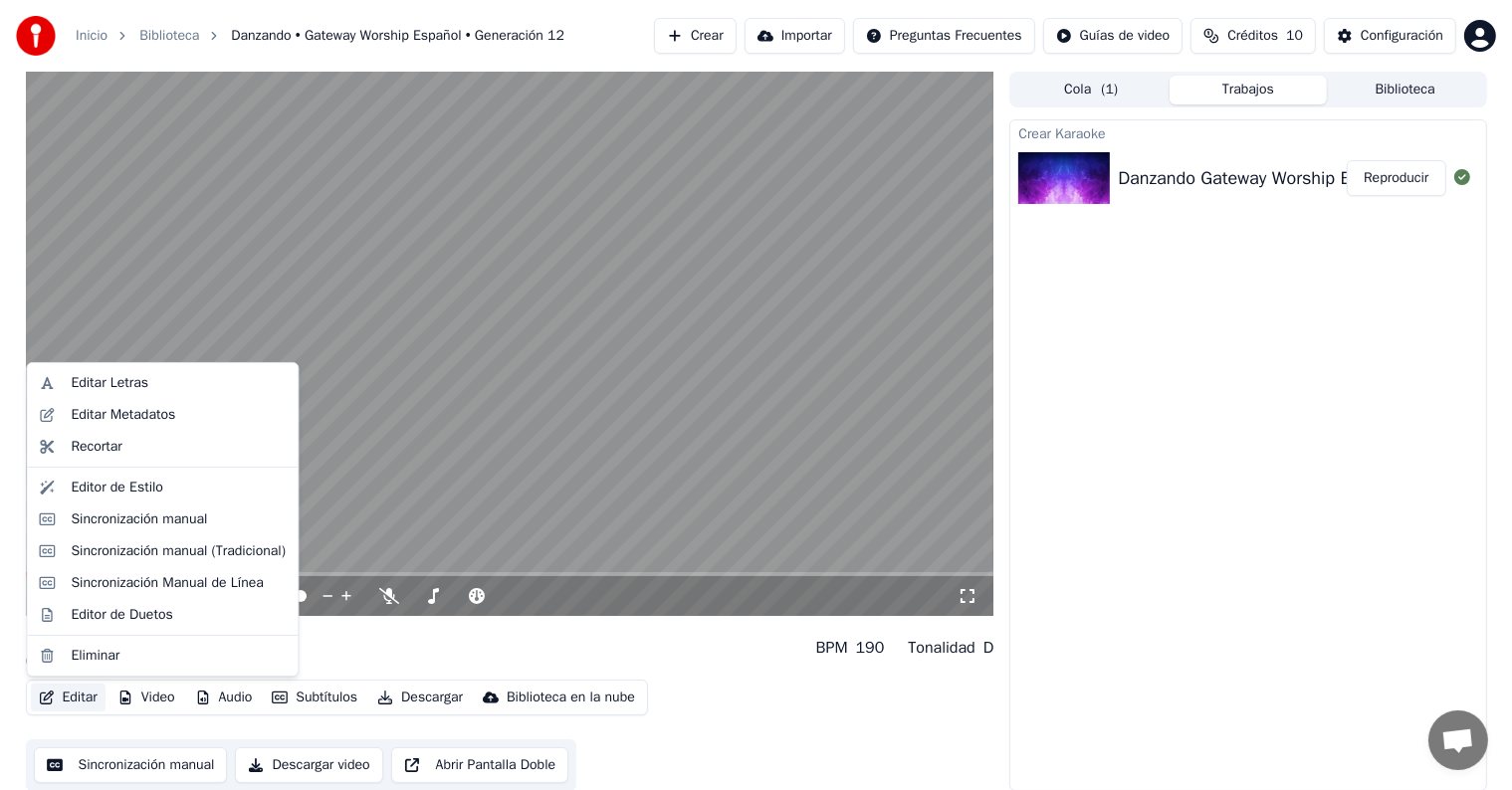 click on "Editar" at bounding box center (68, 697) 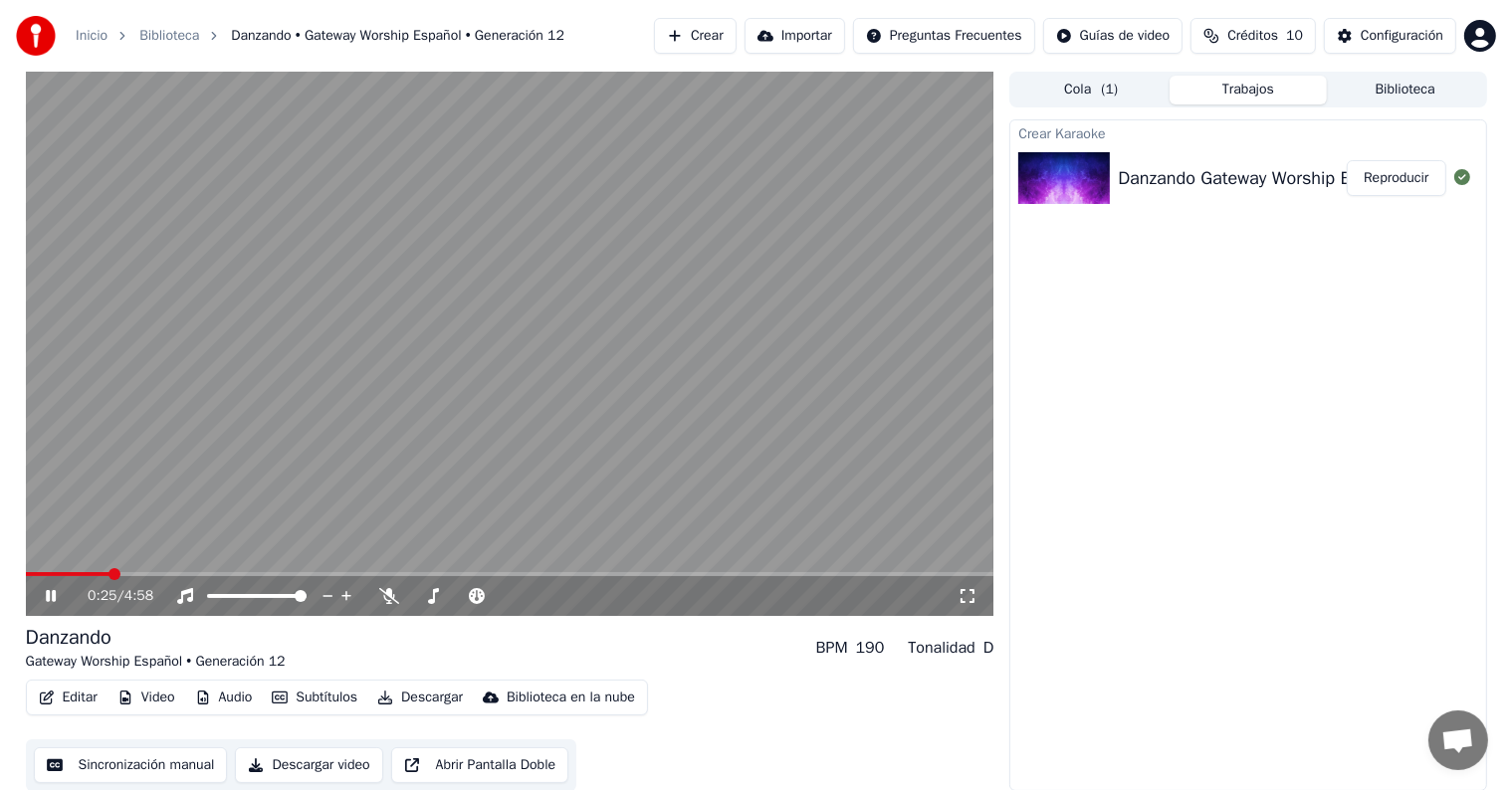 click on "Crear Karaoke Danzando  Gateway Worship Español & Generación 12  Video Letra - [PERSON_NAME].Lyrics Reproducir" at bounding box center (1247, 455) 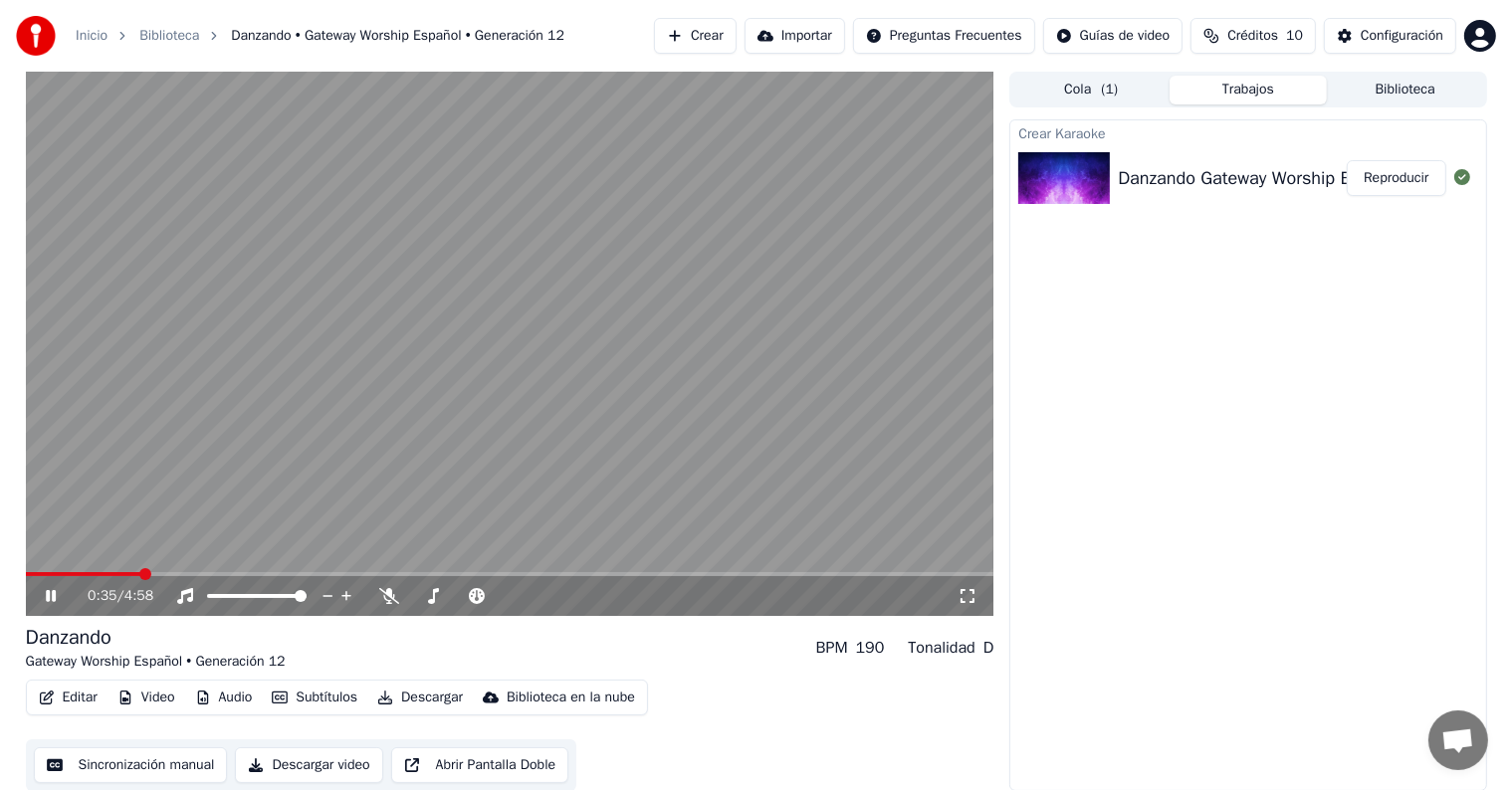 click on "Editar" at bounding box center [68, 697] 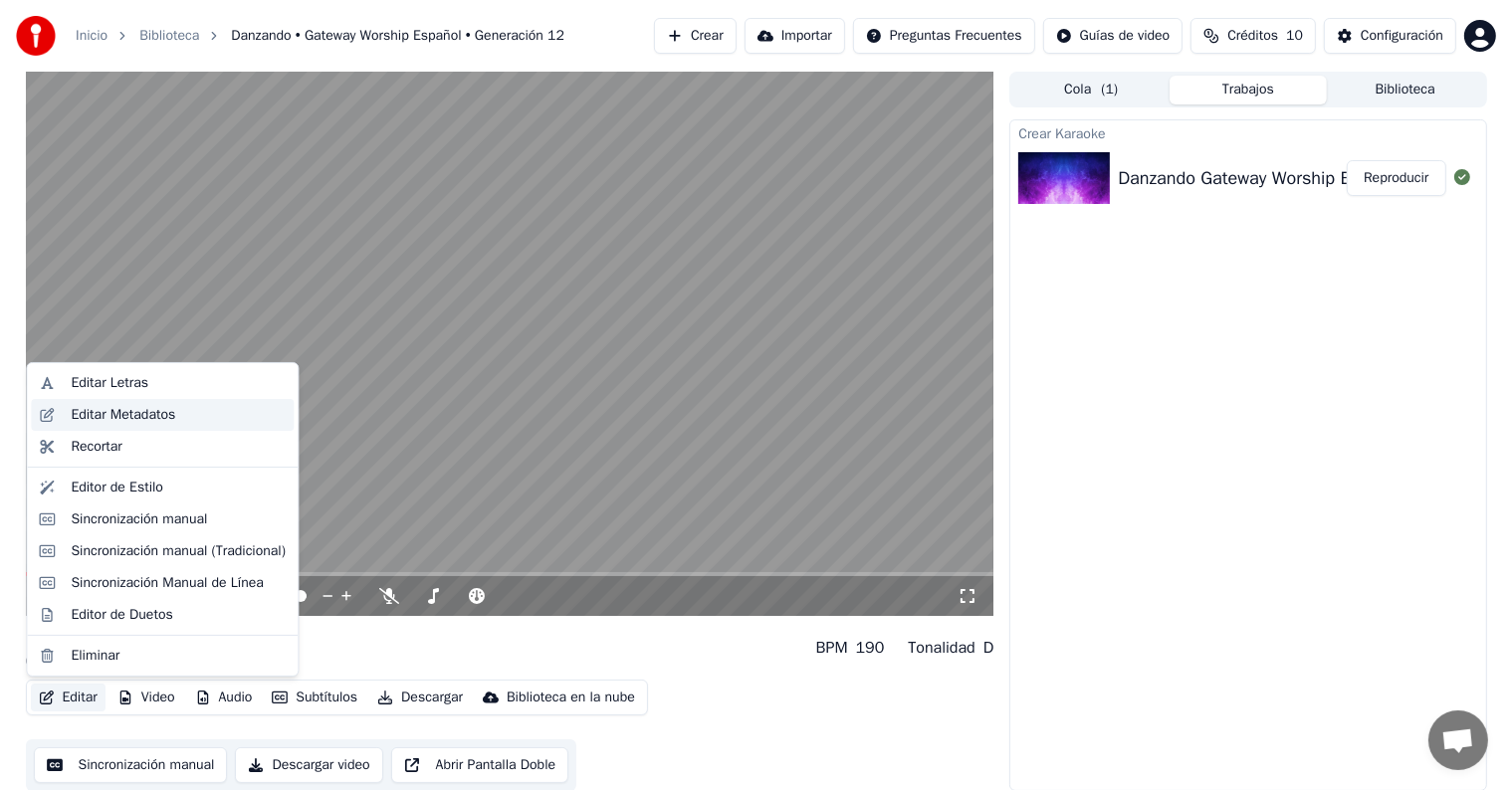 click on "Editar Metadatos" at bounding box center [122, 415] 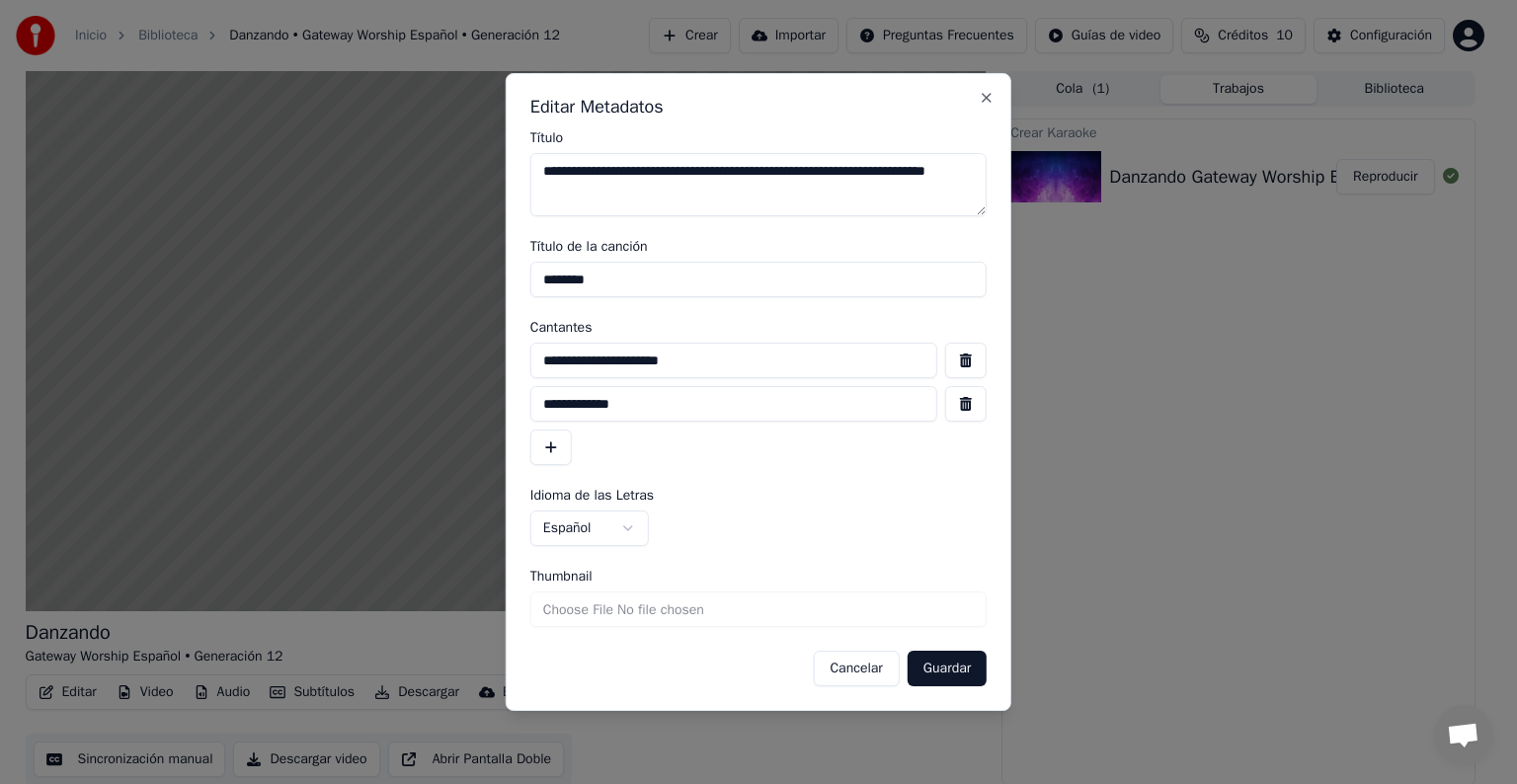 click on "**********" at bounding box center [758, 409] 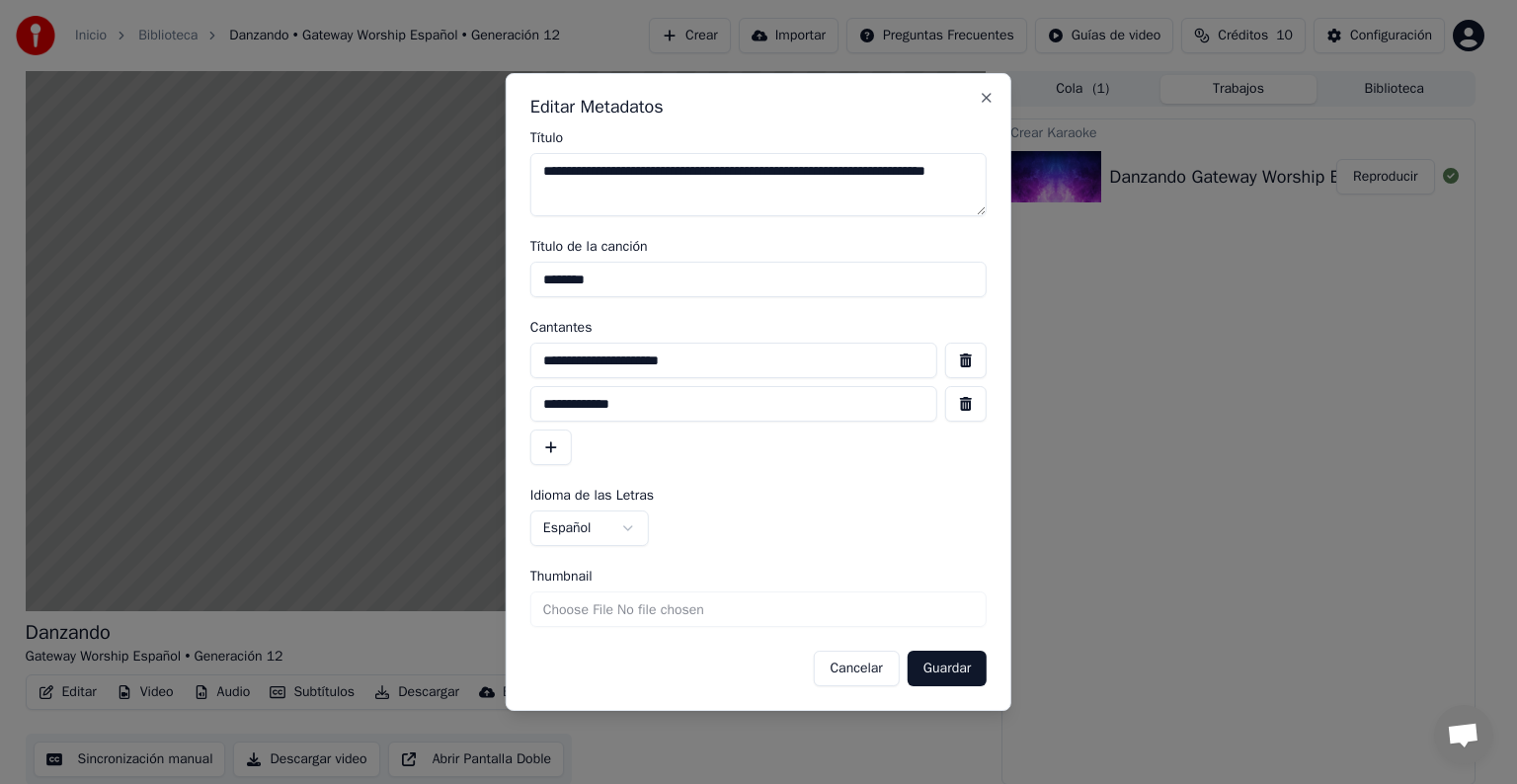 click on "Thumbnail" at bounding box center [758, 609] 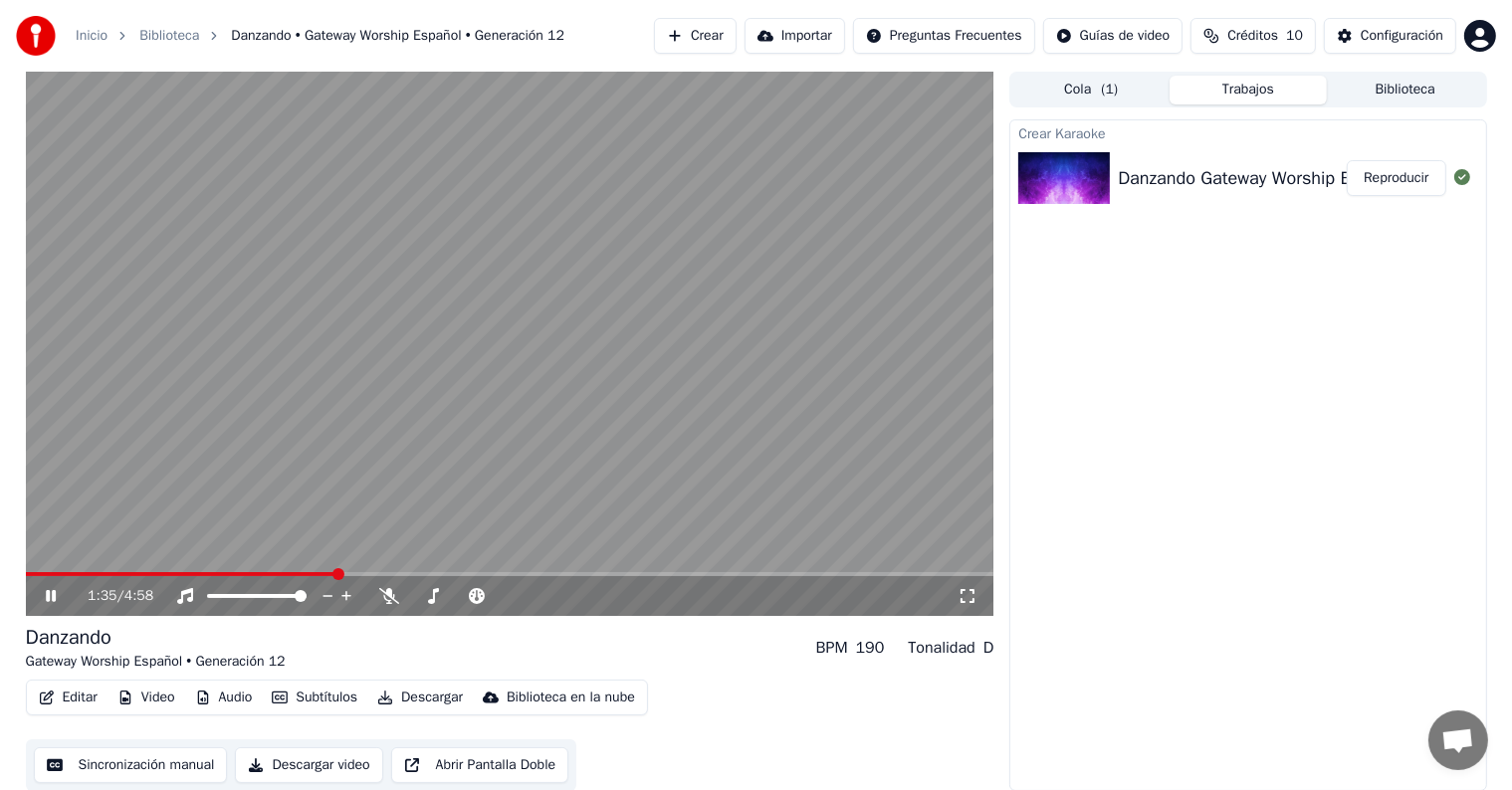 click 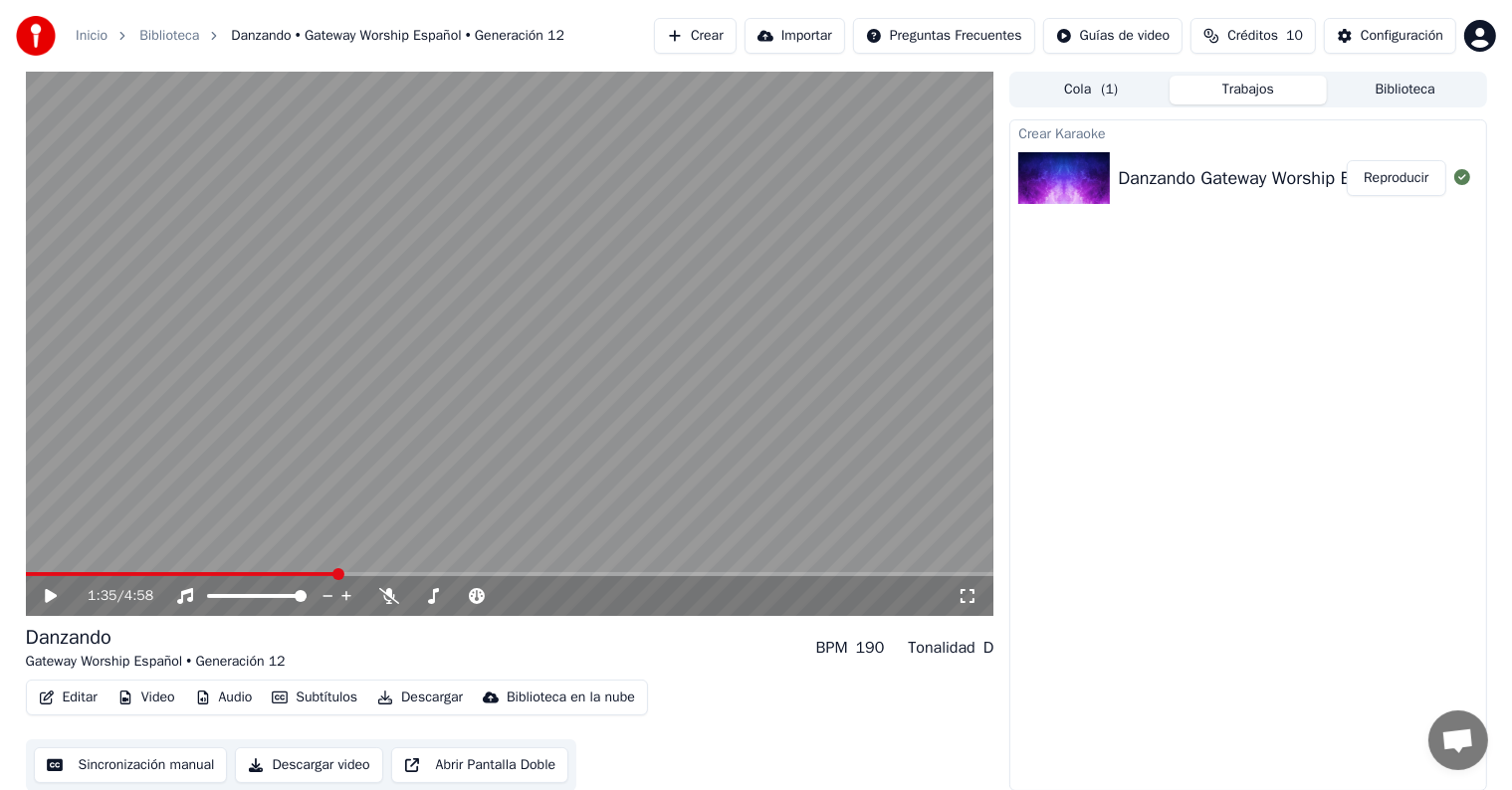 click on "Crear Karaoke Danzando  Gateway Worship Español & Generación 12  Video Letra - [PERSON_NAME].Lyrics Reproducir" at bounding box center (1247, 455) 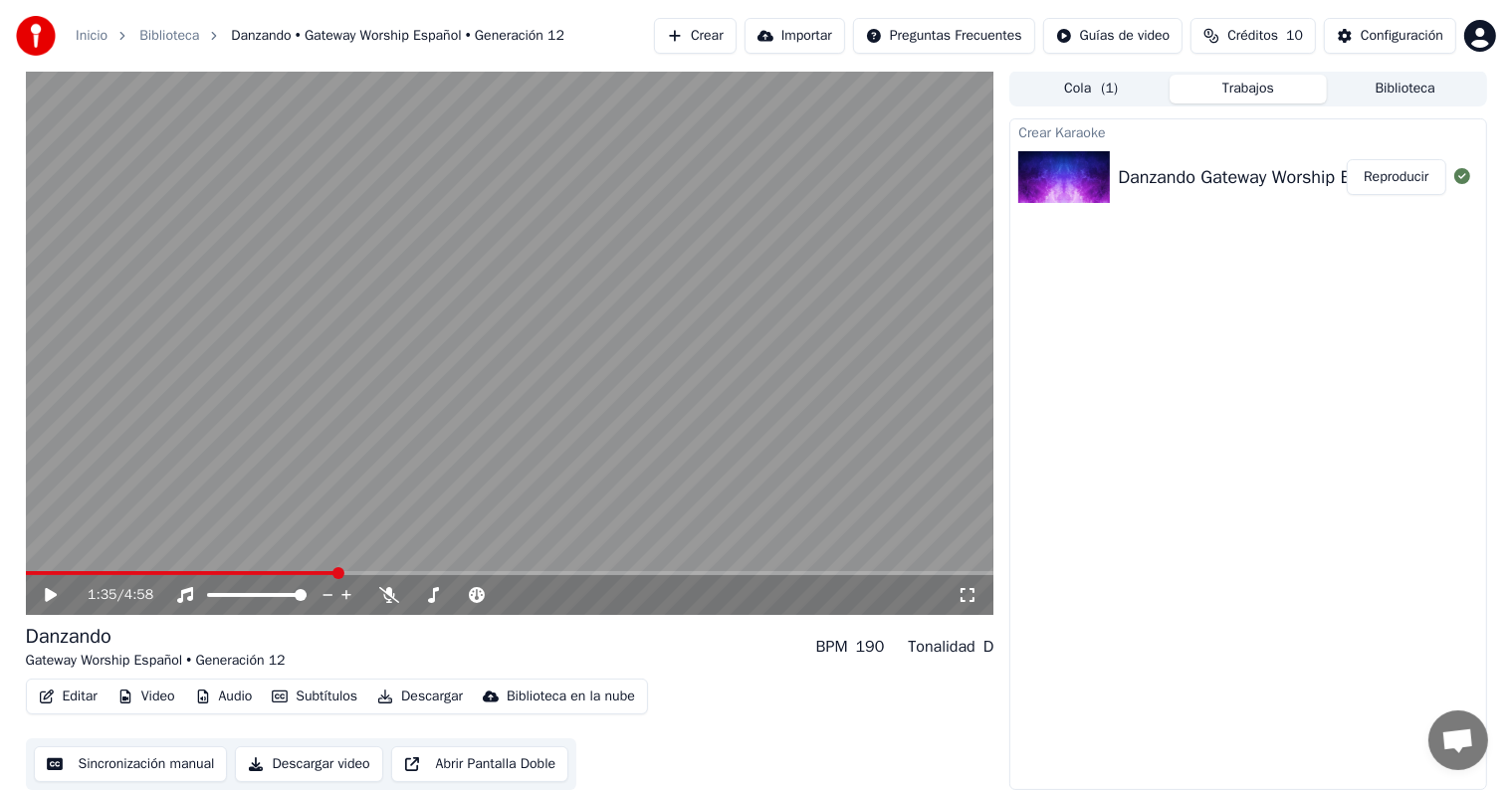 click on "Video" at bounding box center (146, 696) 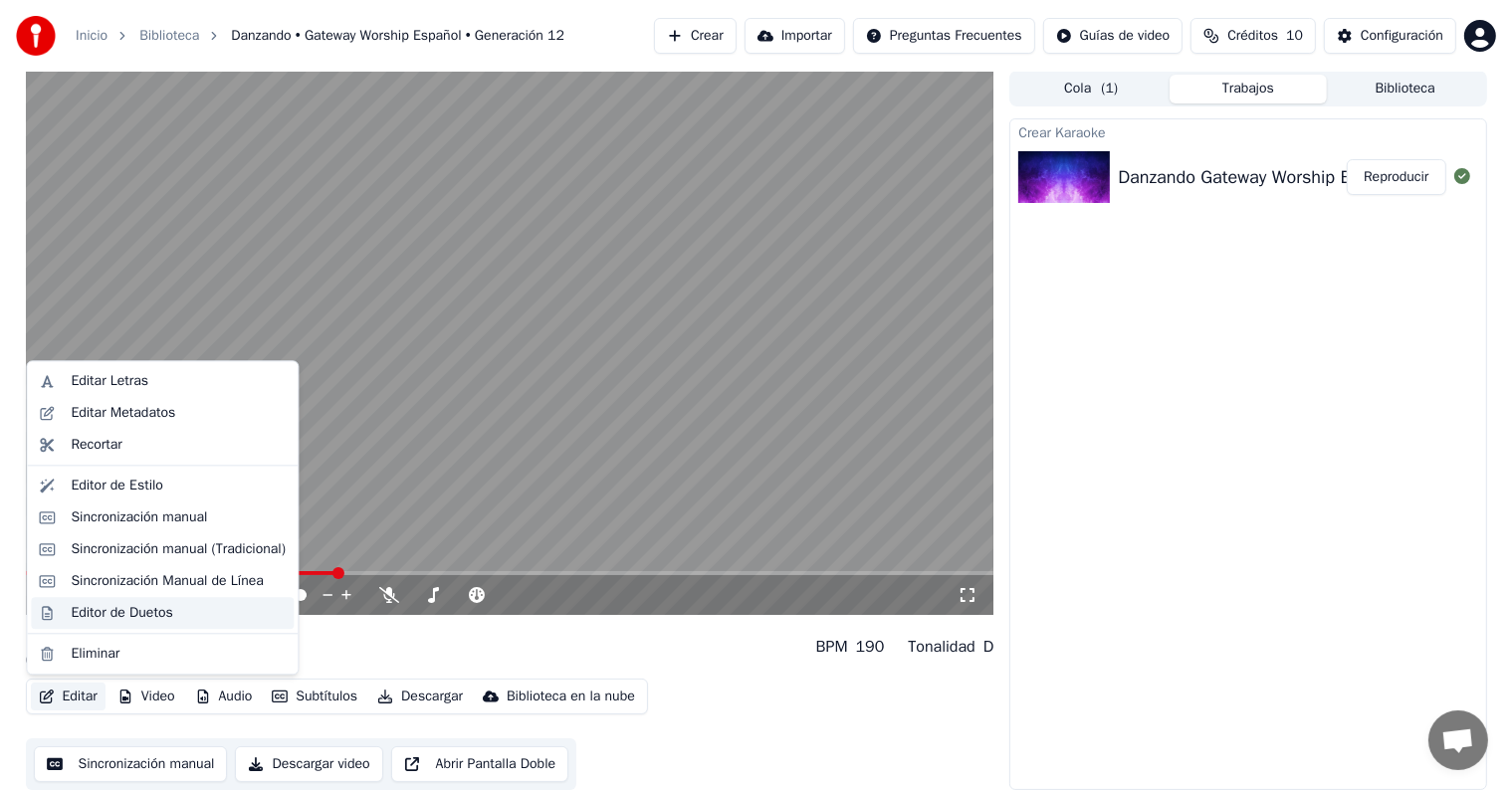 click on "Editor de Duetos" at bounding box center (121, 613) 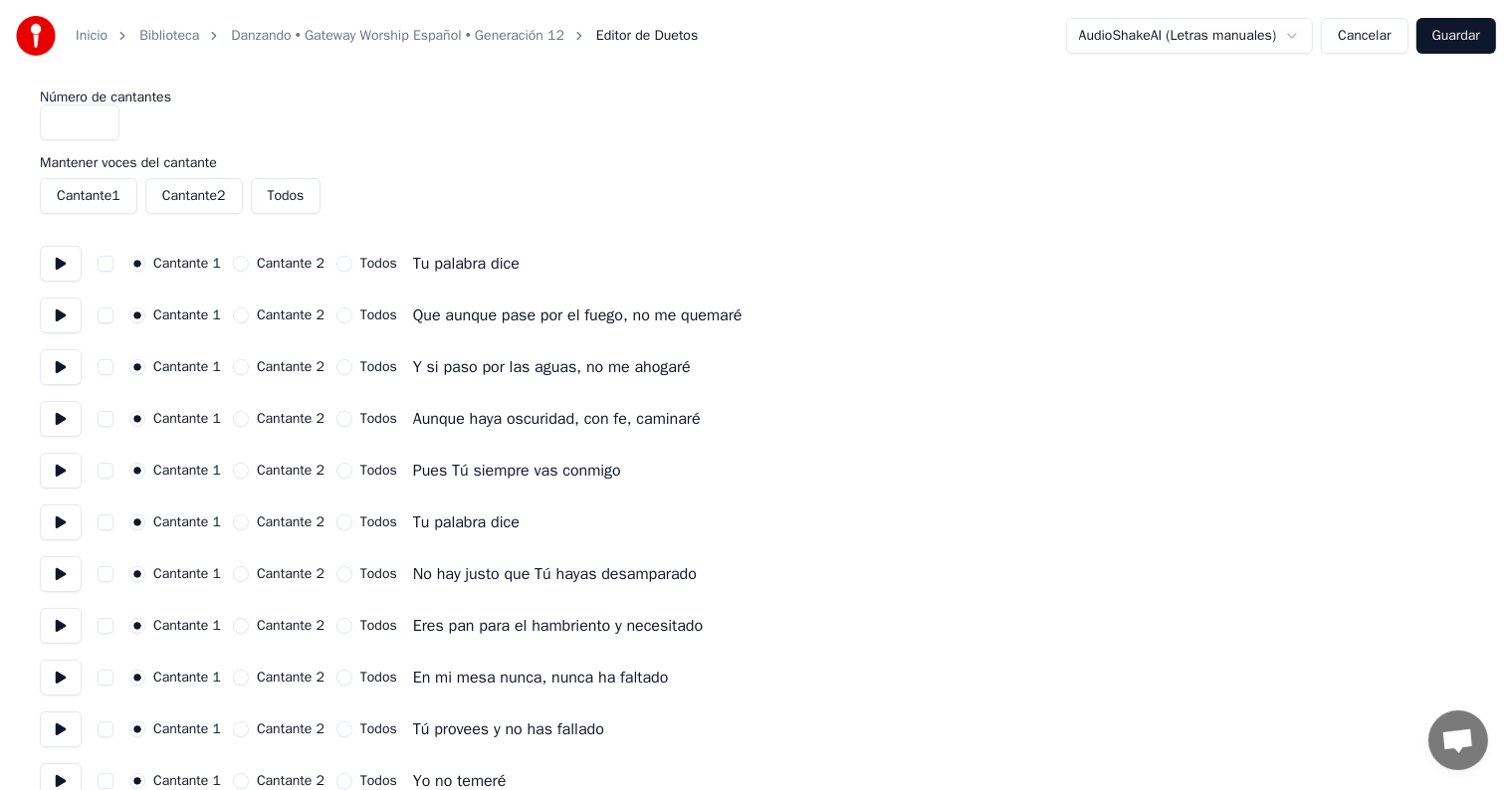 scroll, scrollTop: 0, scrollLeft: 0, axis: both 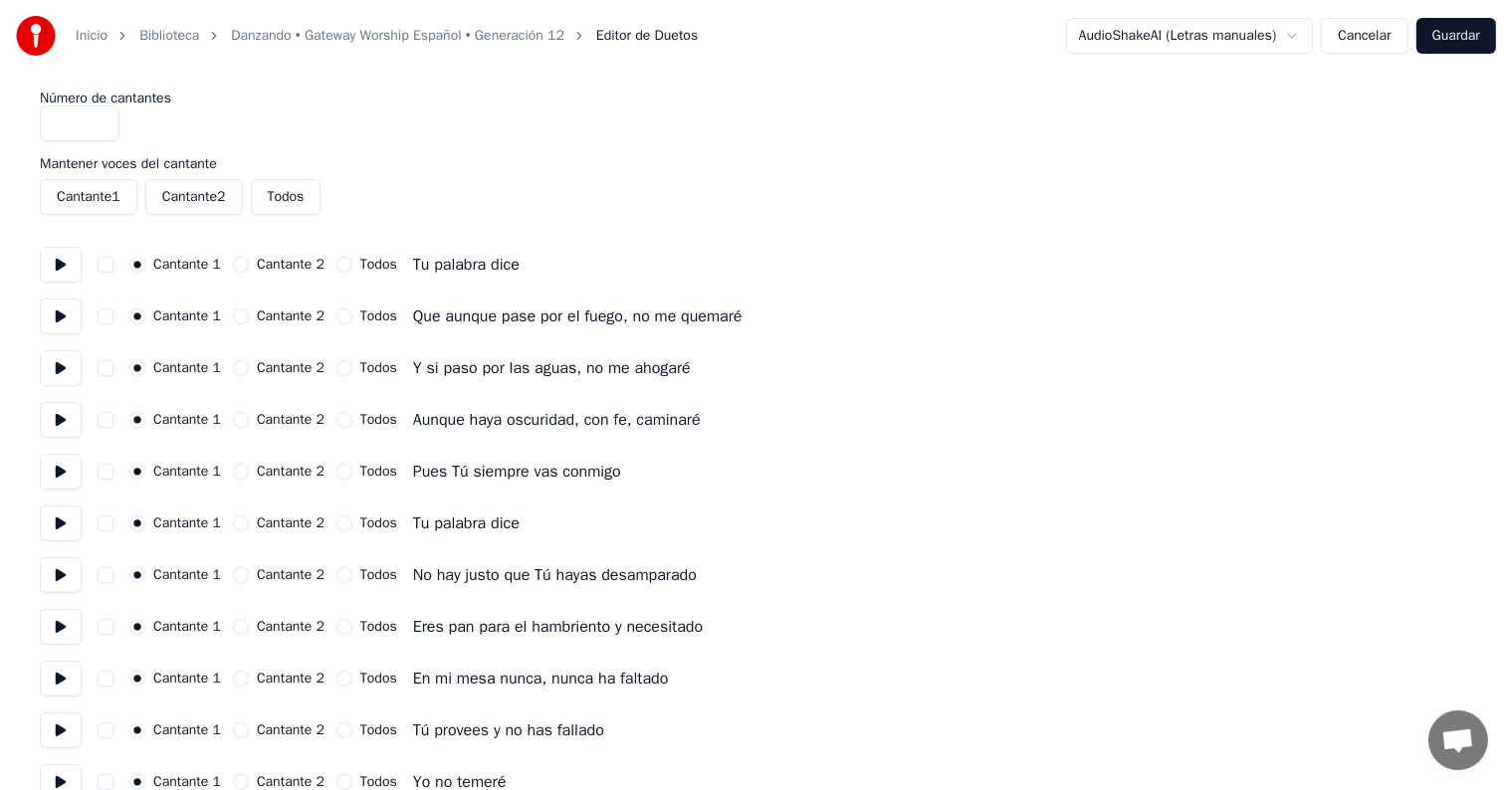 click on "Cancelar" at bounding box center (1364, 36) 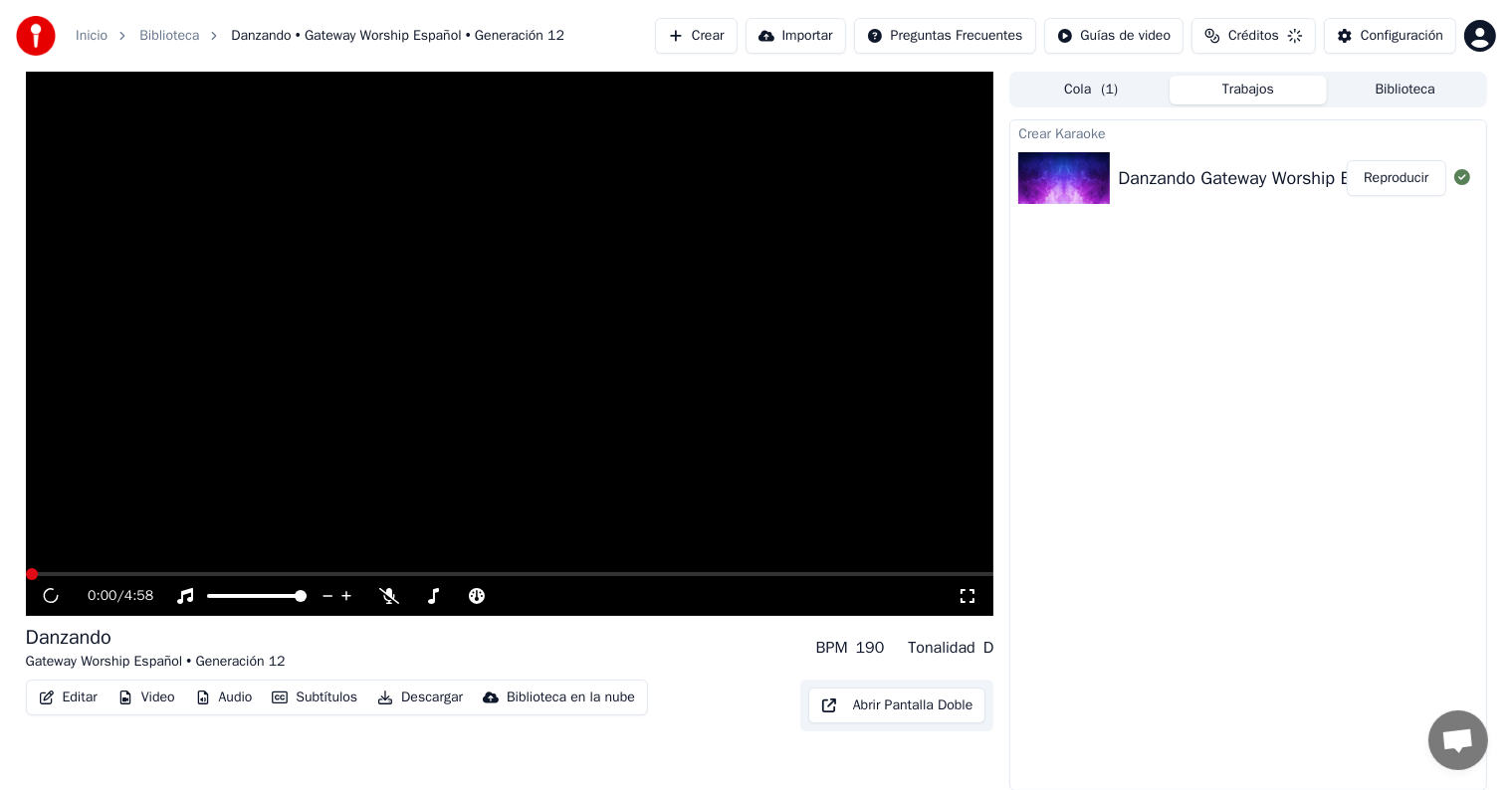 scroll, scrollTop: 0, scrollLeft: 0, axis: both 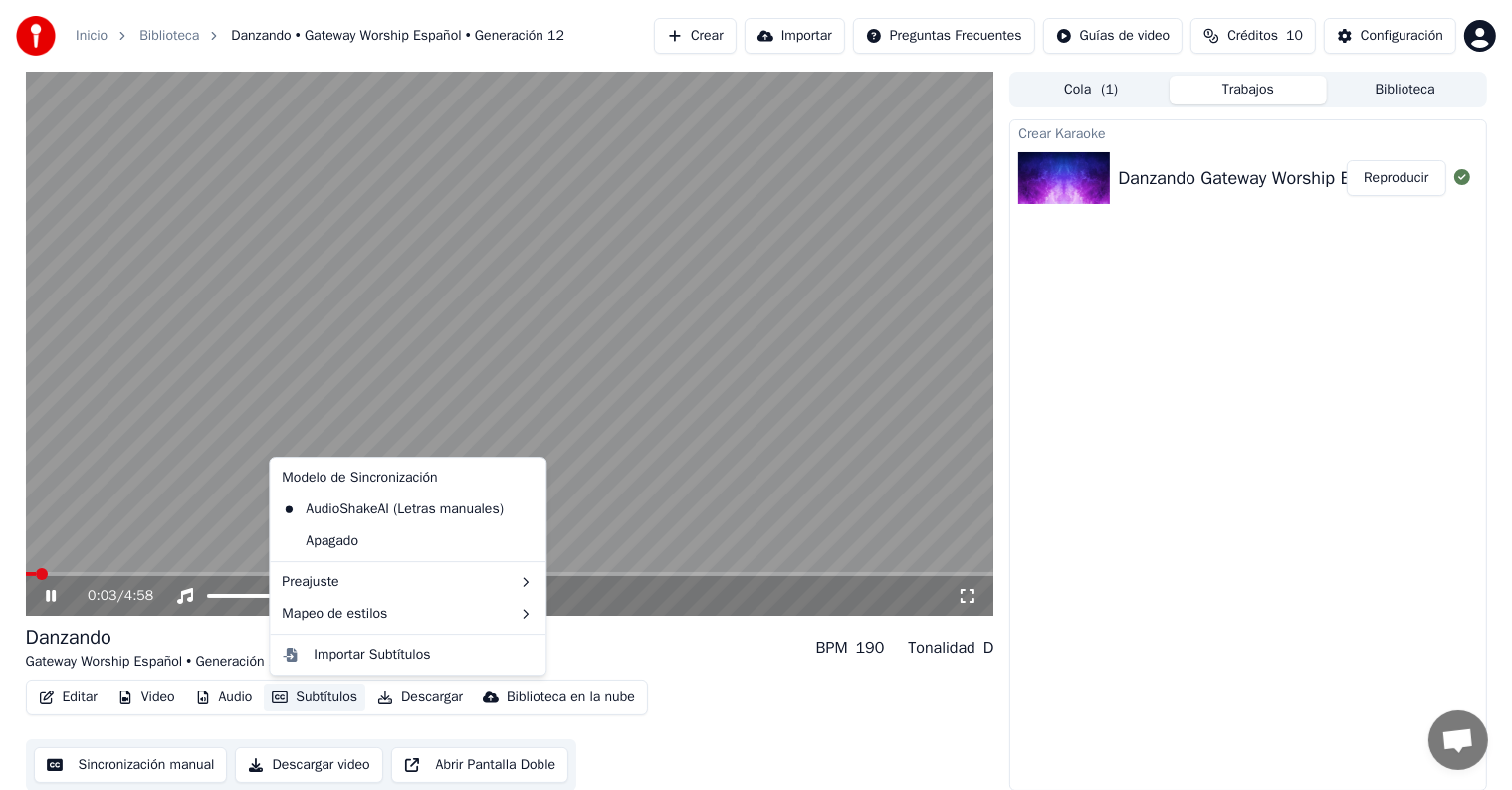 click on "Subtítulos" at bounding box center [315, 697] 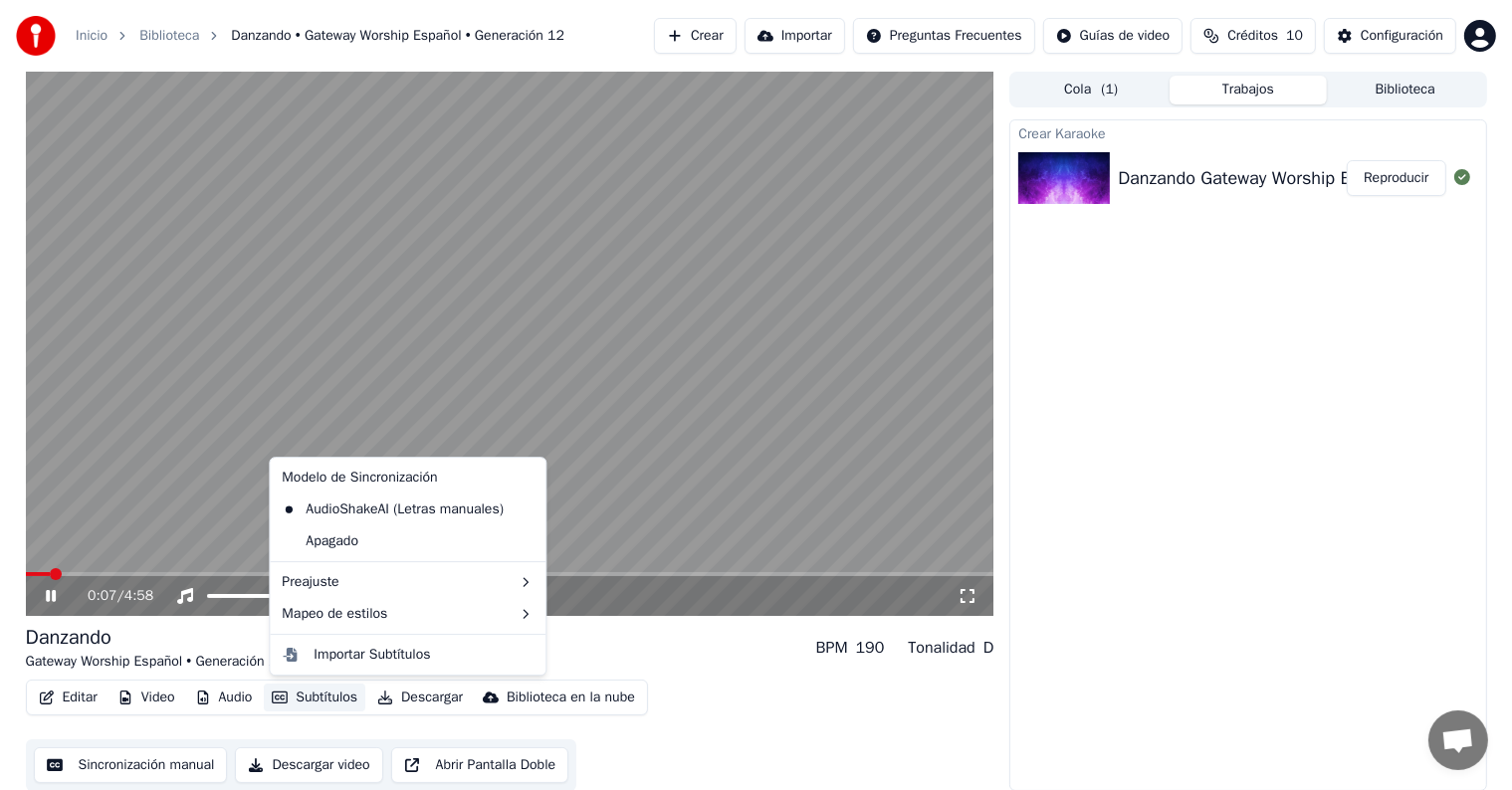 click on "Crear Karaoke Danzando  Gateway Worship Español & Generación 12  Video Letra - [PERSON_NAME].Lyrics Reproducir" at bounding box center (1247, 455) 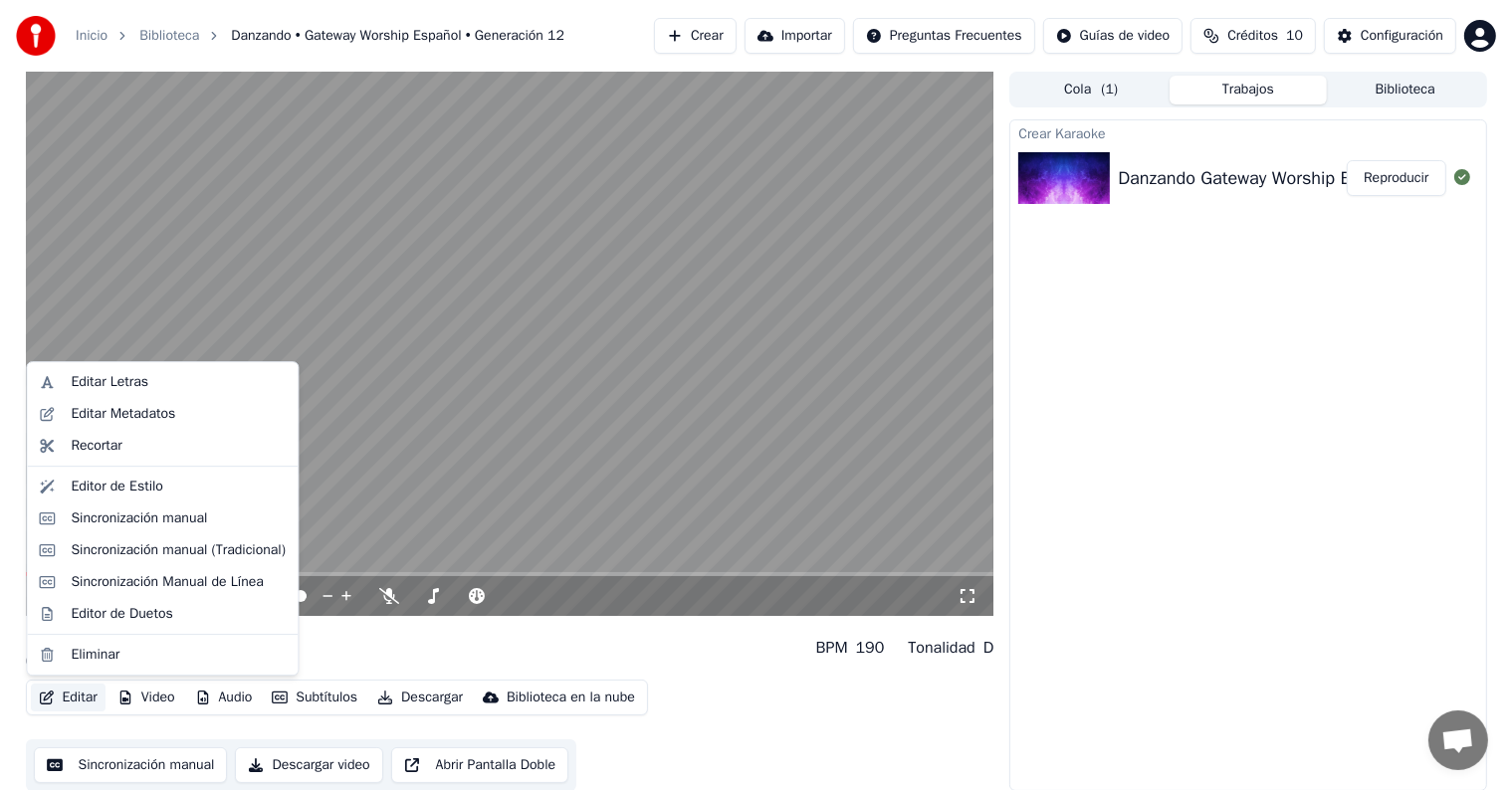 click on "Editar" at bounding box center [68, 697] 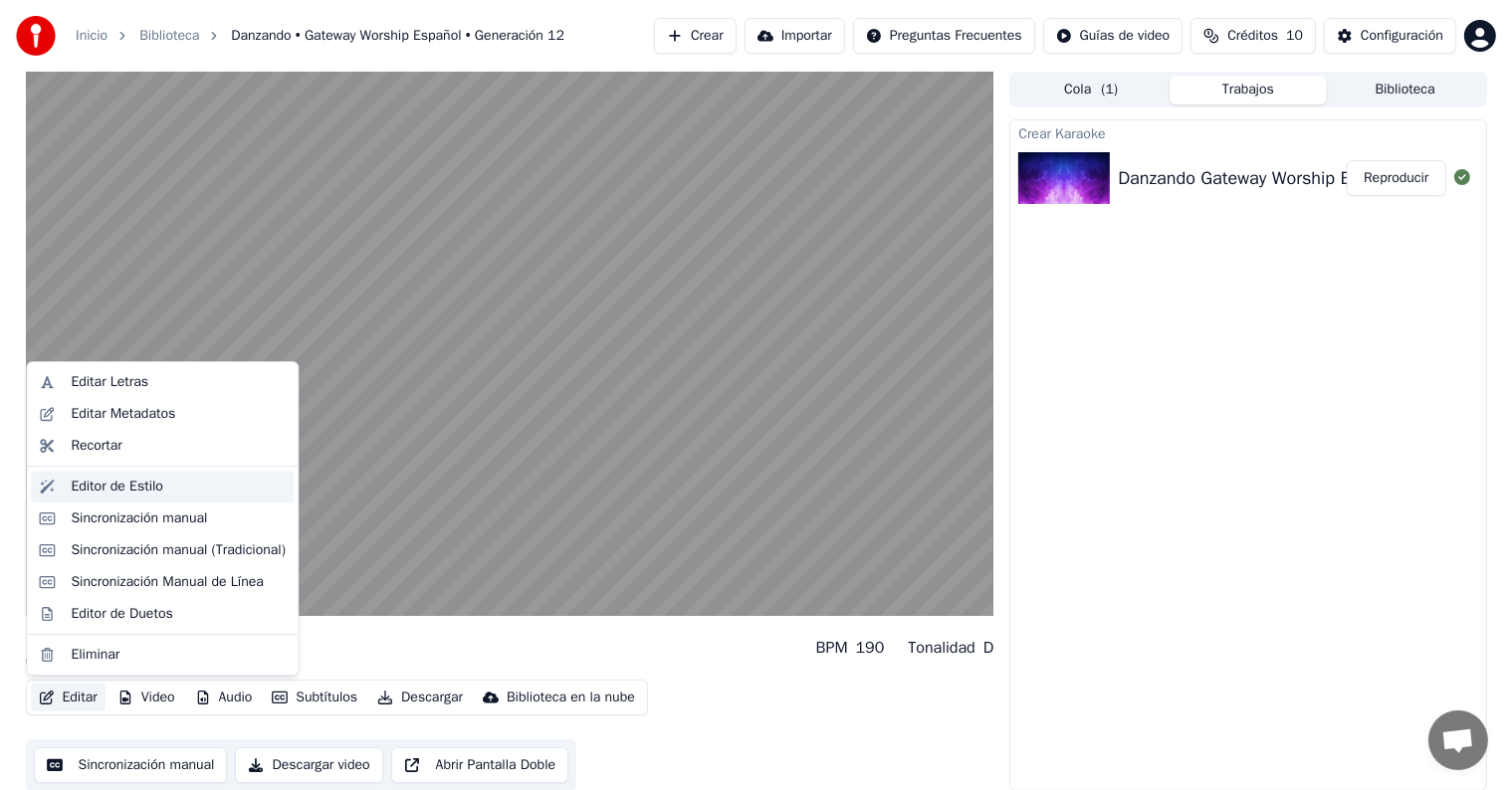 click on "Editor de Estilo" at bounding box center [116, 487] 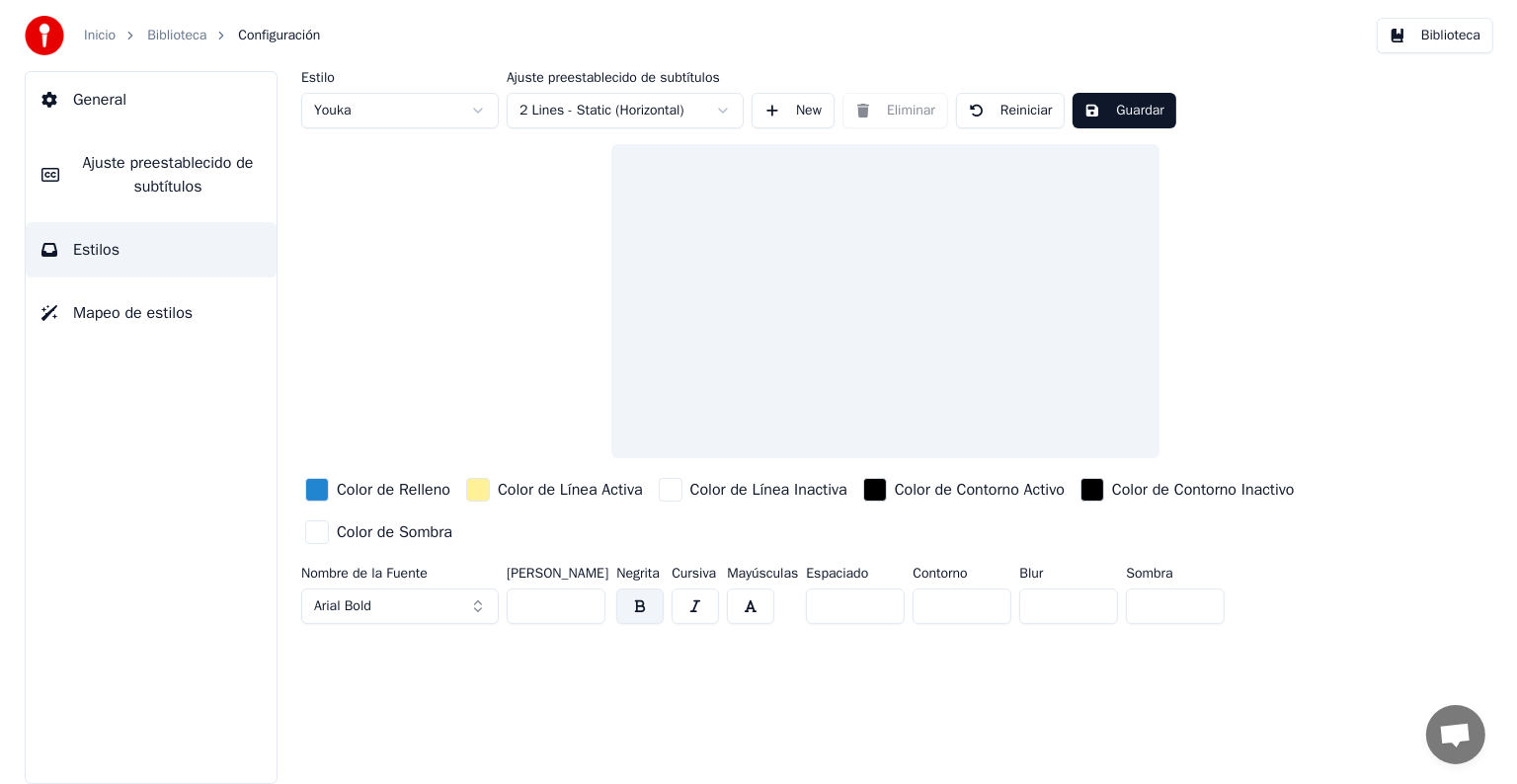 scroll, scrollTop: 0, scrollLeft: 0, axis: both 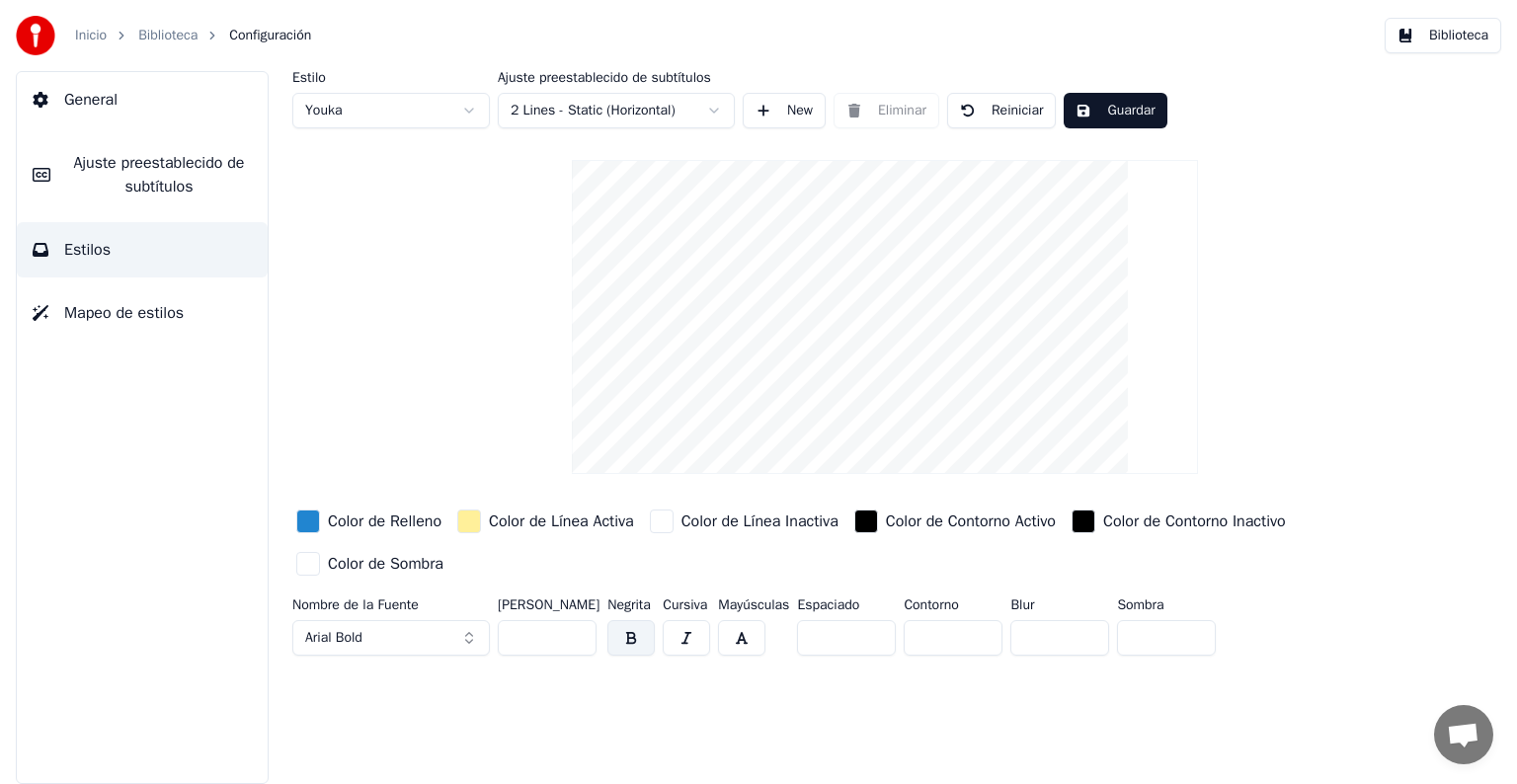 click at bounding box center (469, 521) 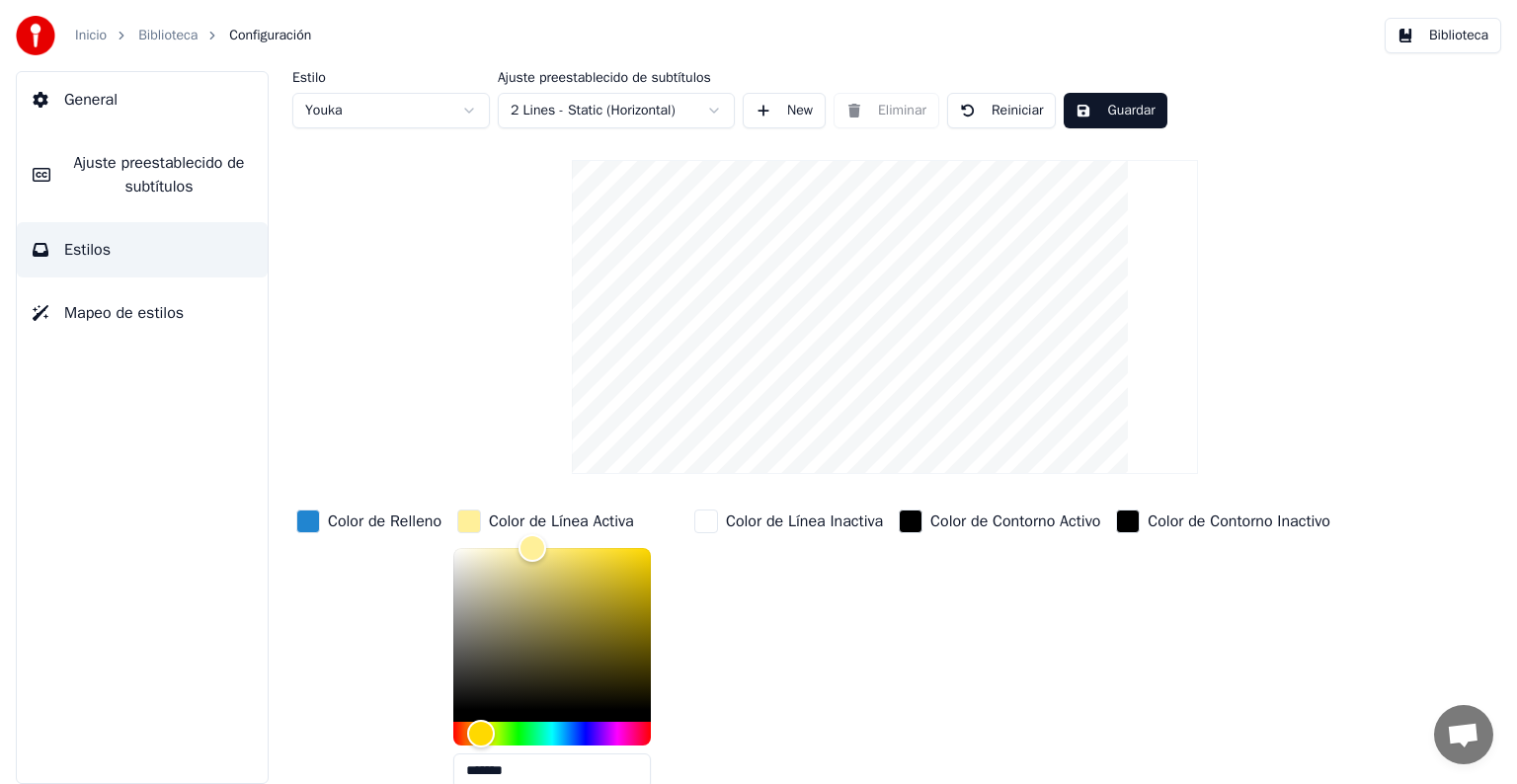 click at bounding box center (308, 521) 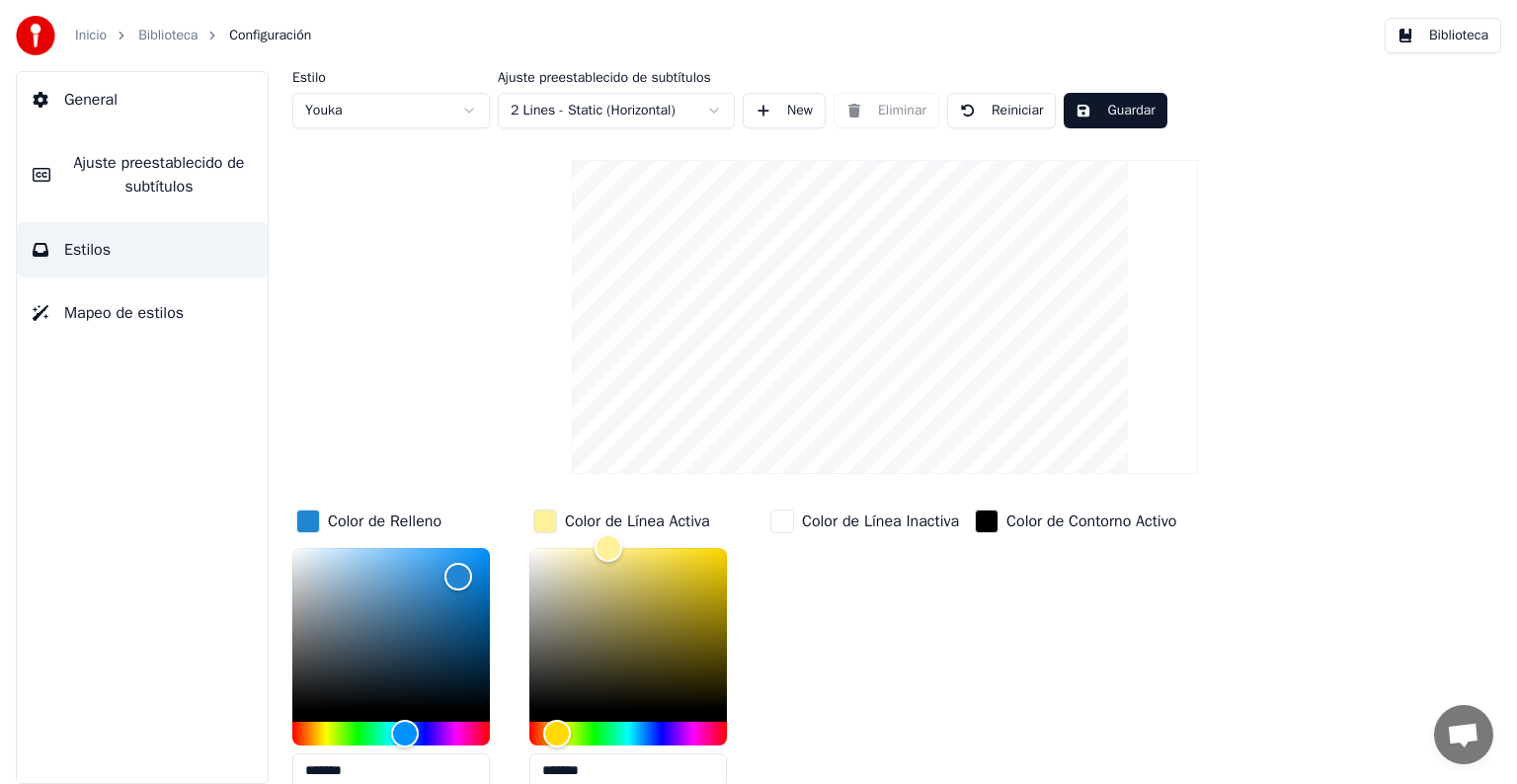 click on "Mapeo de estilos" at bounding box center (123, 313) 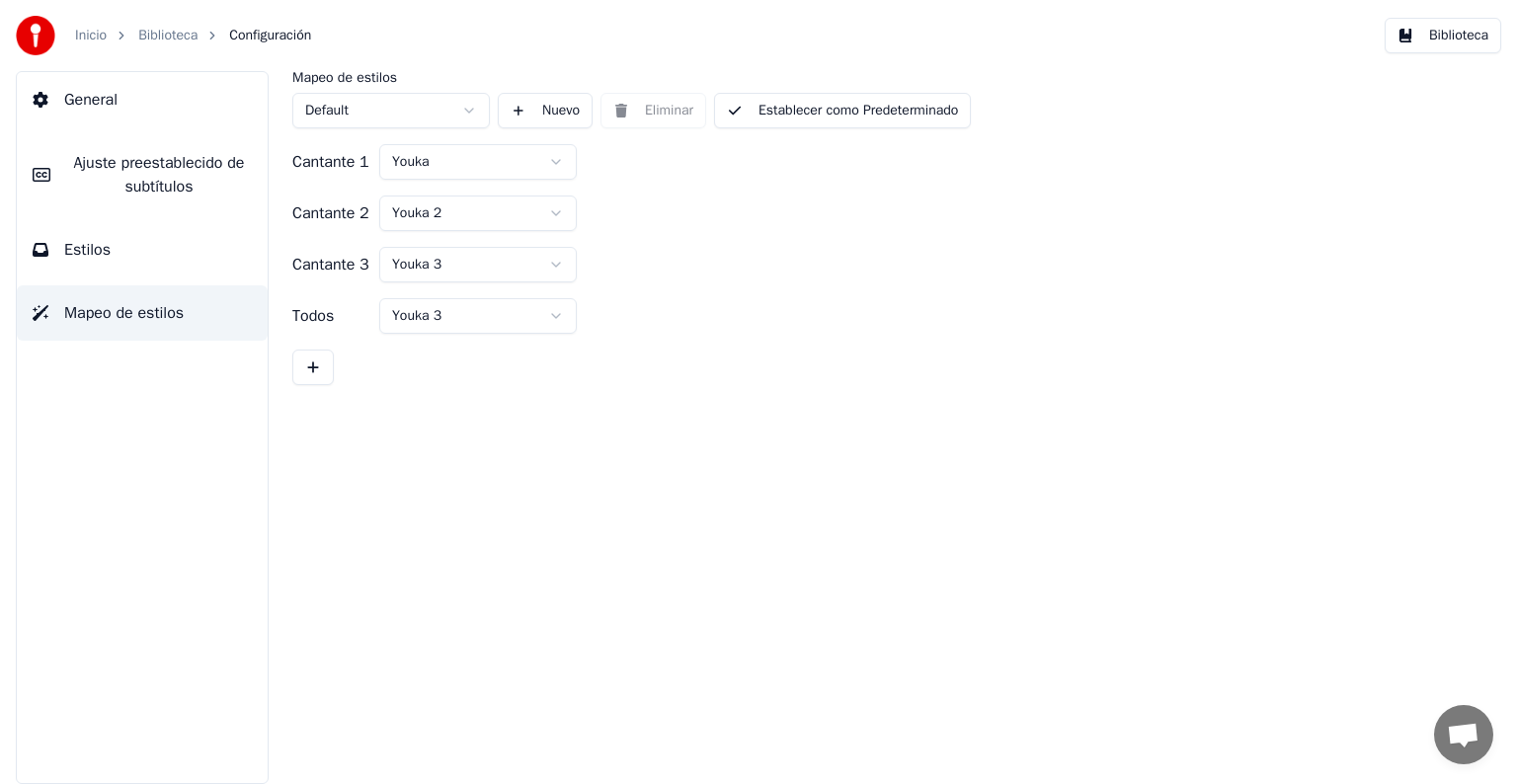 click on "Estilos" at bounding box center (87, 250) 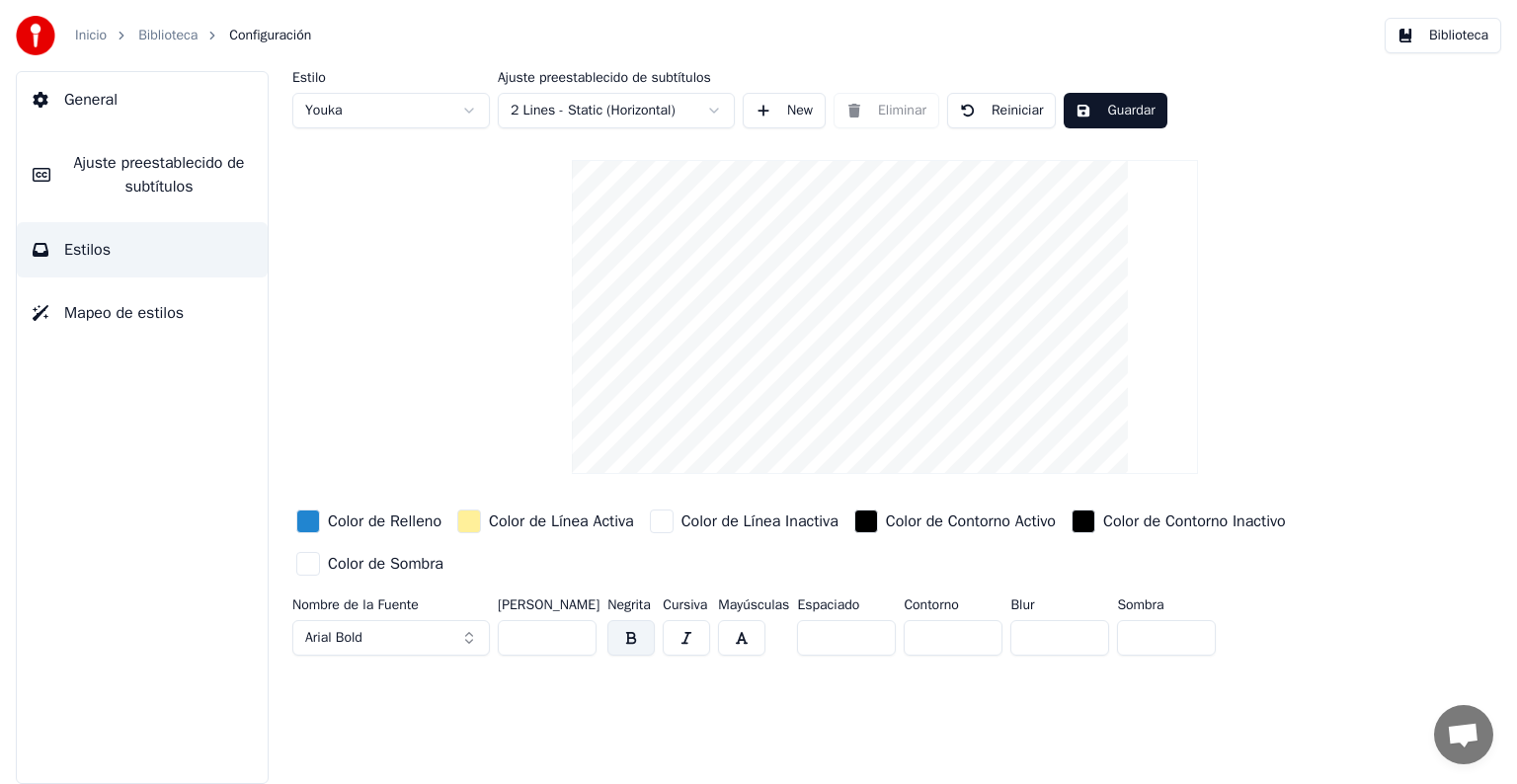drag, startPoint x: 872, startPoint y: 415, endPoint x: 868, endPoint y: 333, distance: 82.0975 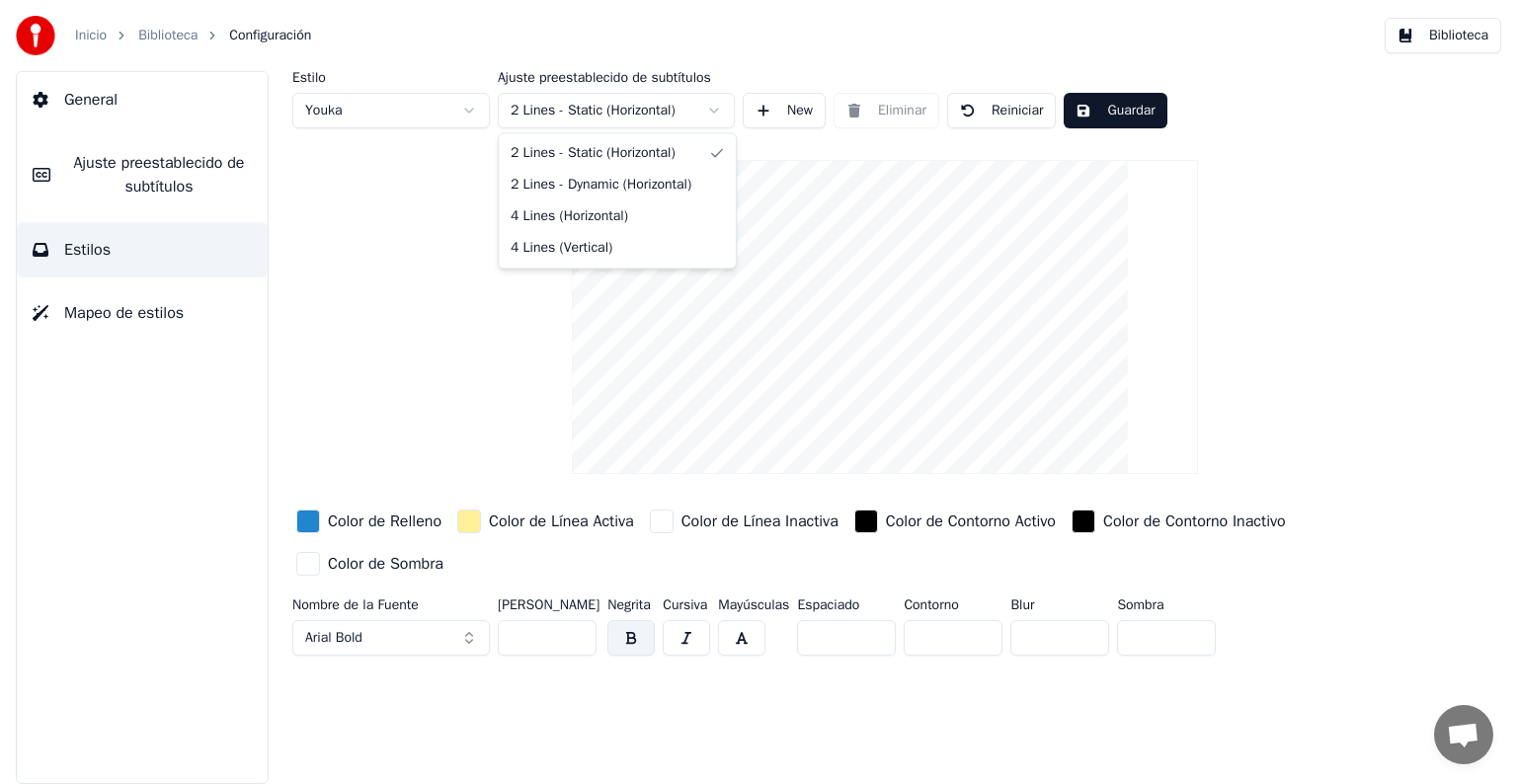 click on "Inicio Biblioteca Configuración Biblioteca General Ajuste preestablecido de subtítulos Estilos Mapeo de estilos Estilo Youka Ajuste preestablecido de subtítulos 2 Lines - Static (Horizontal) New Eliminar Reiniciar Guardar Color de Relleno Color de Línea Activa Color de Línea Inactiva Color de Contorno Activo Color de Contorno Inactivo Color de Sombra Nombre de la Fuente Arial Bold Tamaño de Fuente ** Negrita Cursiva Mayúsculas Espaciado * Contorno * Blur * Sombra * 2 Lines - Static (Horizontal) 2 Lines - Dynamic (Horizontal) 4 Lines (Horizontal) 4 Lines (Vertical)" at bounding box center [758, 392] 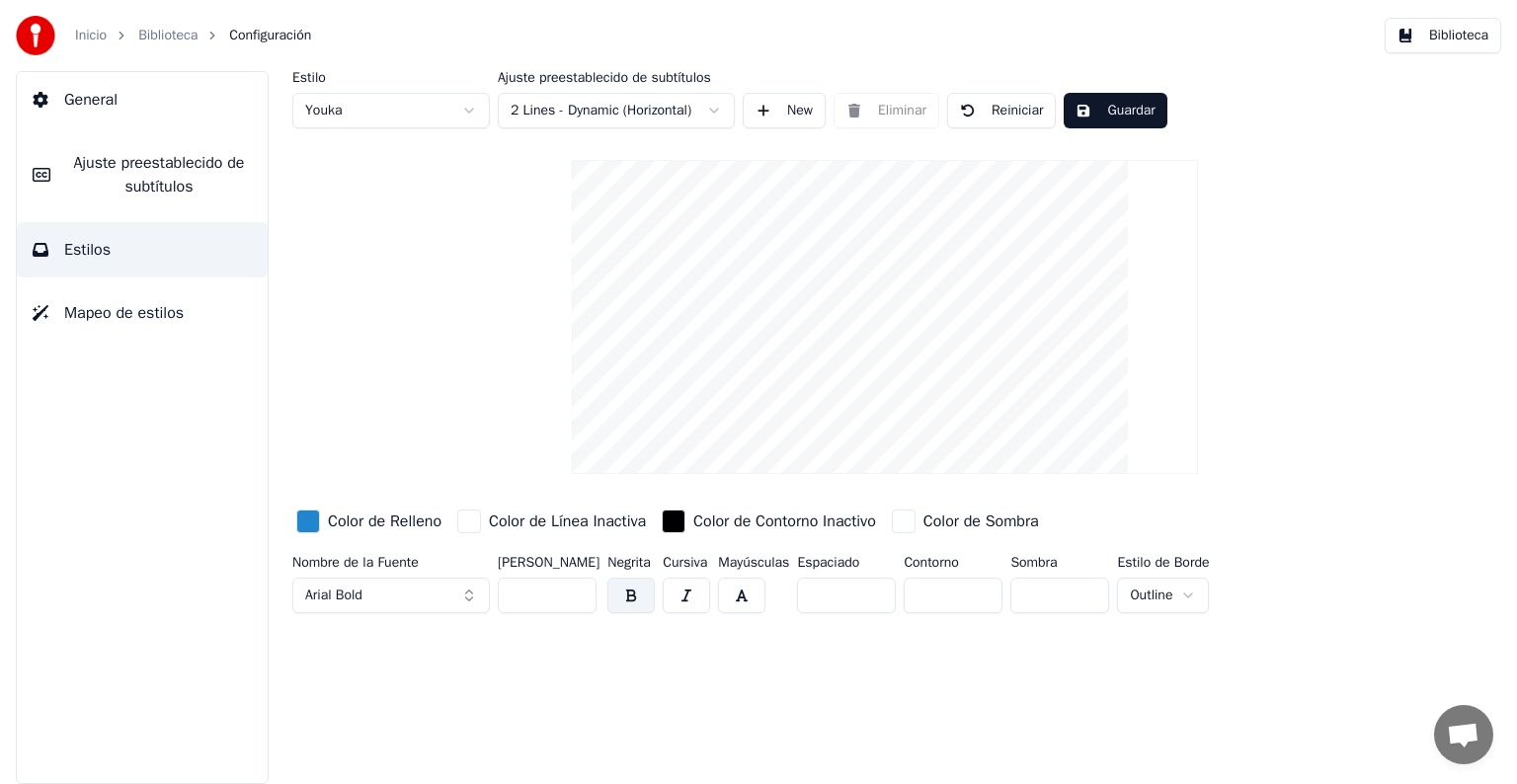 click on "Inicio Biblioteca Configuración Biblioteca General Ajuste preestablecido de subtítulos Estilos Mapeo de estilos Estilo Youka Ajuste preestablecido de subtítulos 2 Lines - Dynamic (Horizontal) New Eliminar Reiniciar Guardar Color de Relleno Color de Línea Inactiva Color de Contorno Inactivo Color de Sombra Nombre de la Fuente Arial Bold Tamaño de Fuente ** Negrita Cursiva Mayúsculas Espaciado * Contorno * Sombra * Estilo de Borde Outline" at bounding box center [758, 392] 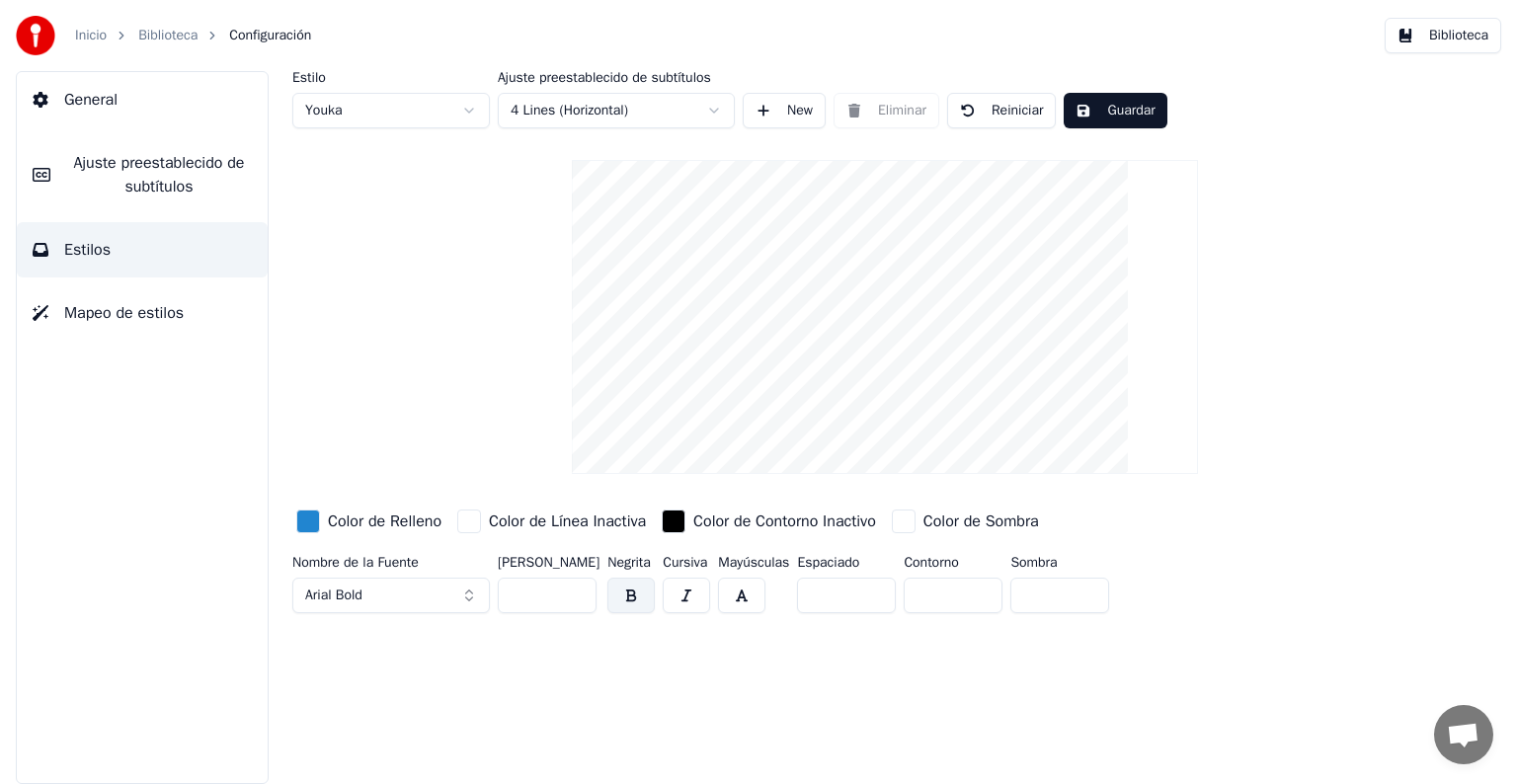 click on "Guardar" at bounding box center (1115, 111) 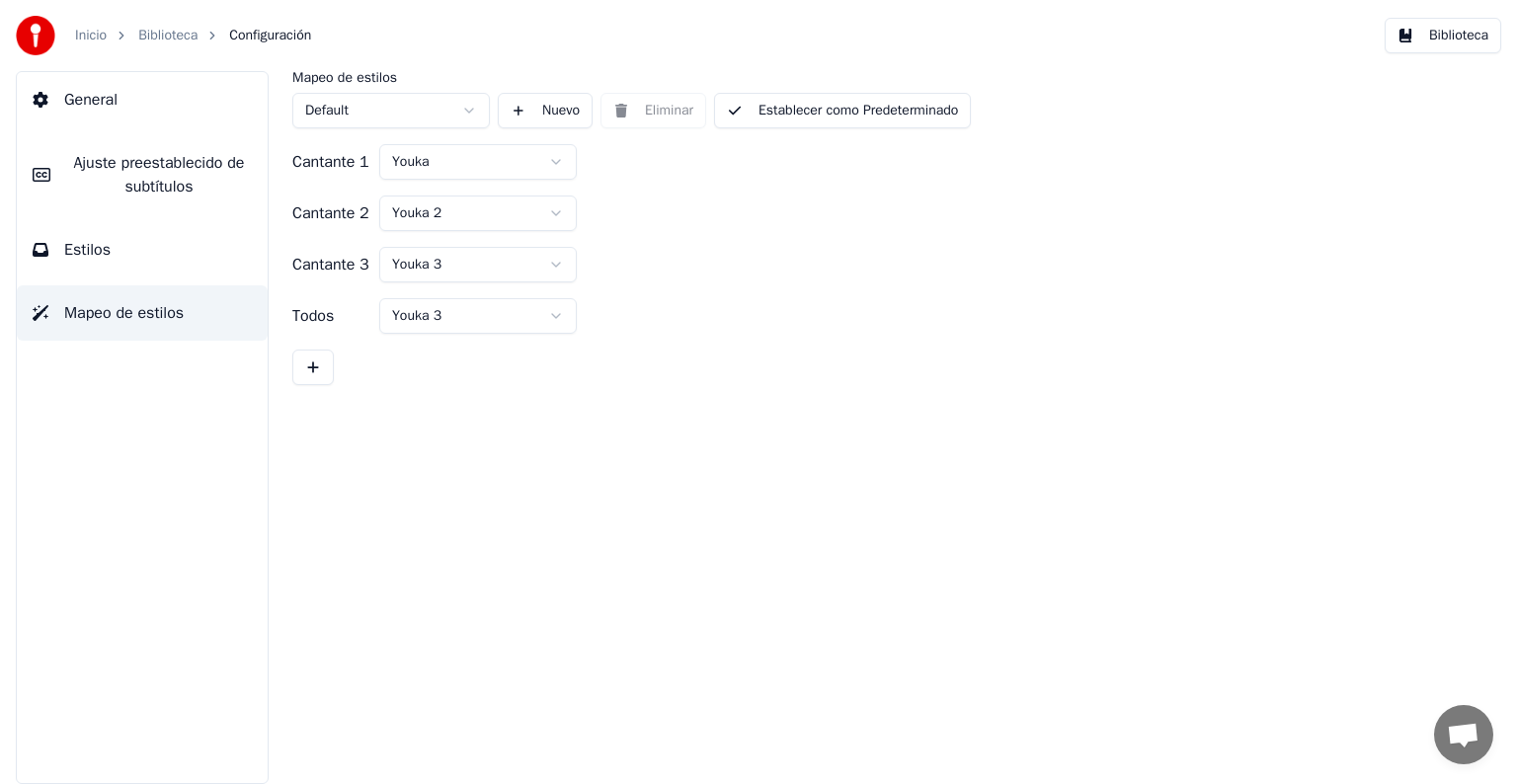 click on "Ajuste preestablecido de subtítulos" at bounding box center (159, 175) 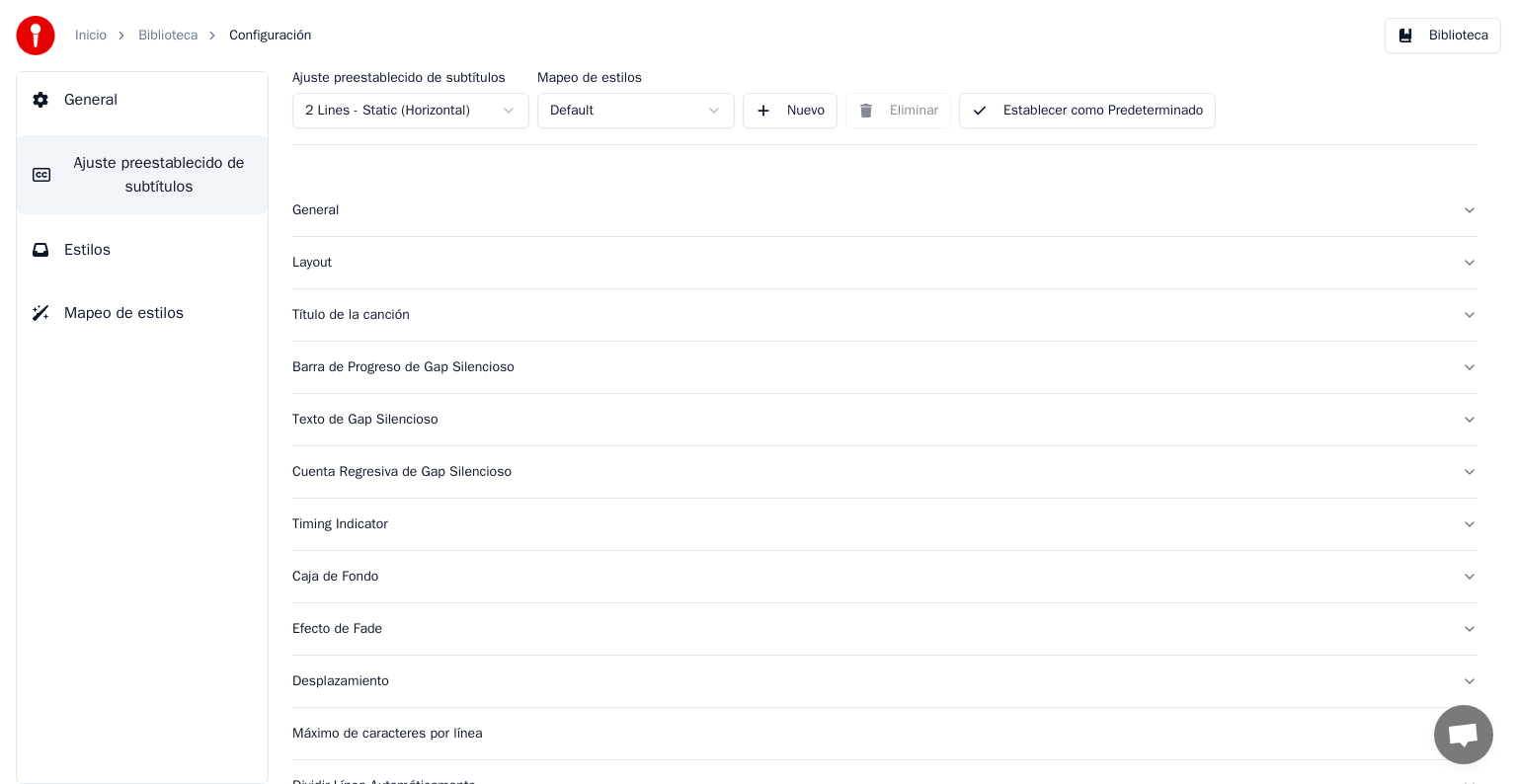 click on "General" at bounding box center [91, 100] 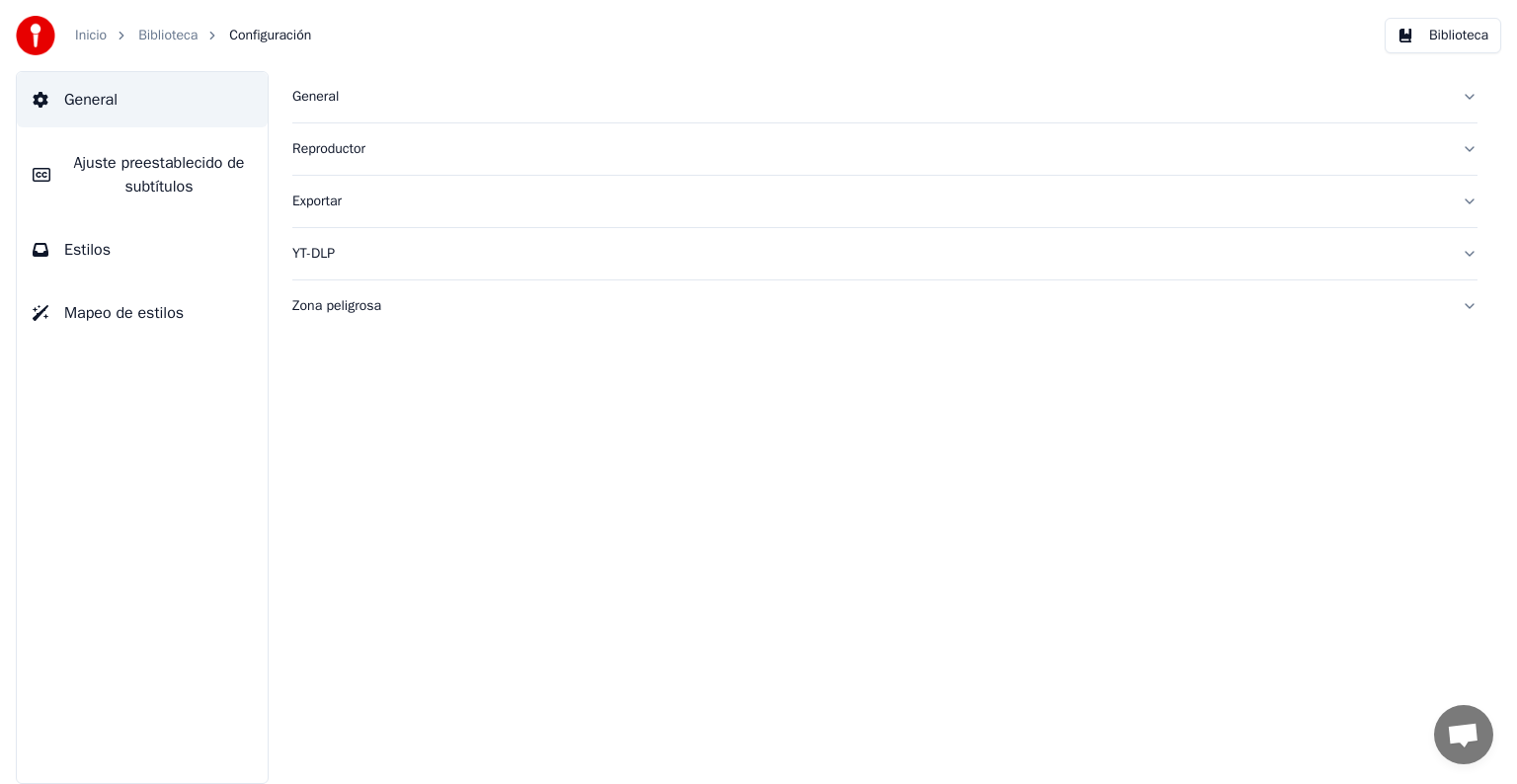 click on "Biblioteca" at bounding box center [168, 36] 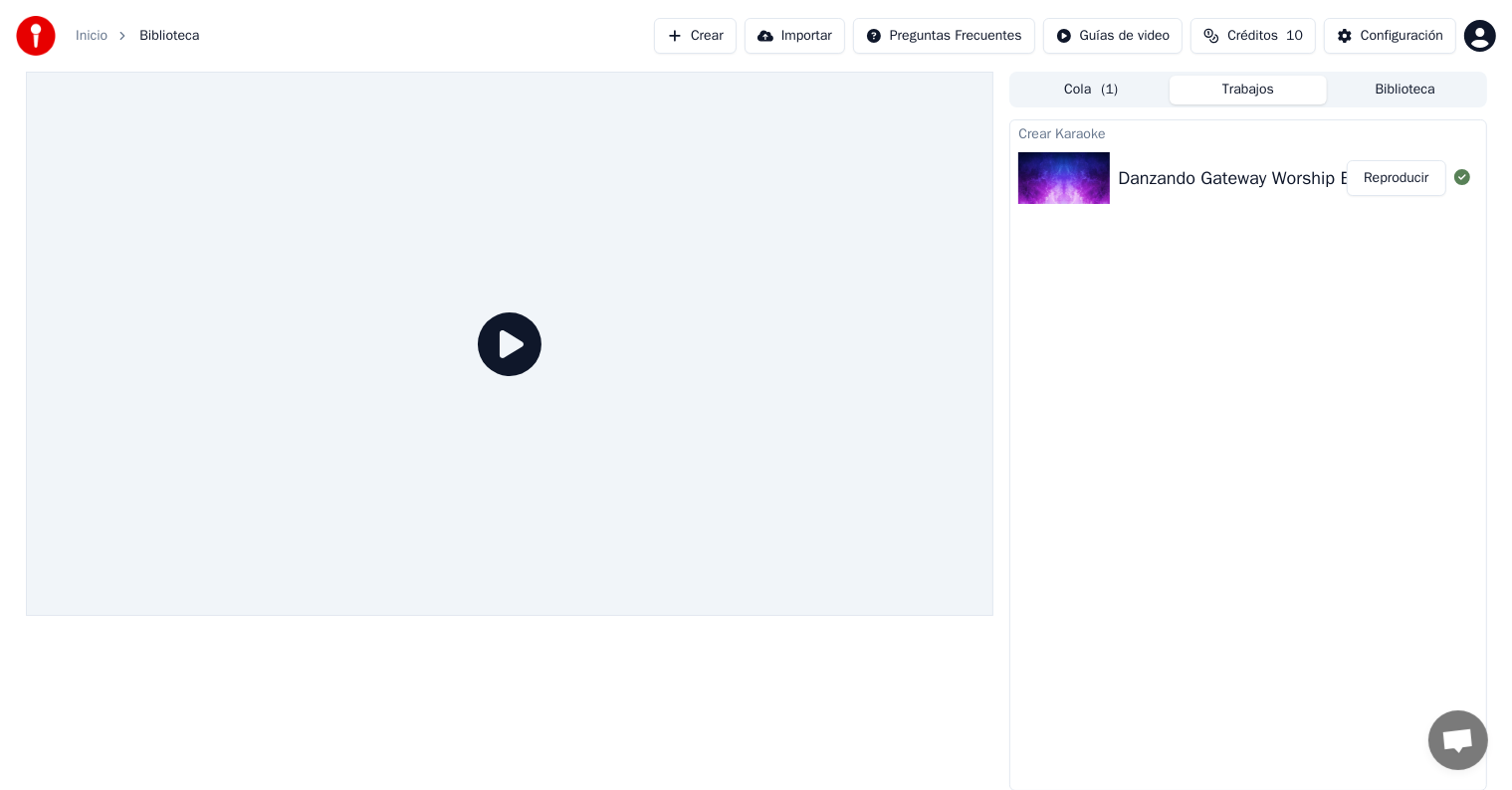 click 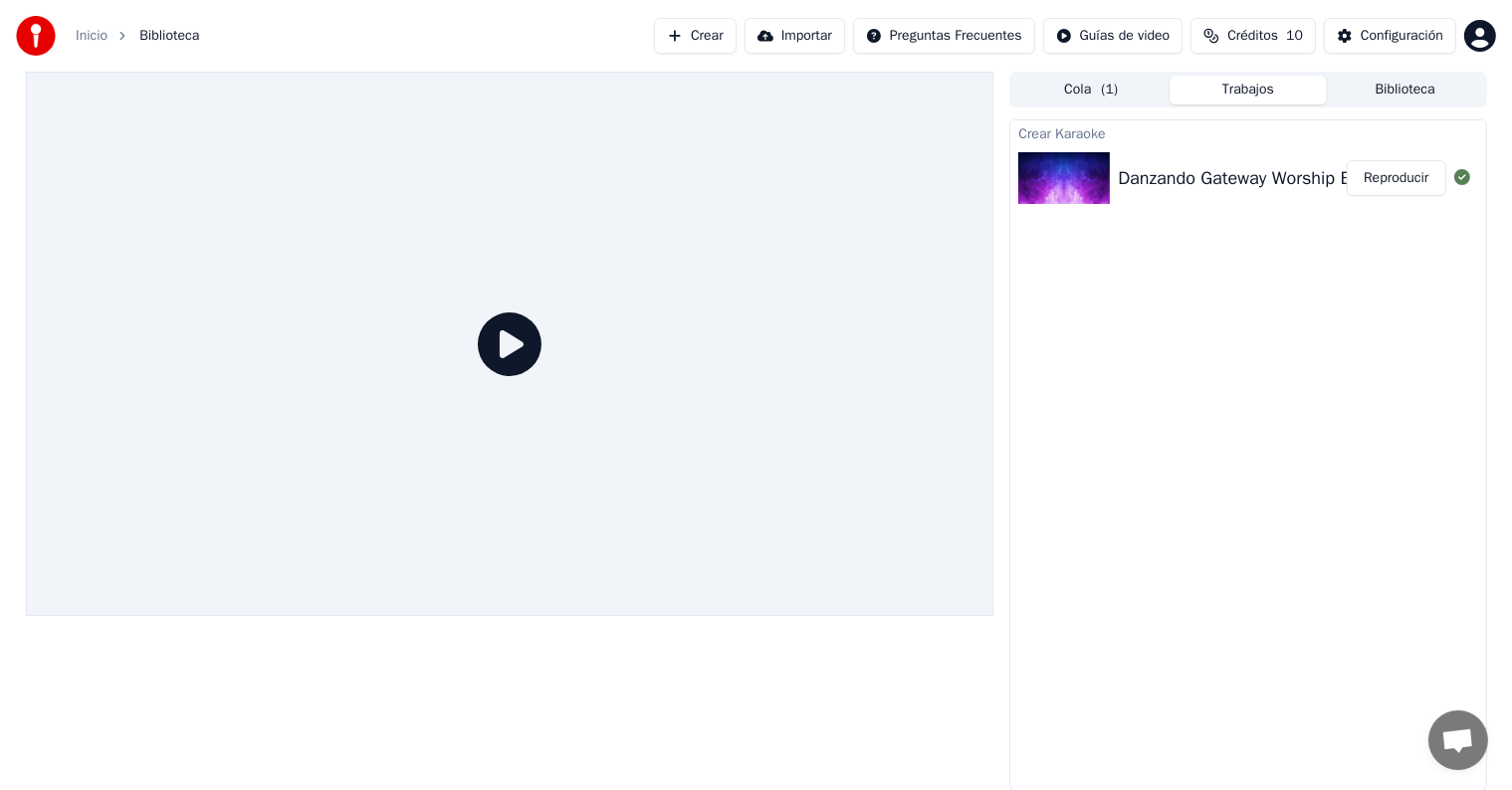 click at bounding box center (1064, 178) 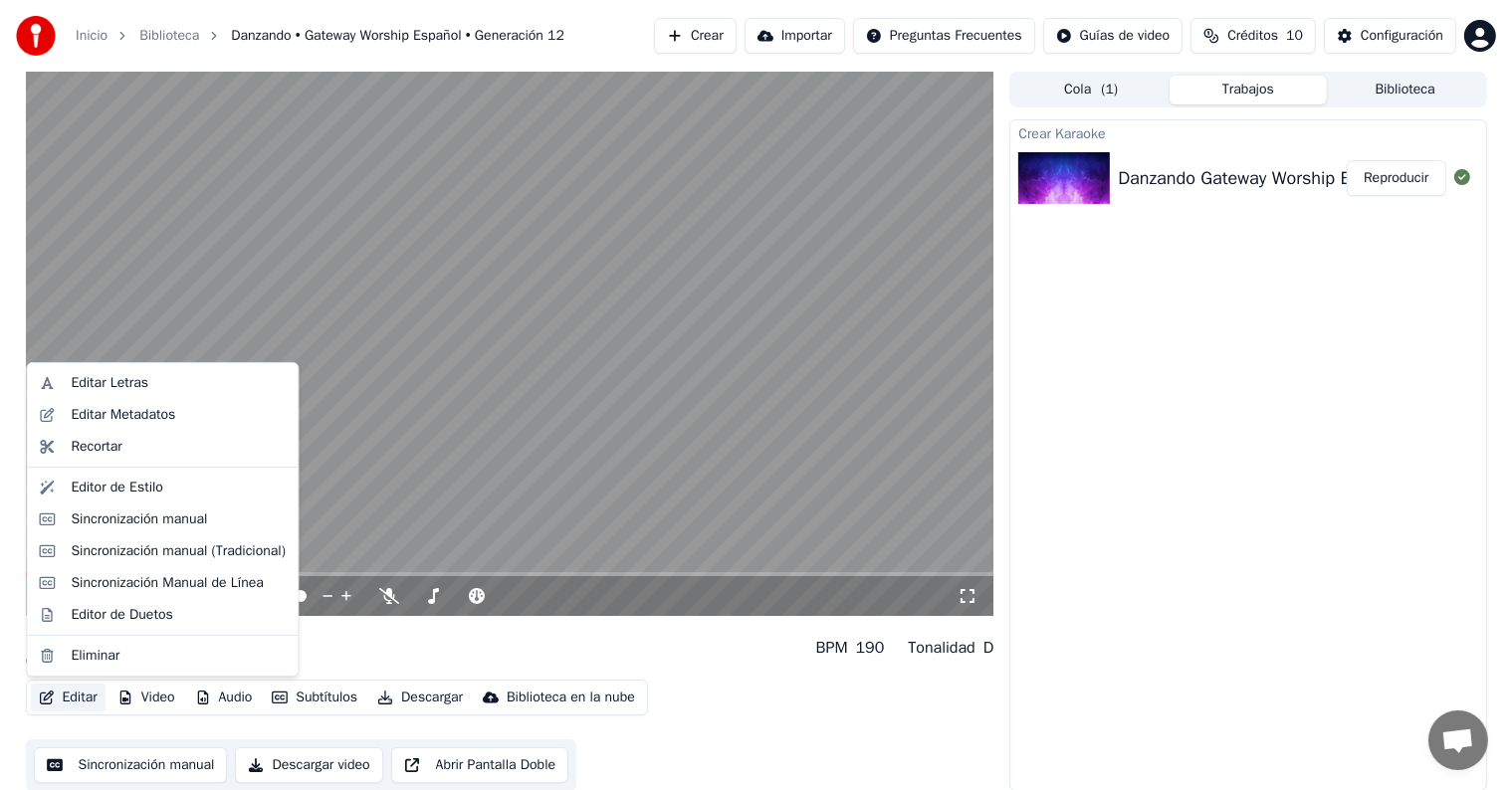 click on "Editar" at bounding box center [68, 697] 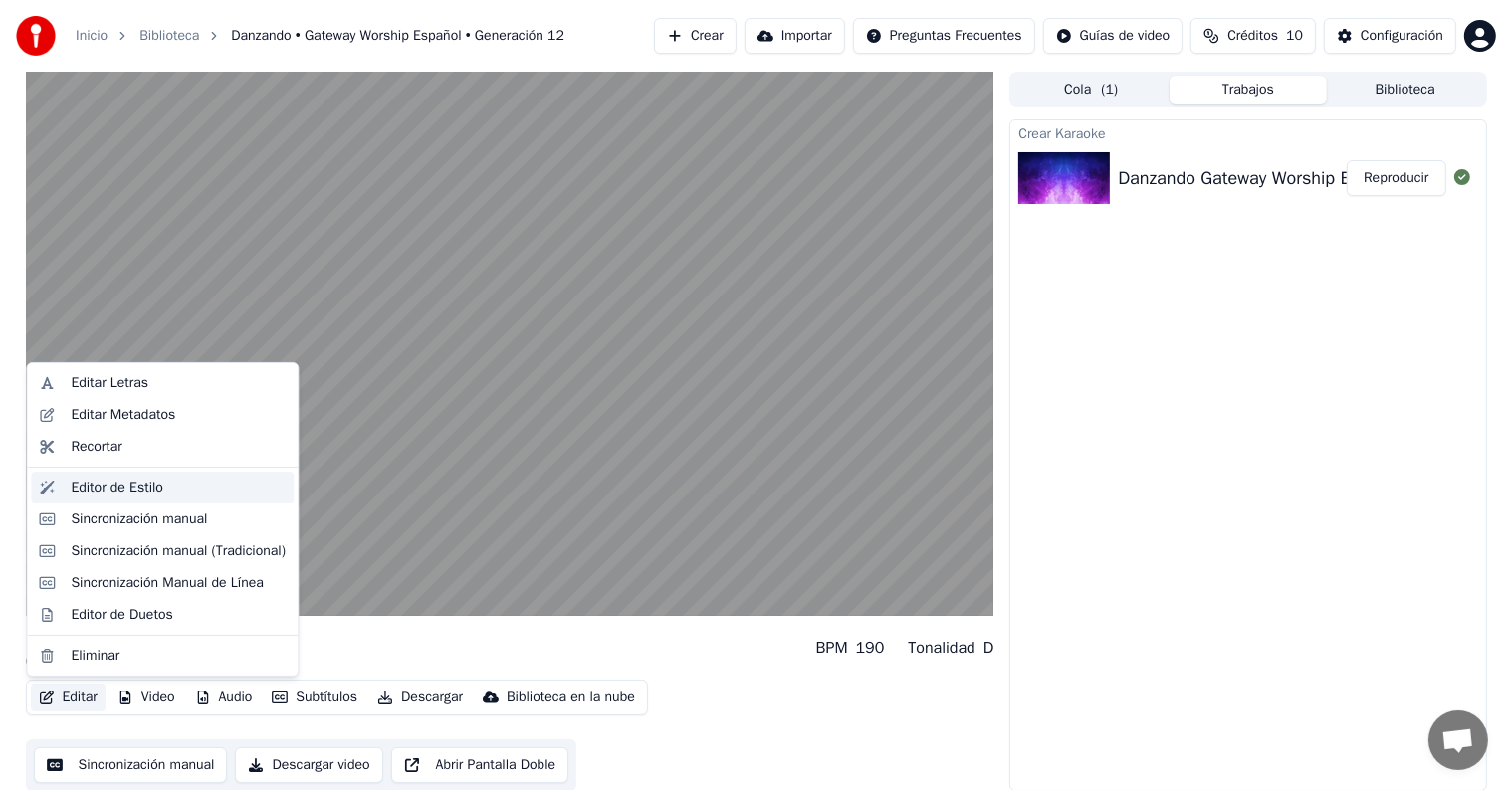 click on "Editor de Estilo" at bounding box center [116, 488] 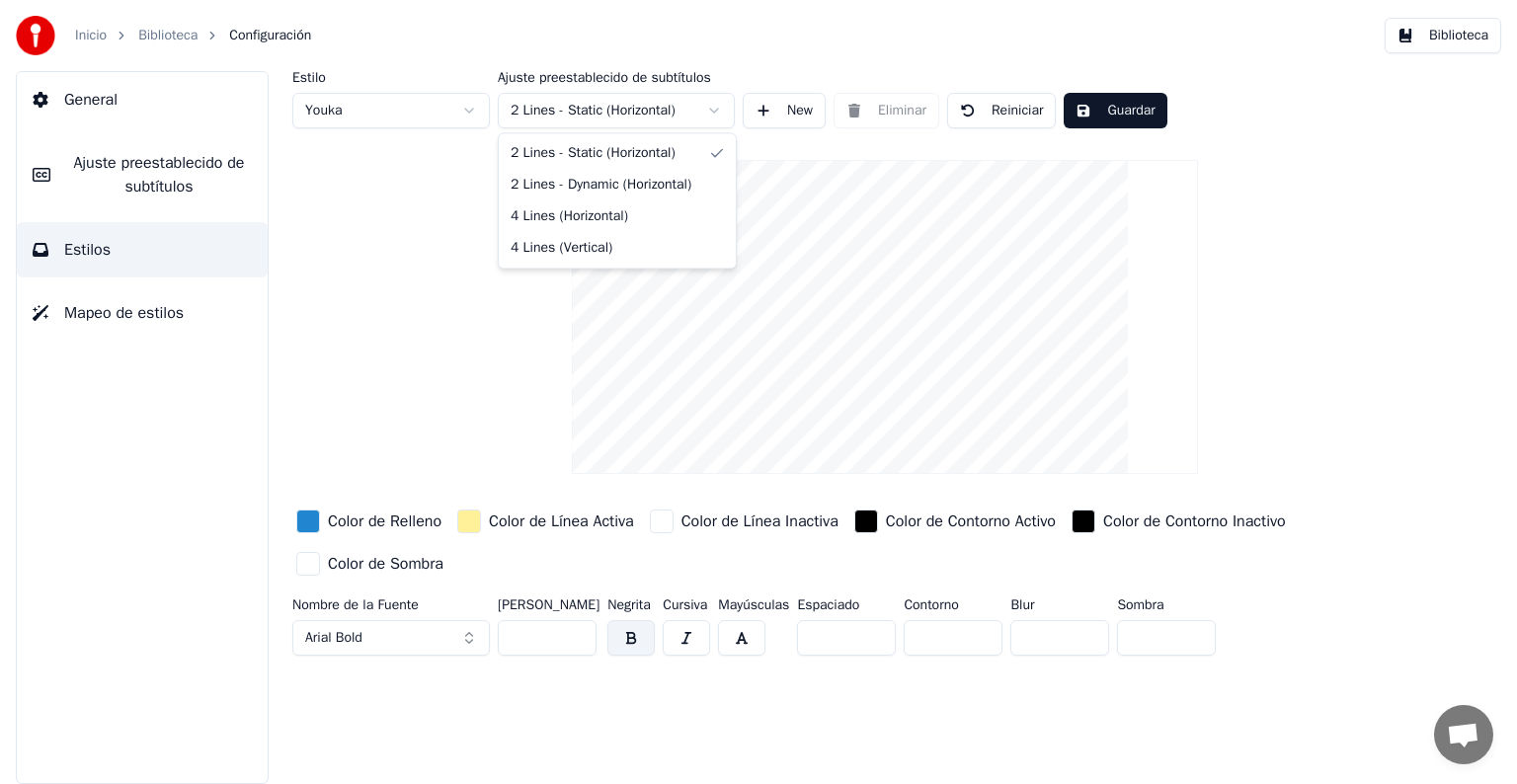 click on "Inicio Biblioteca Configuración Biblioteca General Ajuste preestablecido de subtítulos Estilos Mapeo de estilos Estilo Youka Ajuste preestablecido de subtítulos 2 Lines - Static (Horizontal) New Eliminar Reiniciar Guardar Color de Relleno Color de Línea Activa Color de Línea Inactiva Color de Contorno Activo Color de Contorno Inactivo Color de Sombra Nombre de la Fuente Arial Bold Tamaño de Fuente ** Negrita Cursiva Mayúsculas Espaciado * Contorno * Blur * Sombra * 2 Lines - Static (Horizontal) 2 Lines - Dynamic (Horizontal) 4 Lines (Horizontal) 4 Lines (Vertical)" at bounding box center (758, 392) 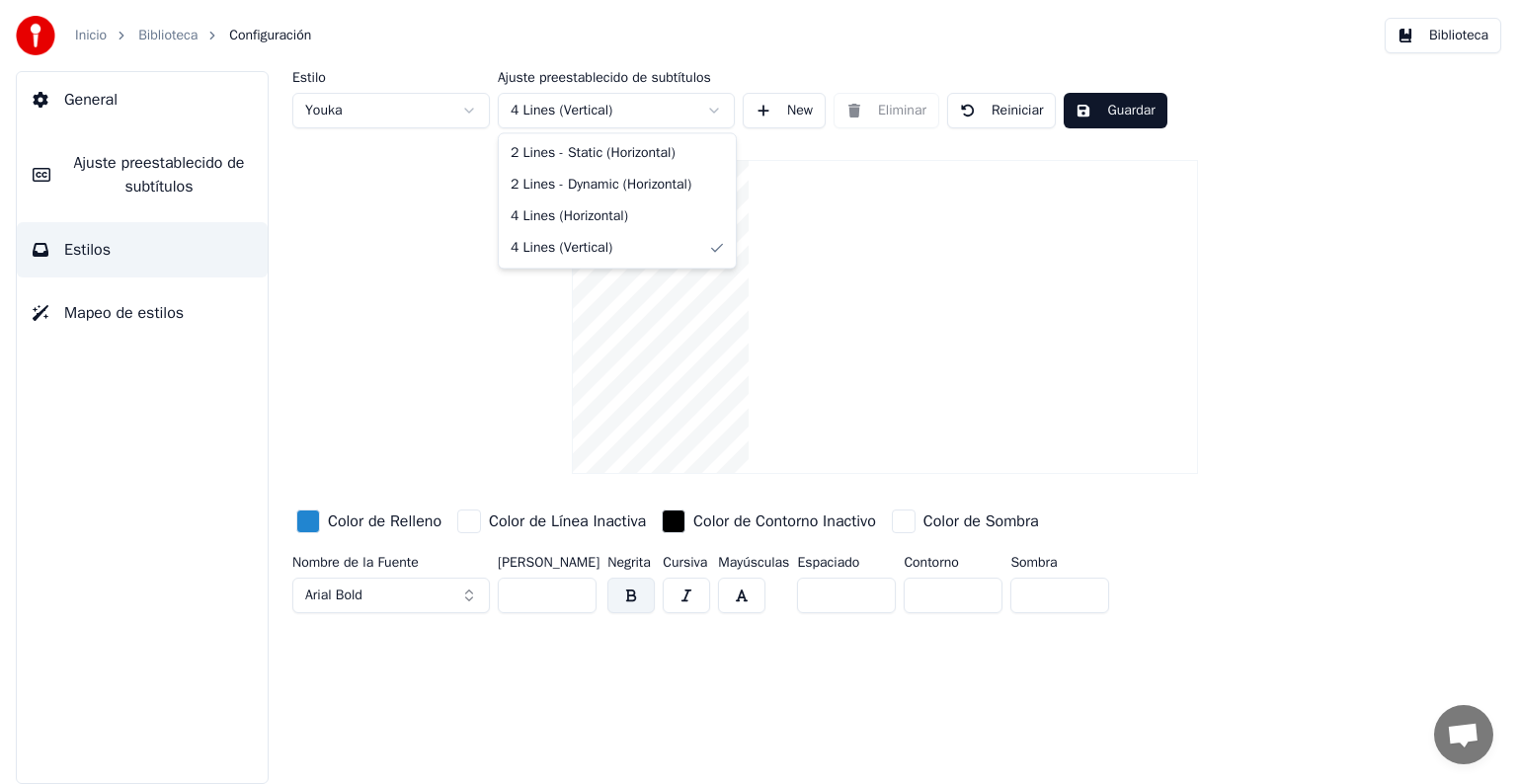 click on "Inicio Biblioteca Configuración Biblioteca General Ajuste preestablecido de subtítulos Estilos Mapeo de estilos Estilo Youka Ajuste preestablecido de subtítulos 4 Lines (Vertical) New Eliminar Reiniciar Guardar Color de Relleno Color de Línea Inactiva Color de Contorno Inactivo Color de Sombra Nombre de la Fuente Arial Bold Tamaño de Fuente ** Negrita Cursiva Mayúsculas Espaciado * Contorno * Sombra * 2 Lines - Static (Horizontal) 2 Lines - Dynamic (Horizontal) 4 Lines (Horizontal) 4 Lines (Vertical)" at bounding box center [758, 392] 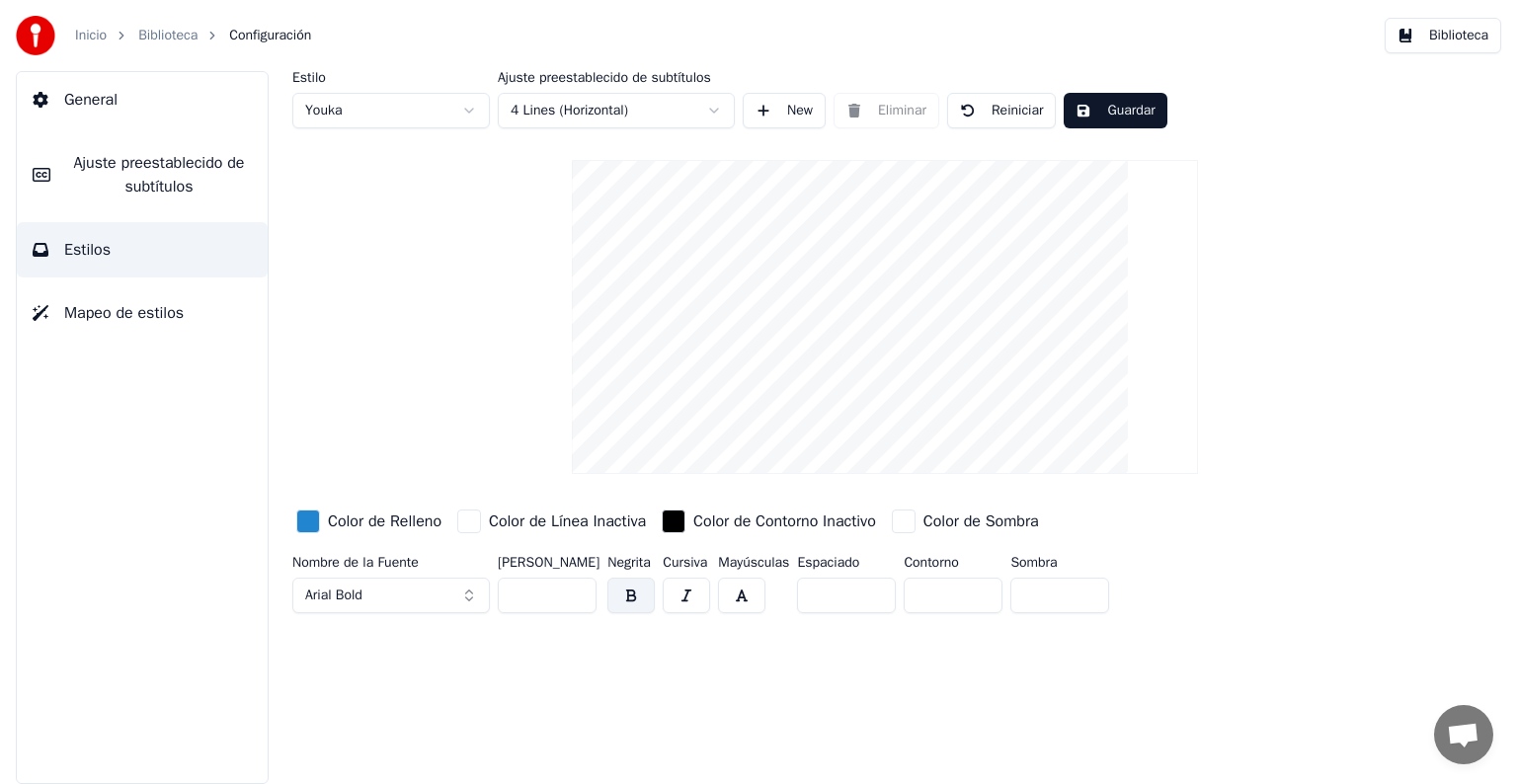 click on "Guardar" at bounding box center (1115, 111) 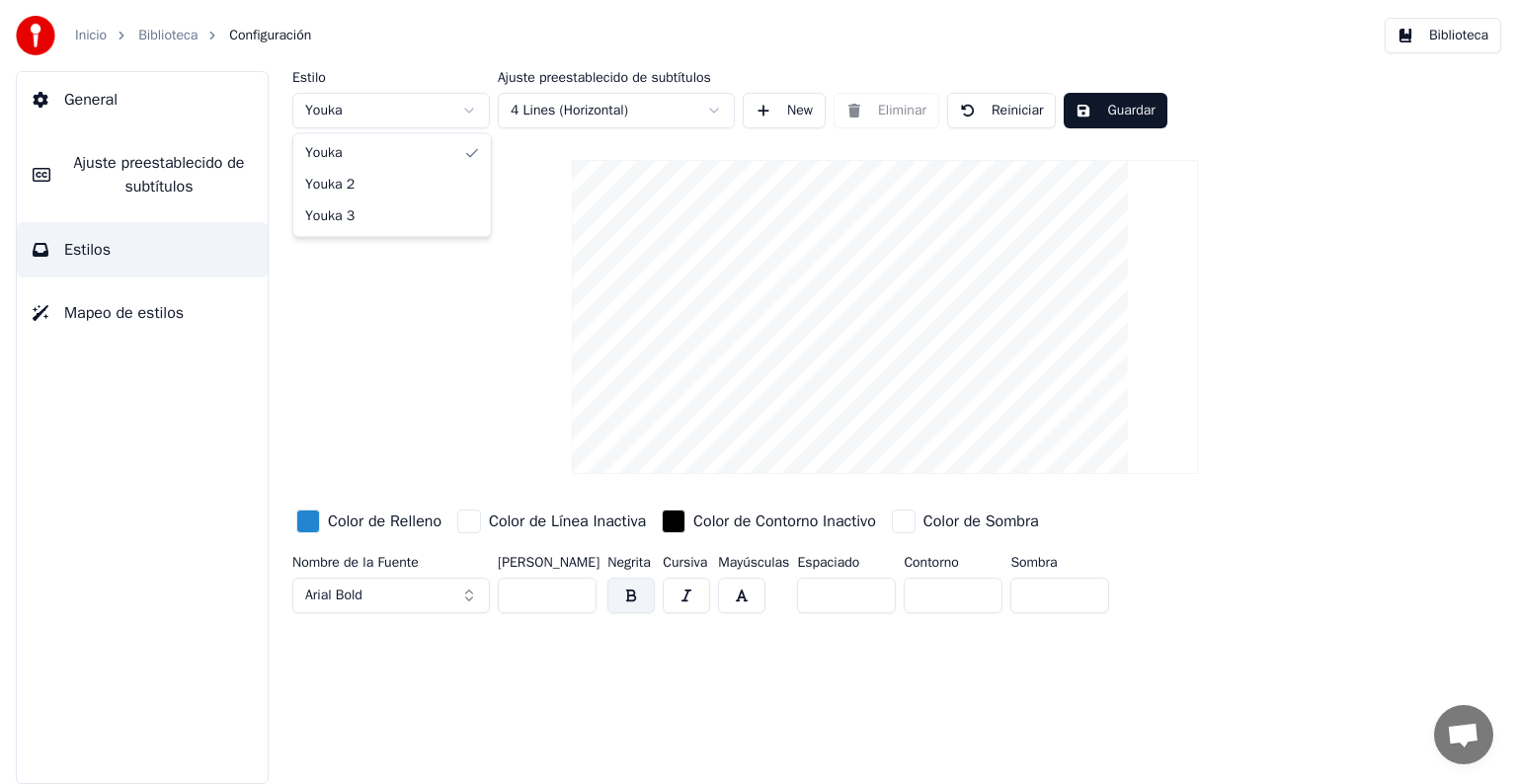 click on "Inicio Biblioteca Configuración Biblioteca General Ajuste preestablecido de subtítulos Estilos Mapeo de estilos Estilo Youka Ajuste preestablecido de subtítulos 4 Lines (Horizontal) New Eliminar Reiniciar Guardar Color de Relleno Color de Línea Inactiva Color de Contorno Inactivo Color de Sombra Nombre de la Fuente Arial Bold Tamaño de Fuente ** Negrita Cursiva Mayúsculas Espaciado * Contorno * Sombra * [PERSON_NAME] 2 Youka 3" at bounding box center [758, 392] 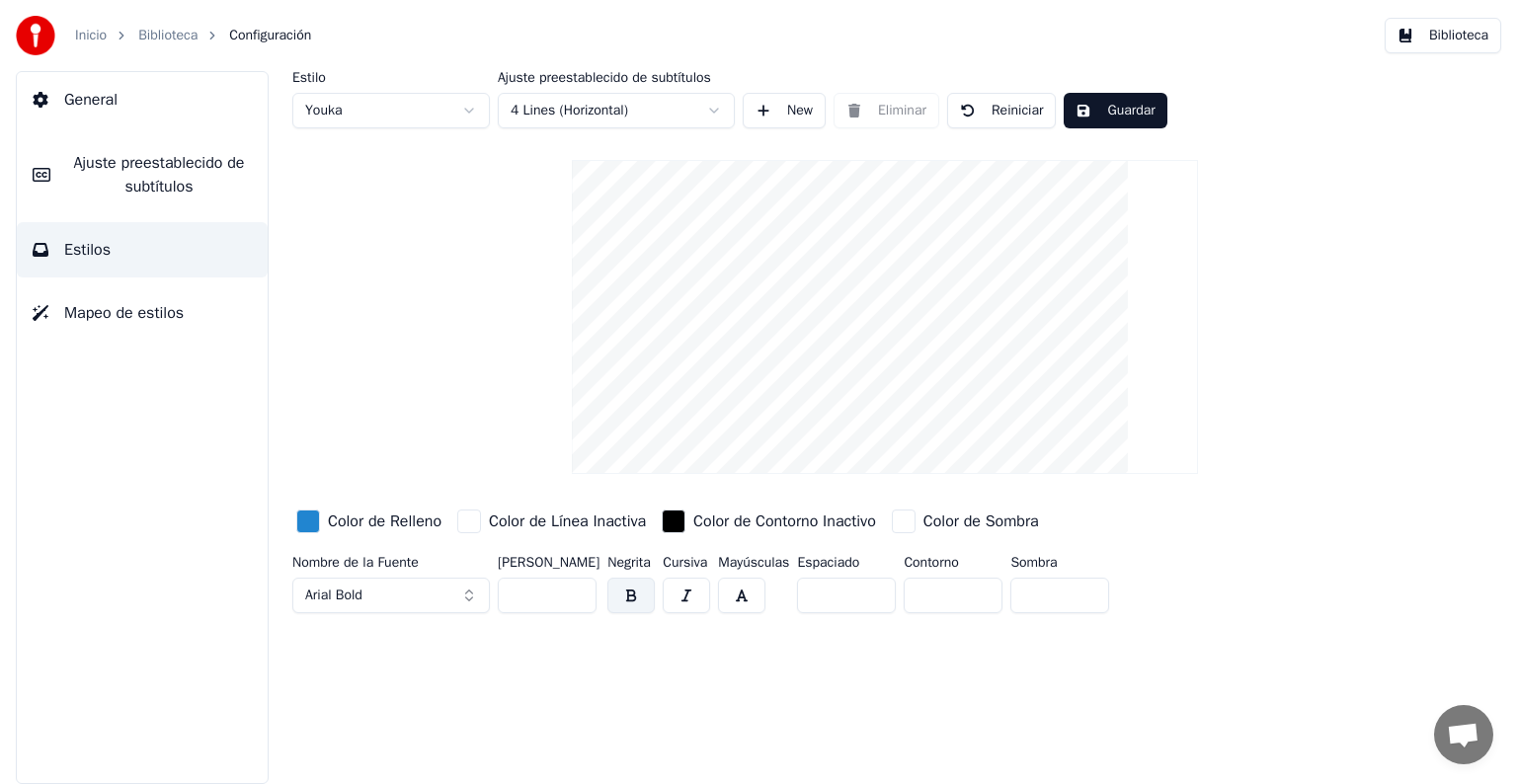 click on "New" at bounding box center (784, 111) 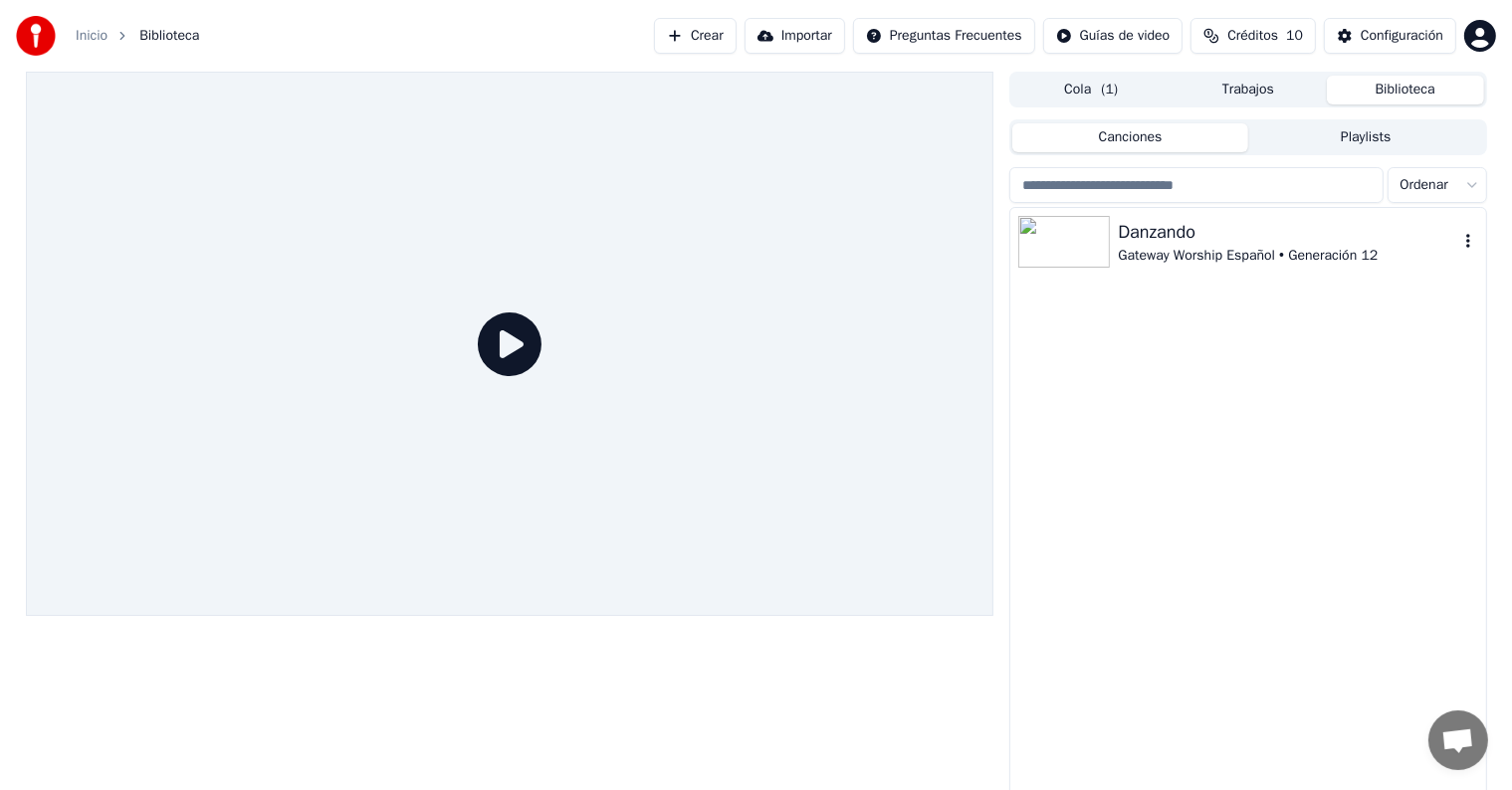 click on "Gateway Worship Español • Generación 12" at bounding box center [1287, 256] 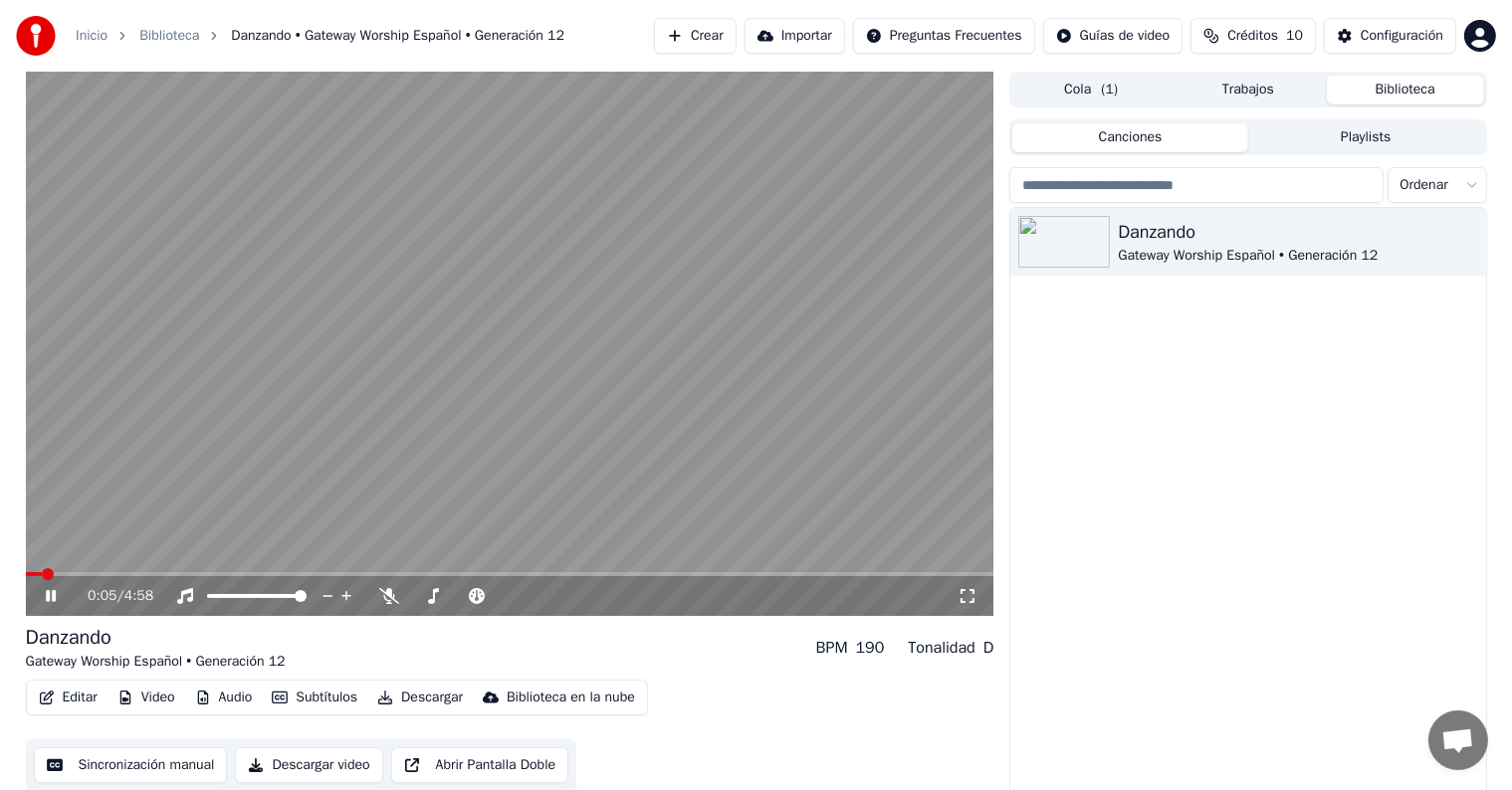 click on "0:05  /  4:58" at bounding box center (510, 596) 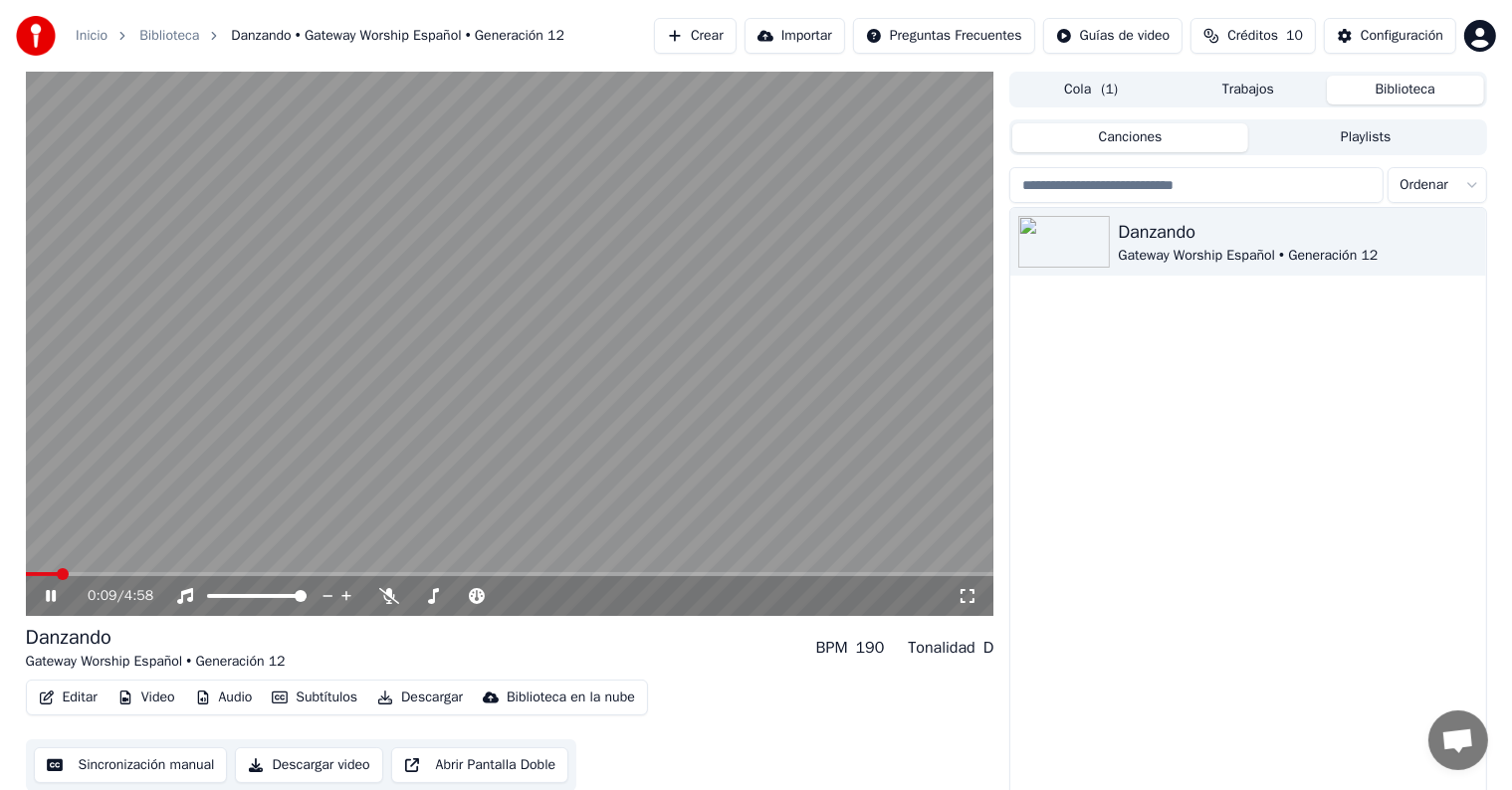 click on "Inicio Biblioteca Danzando • Gateway Worship Español • Generación 12" at bounding box center [290, 36] 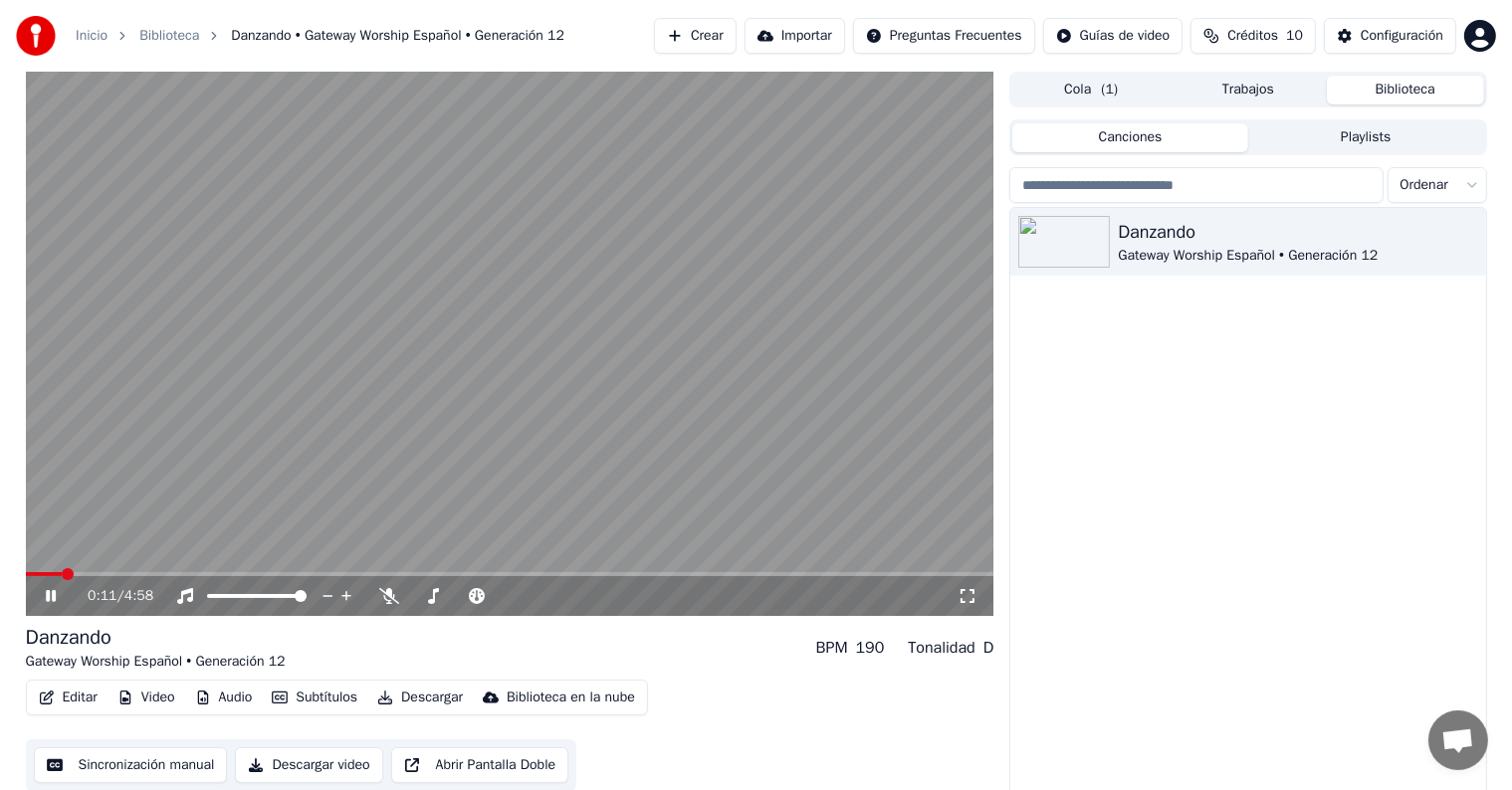 click on "Inicio" at bounding box center (92, 36) 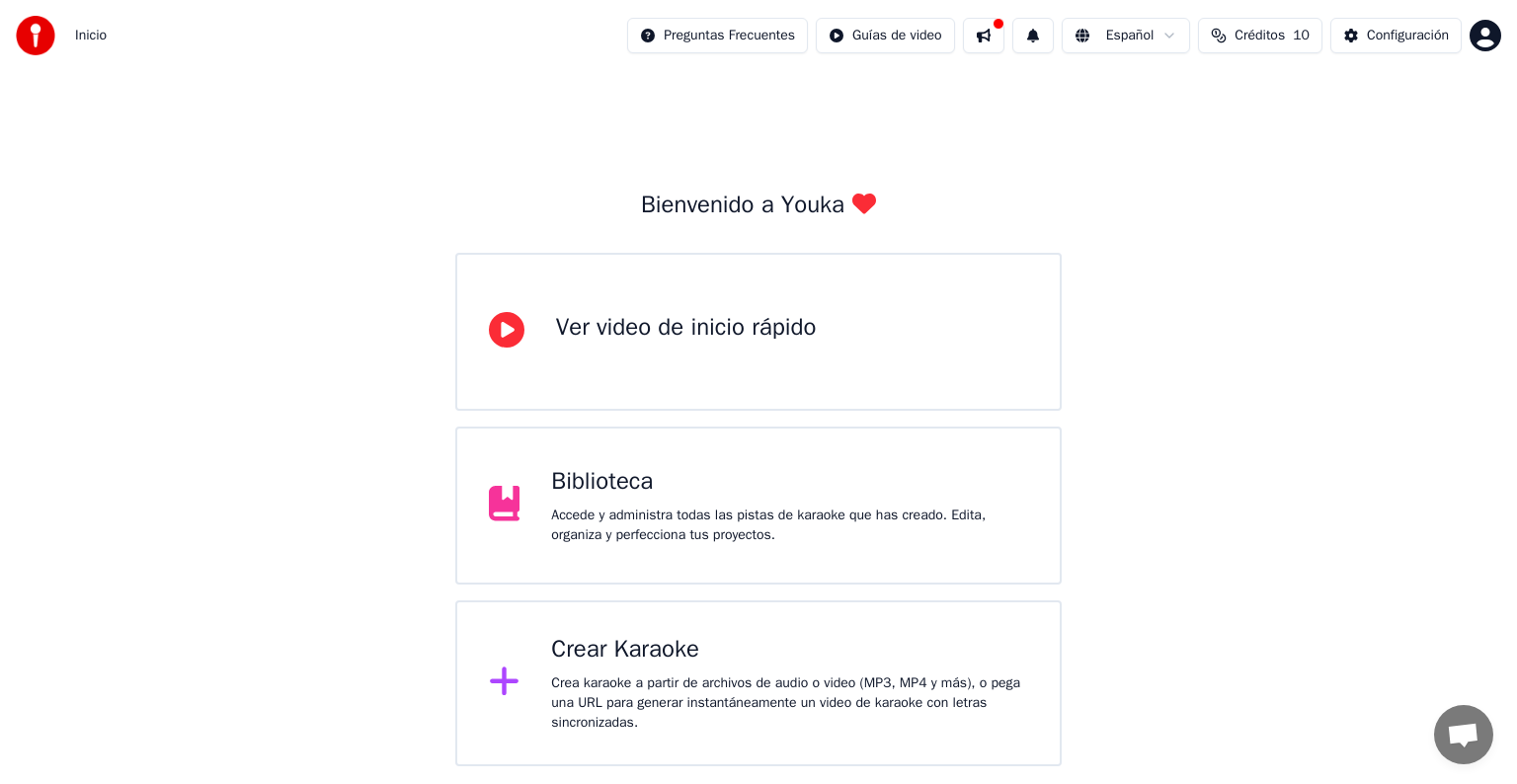 click on "Crear Karaoke" at bounding box center (789, 650) 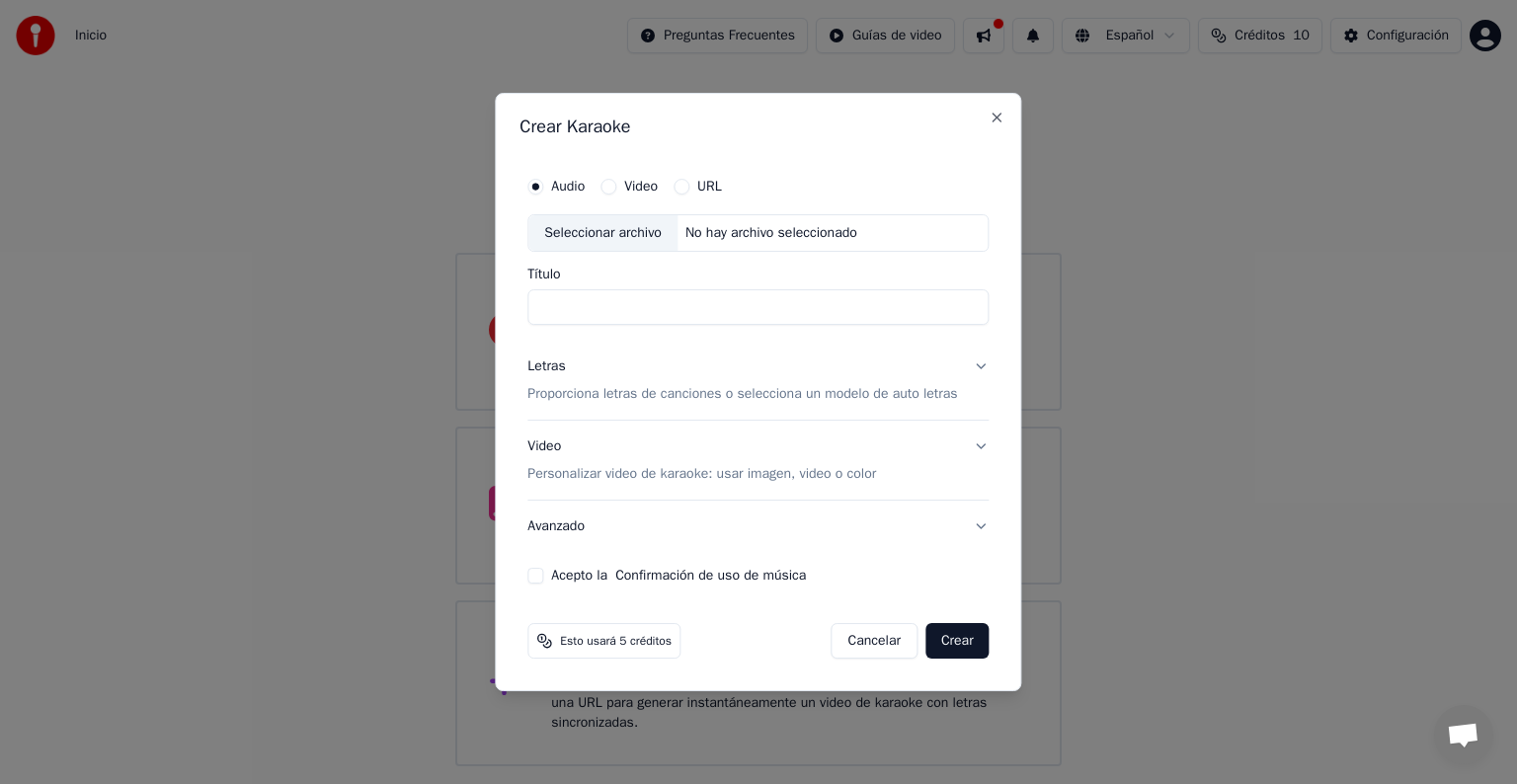 click on "Seleccionar archivo" at bounding box center (602, 233) 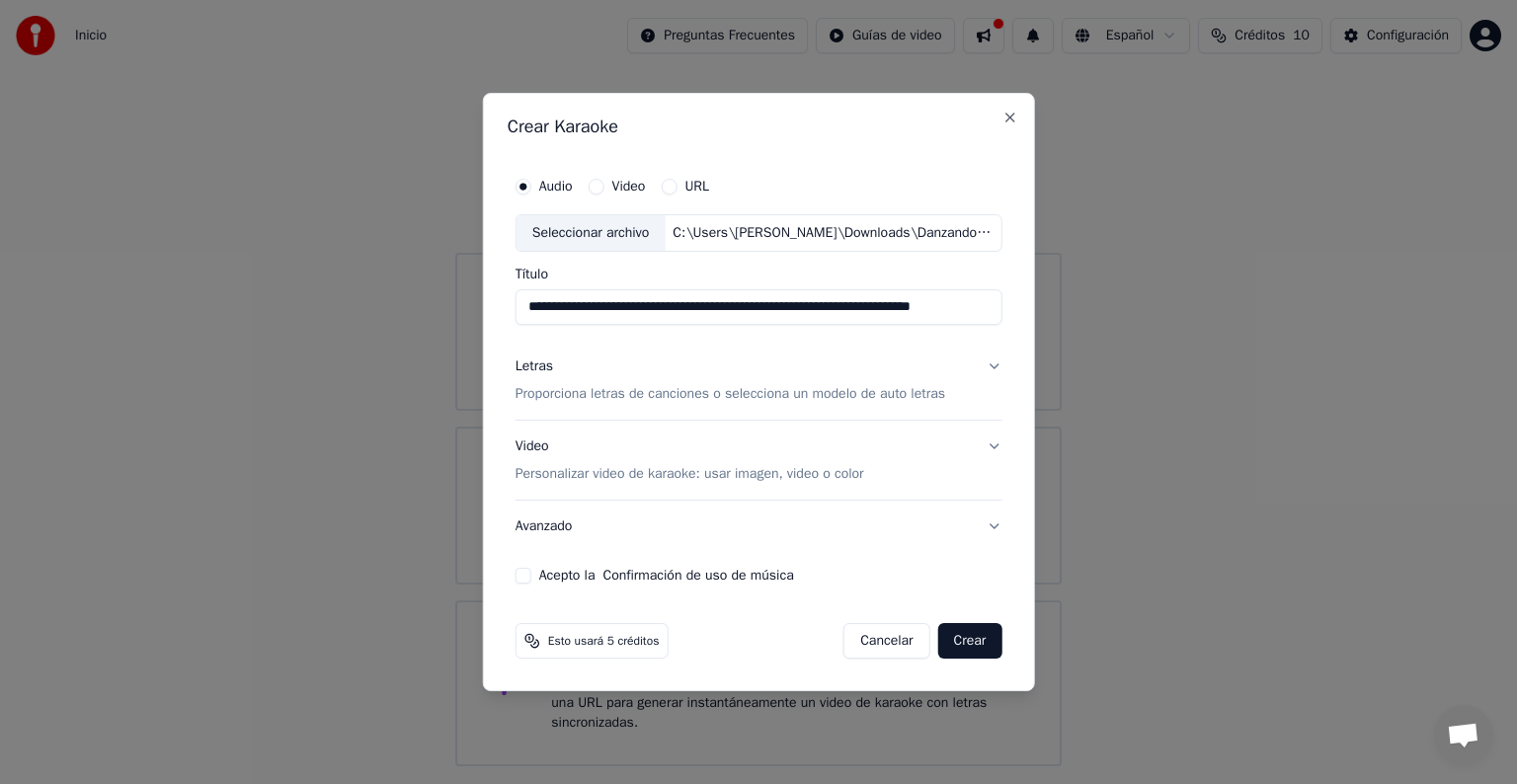 scroll, scrollTop: 0, scrollLeft: 4, axis: horizontal 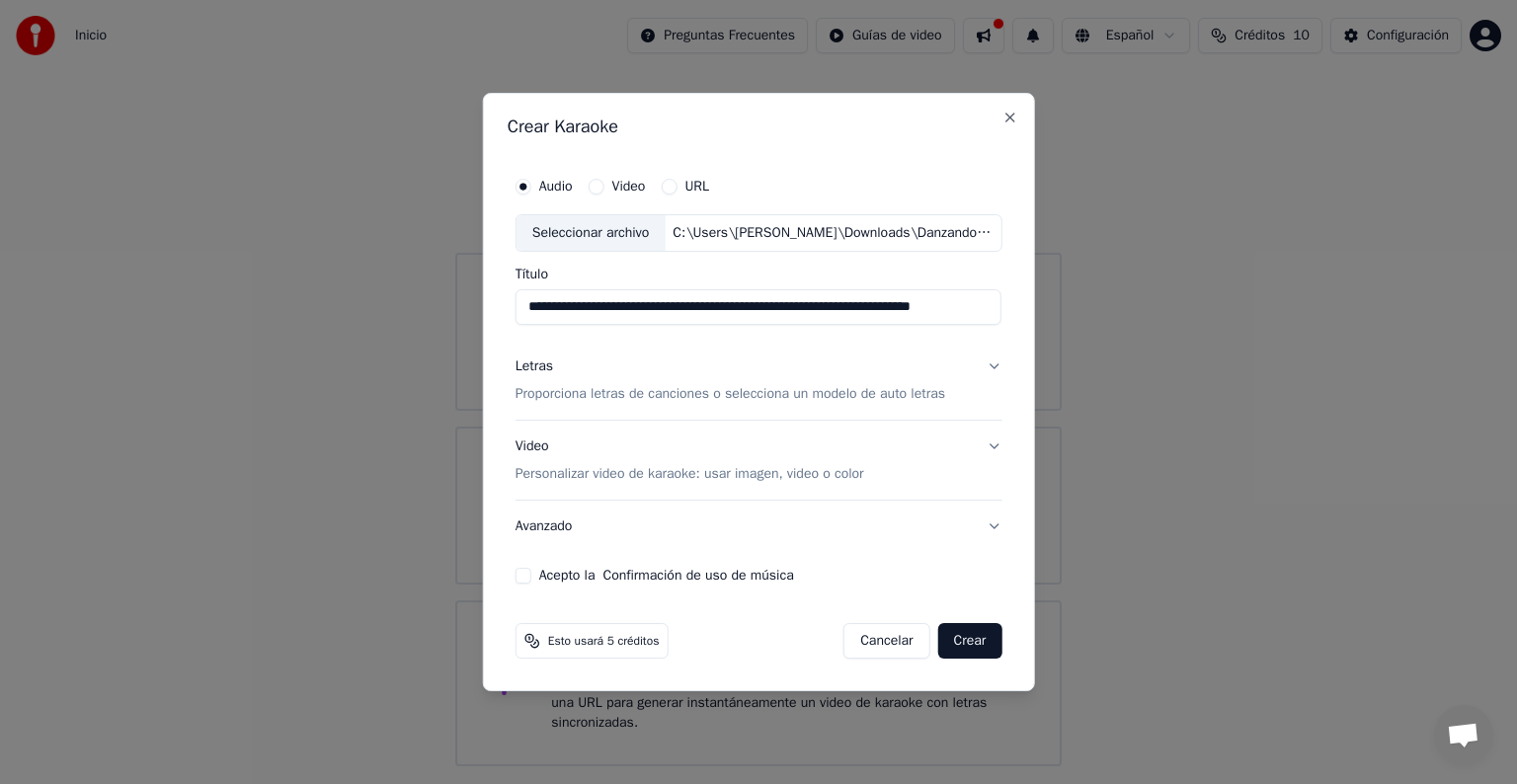 drag, startPoint x: 984, startPoint y: 310, endPoint x: 597, endPoint y: 328, distance: 387.41838 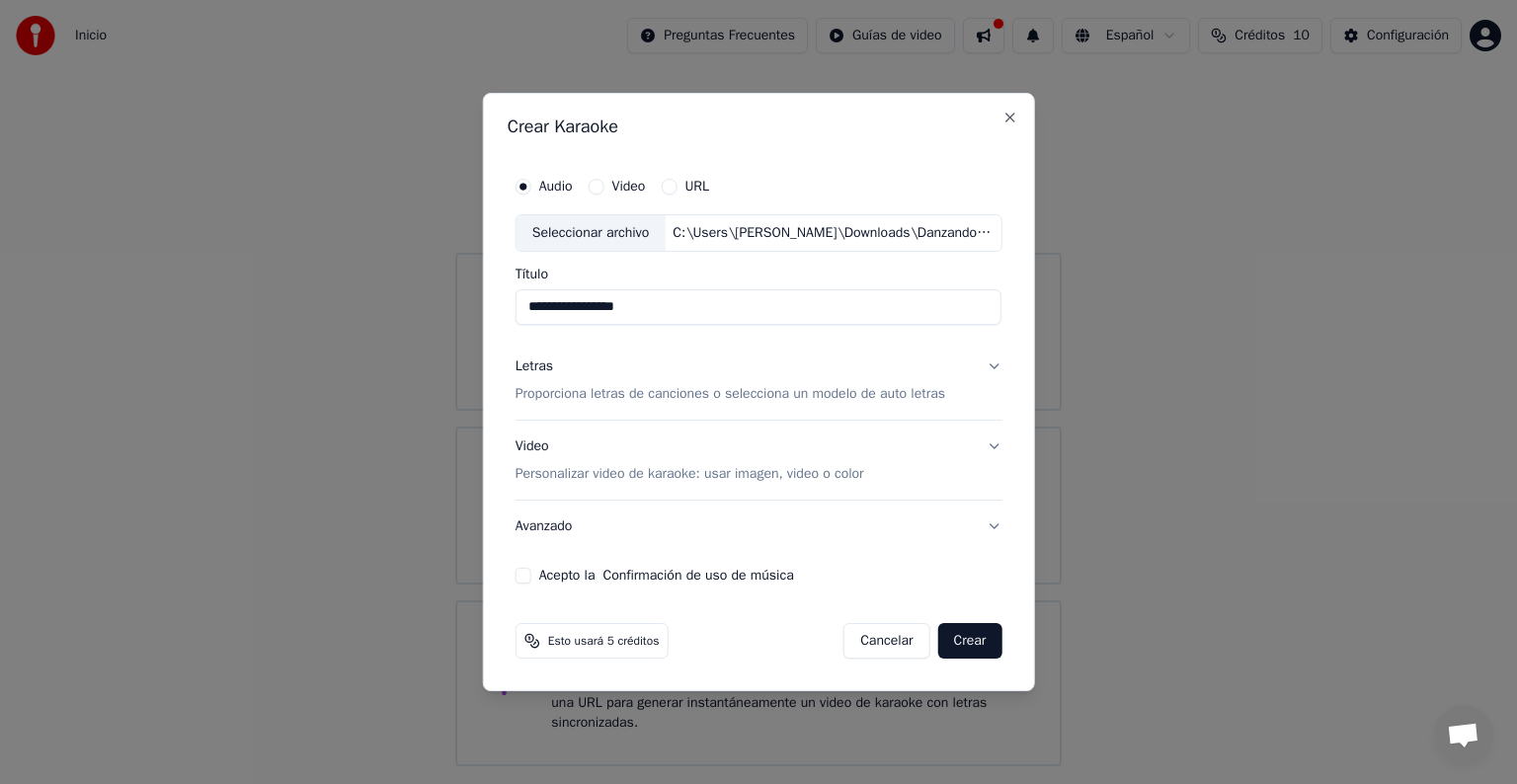 scroll, scrollTop: 0, scrollLeft: 0, axis: both 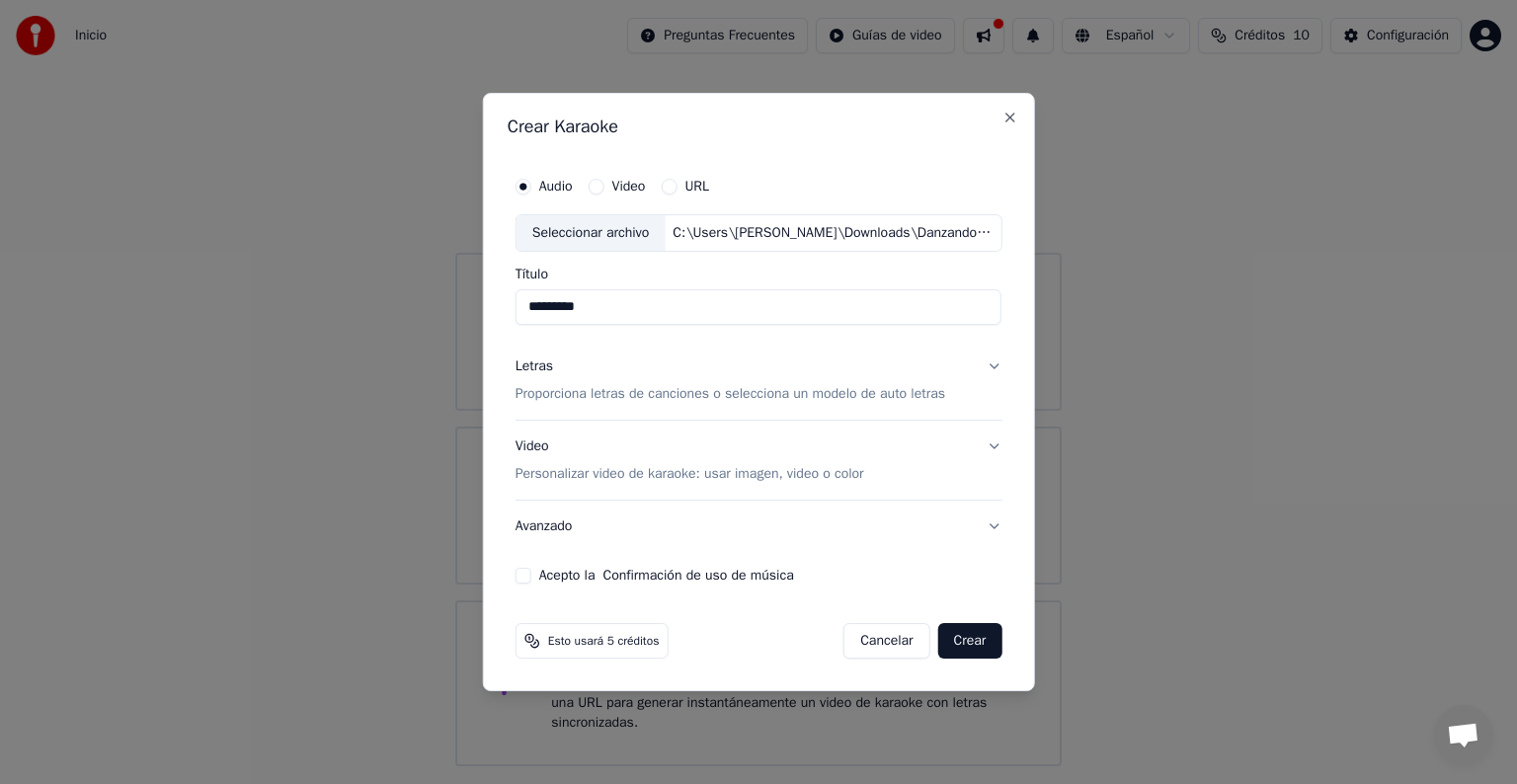 type on "********" 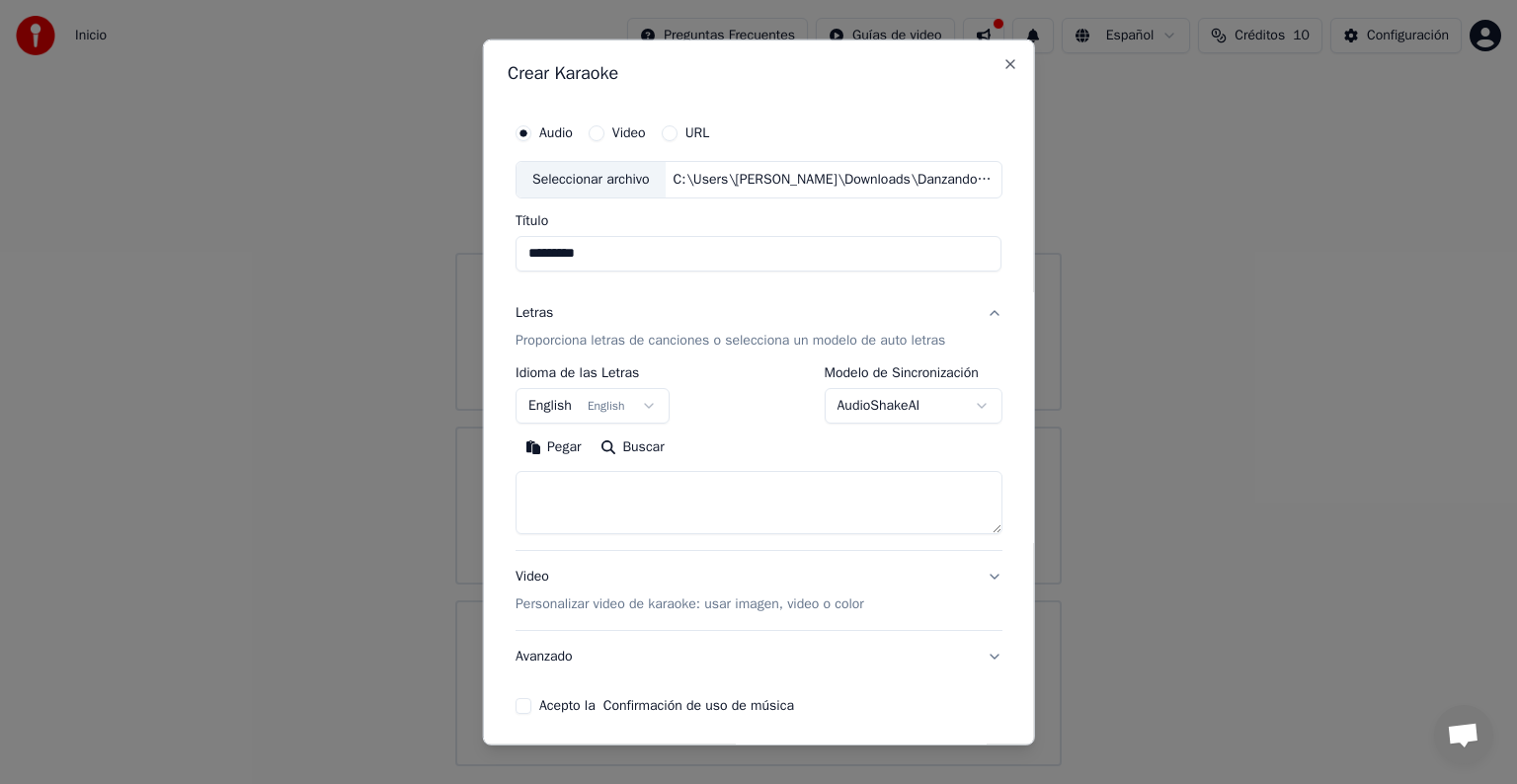 click on "**********" at bounding box center [758, 383] 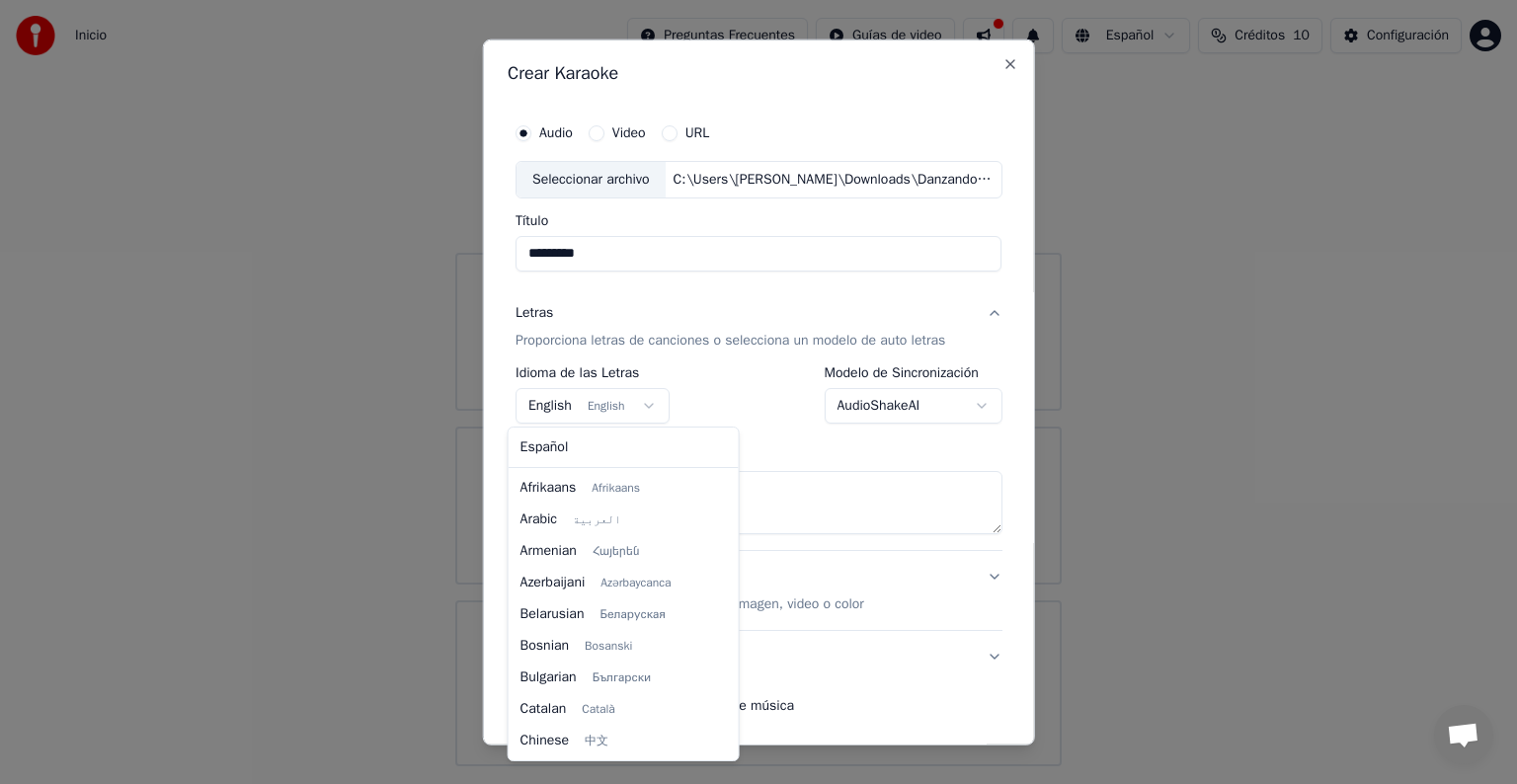 scroll, scrollTop: 158, scrollLeft: 0, axis: vertical 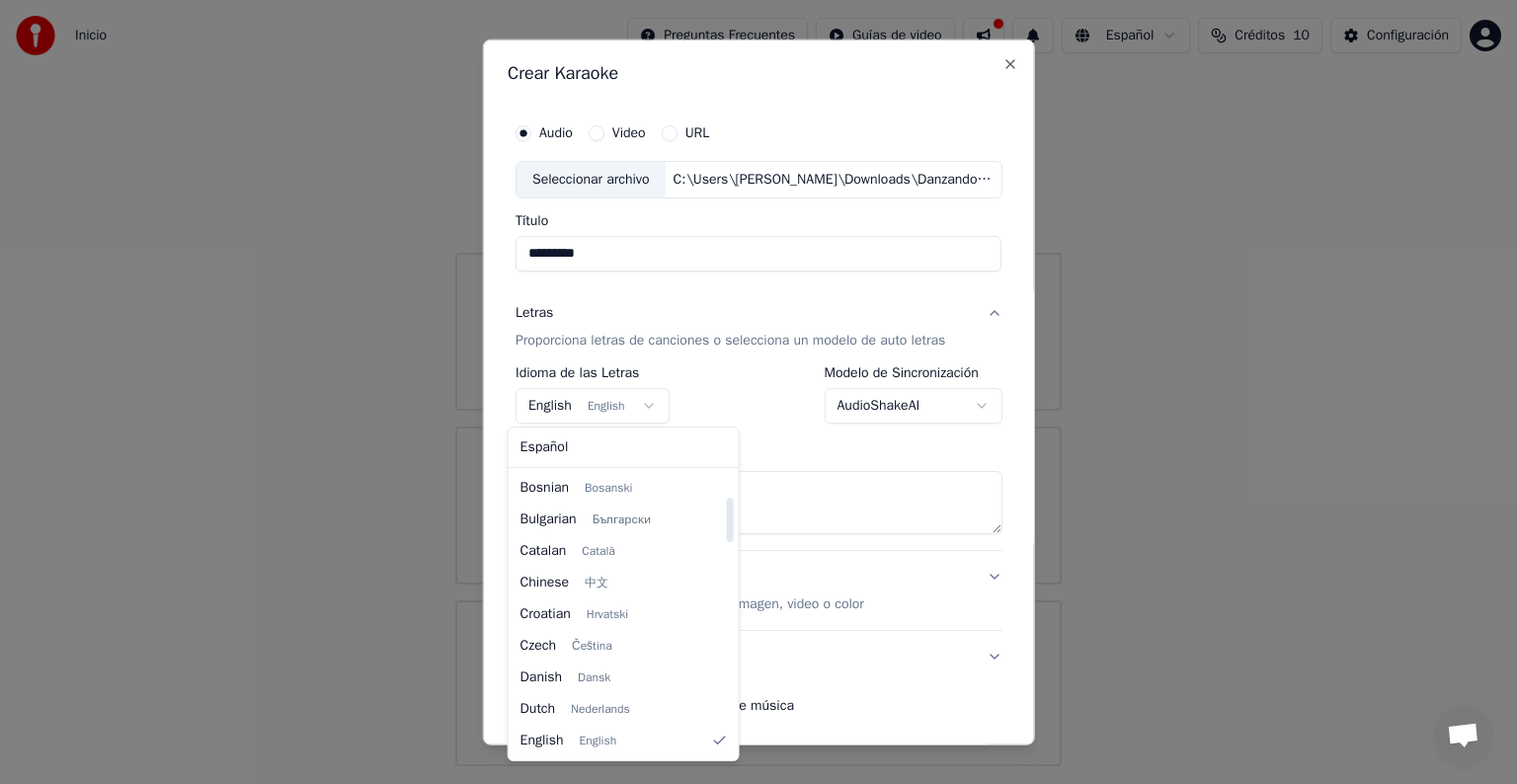 select on "**" 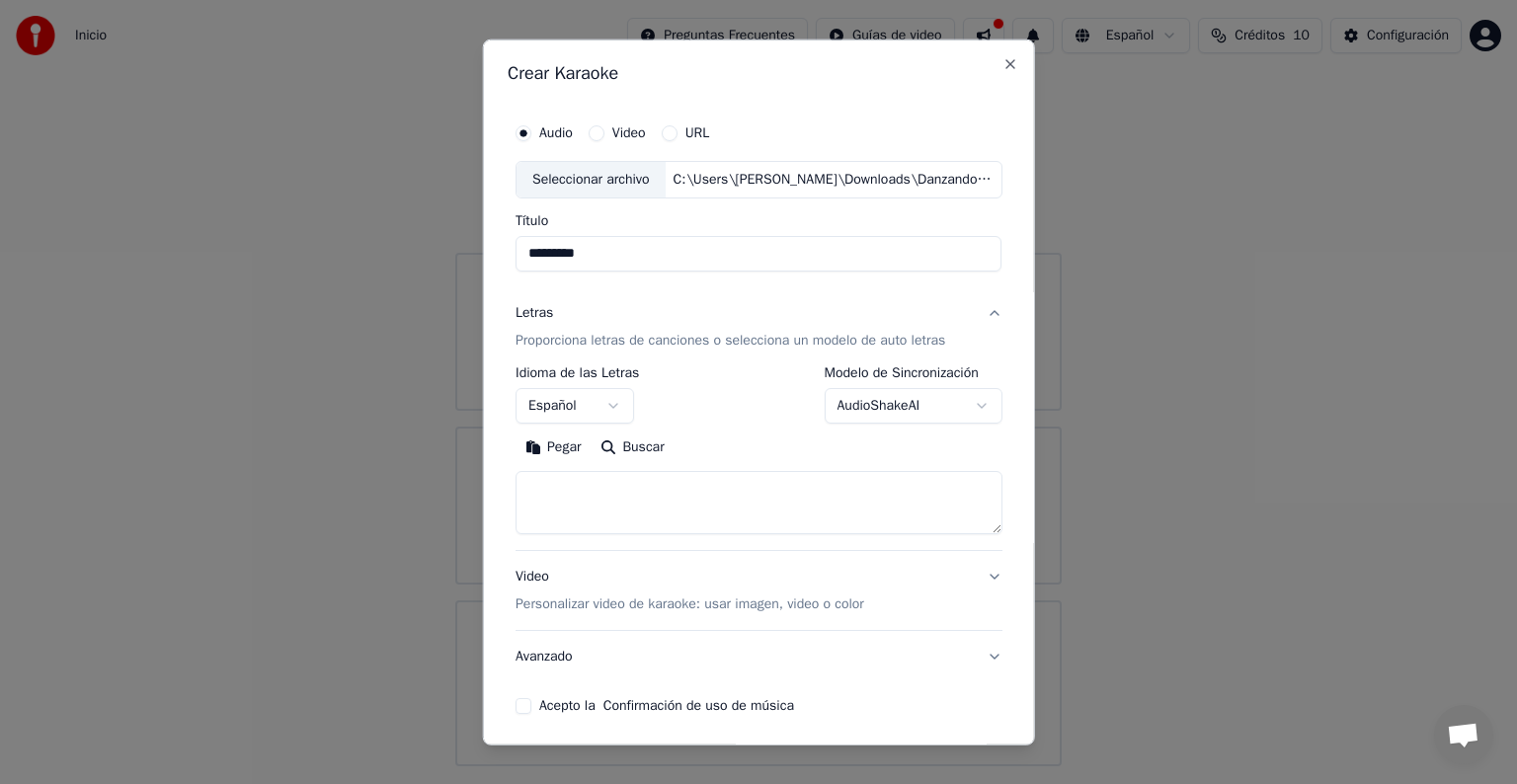 click at bounding box center [758, 503] 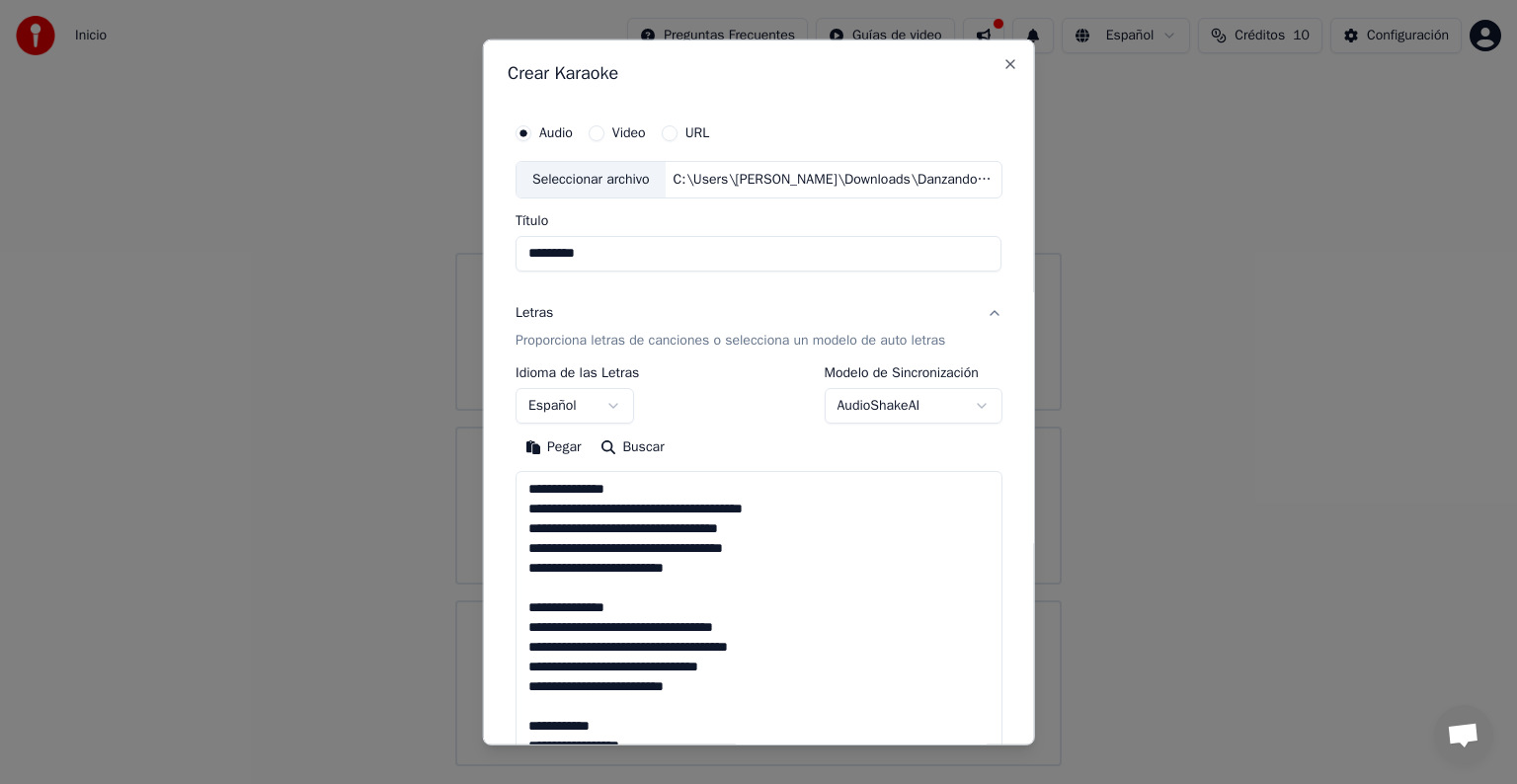 scroll, scrollTop: 1622, scrollLeft: 0, axis: vertical 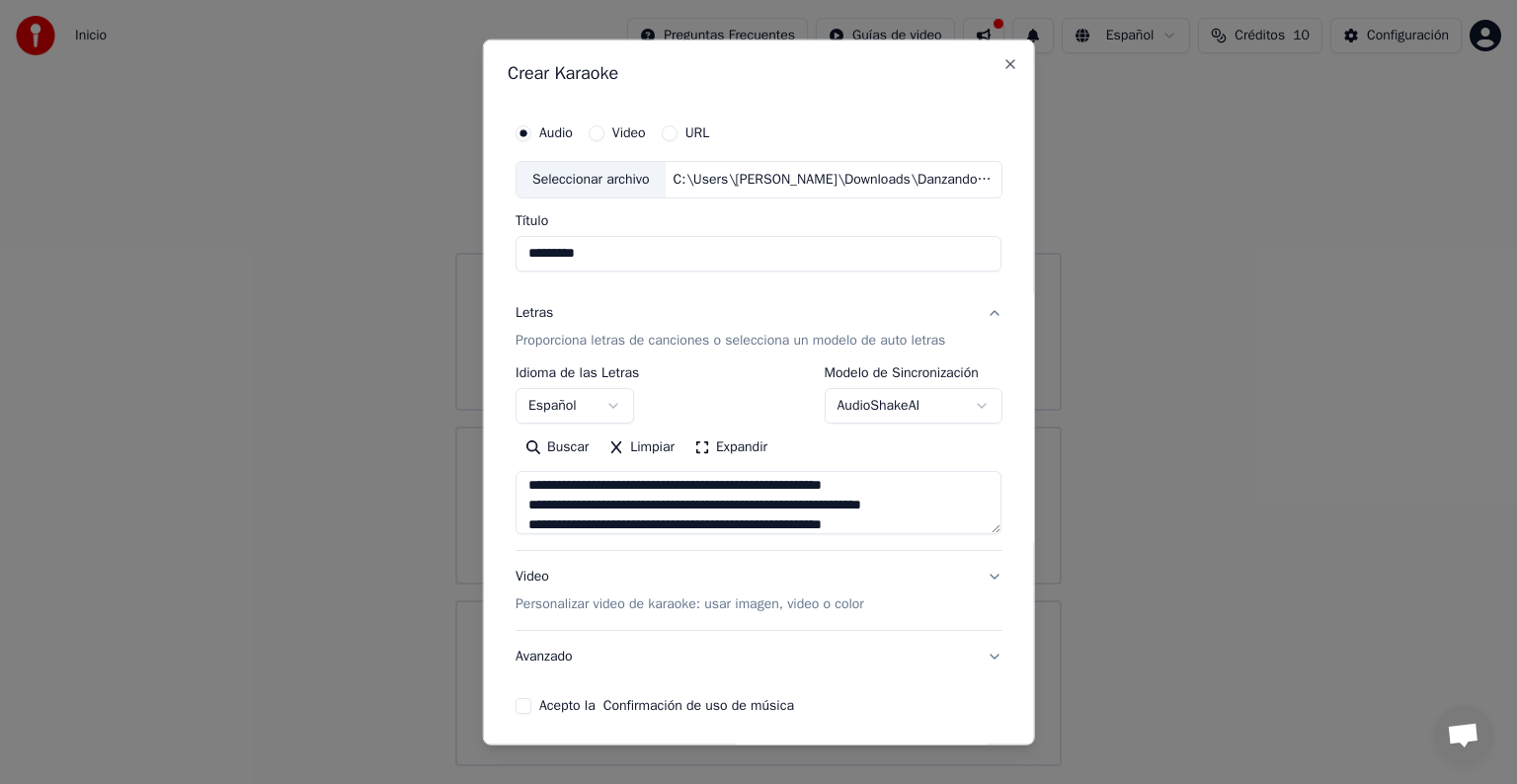 type on "**********" 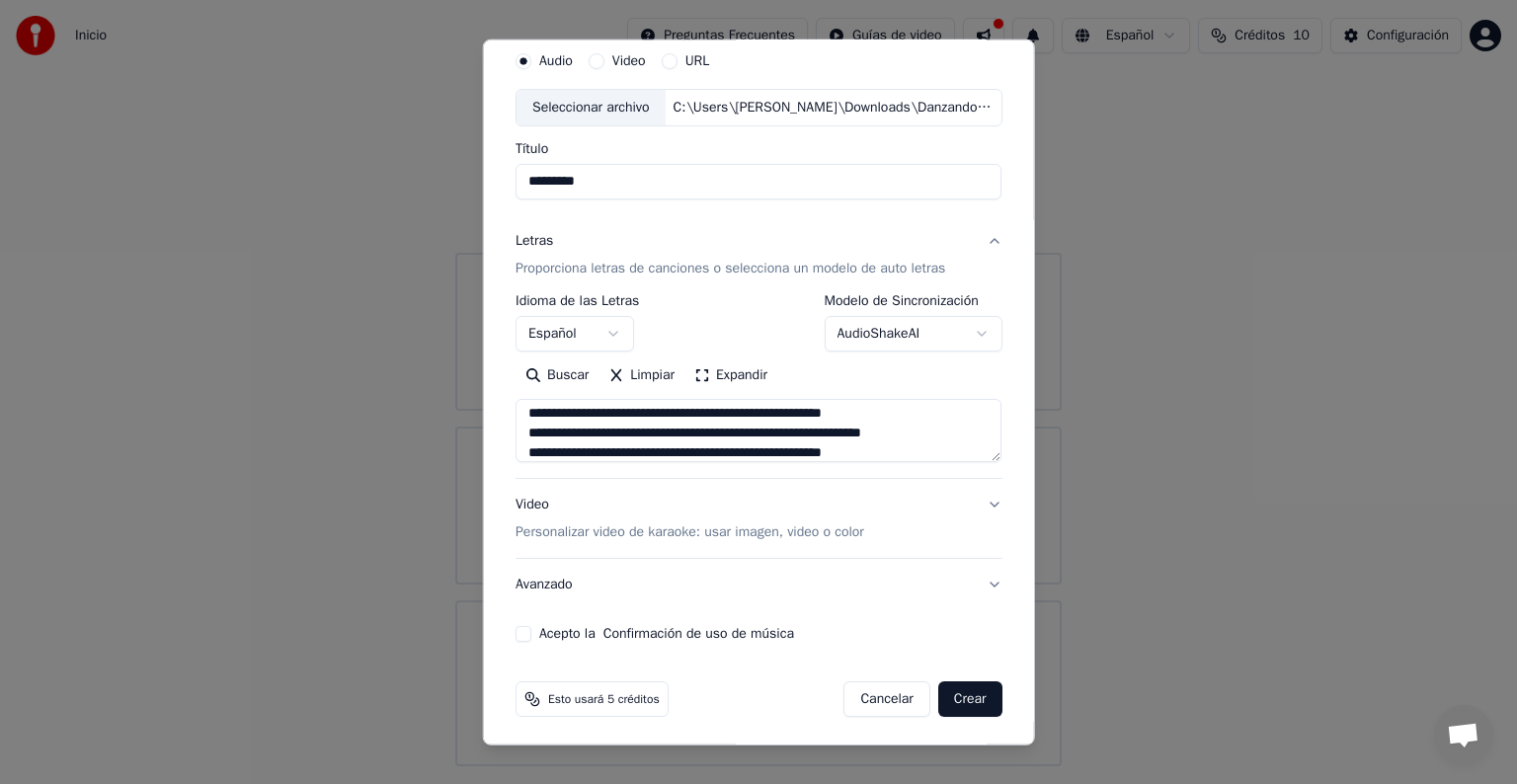 scroll, scrollTop: 75, scrollLeft: 0, axis: vertical 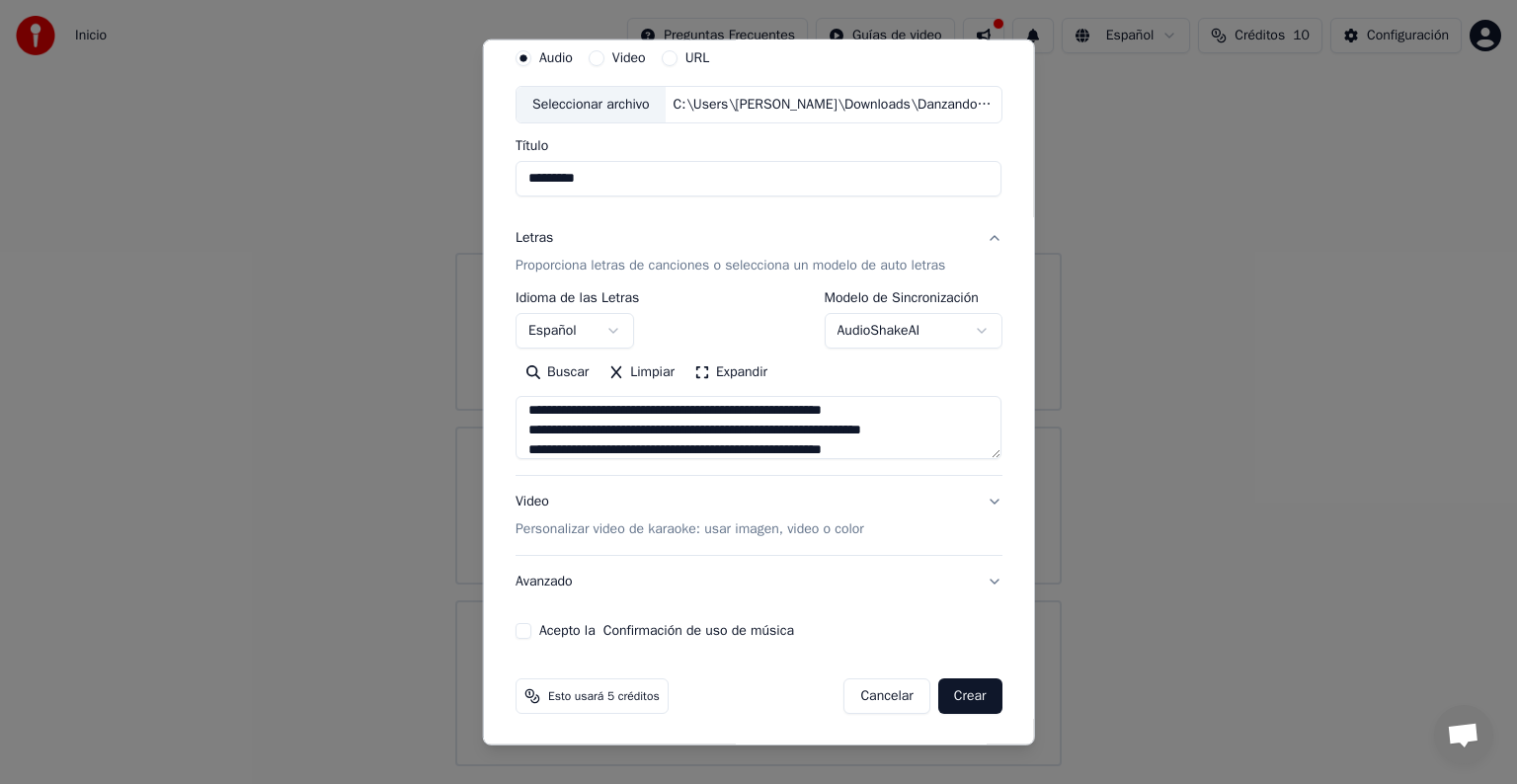 click on "Personalizar video de karaoke: usar imagen, video o color" at bounding box center [689, 529] 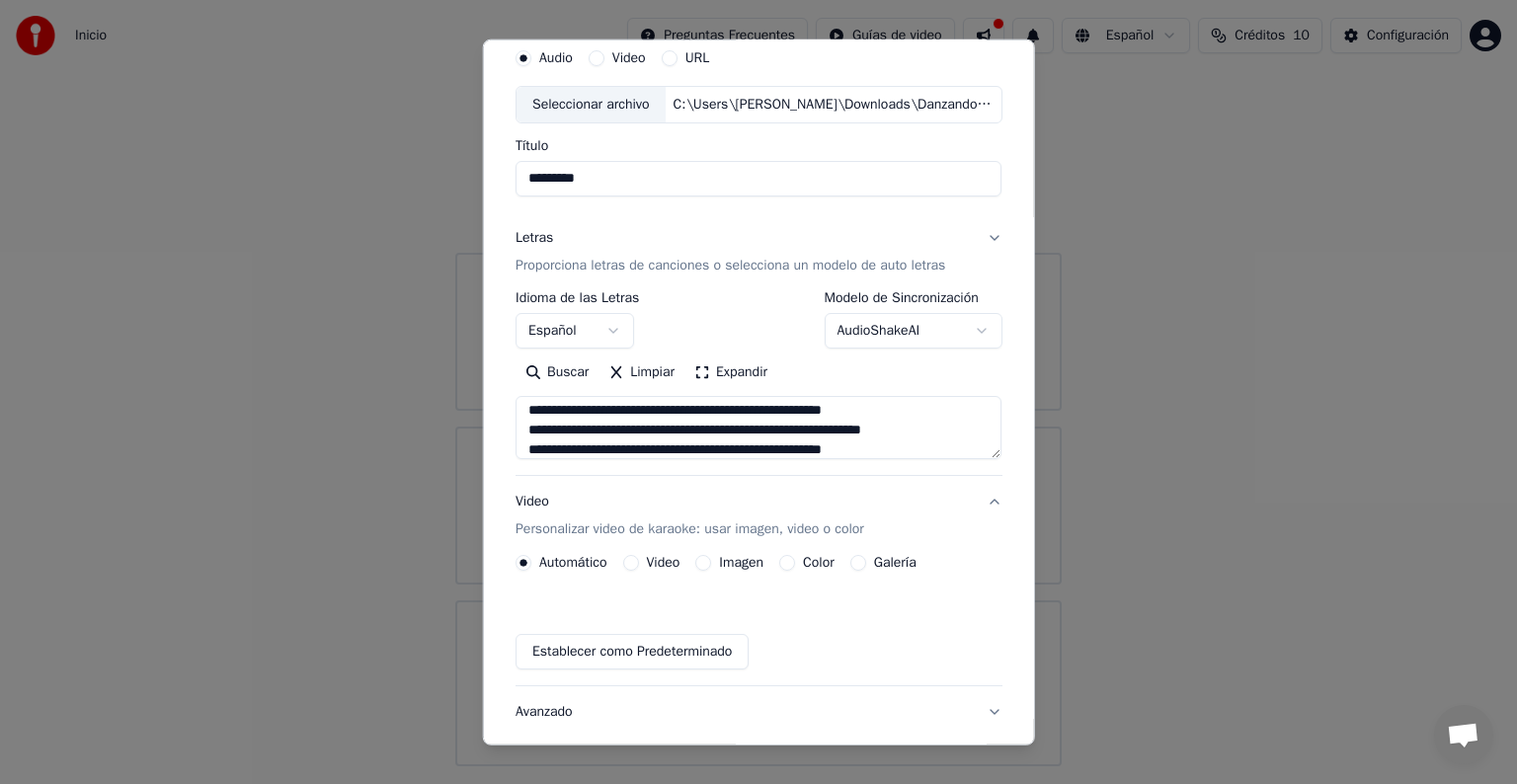 scroll, scrollTop: 22, scrollLeft: 0, axis: vertical 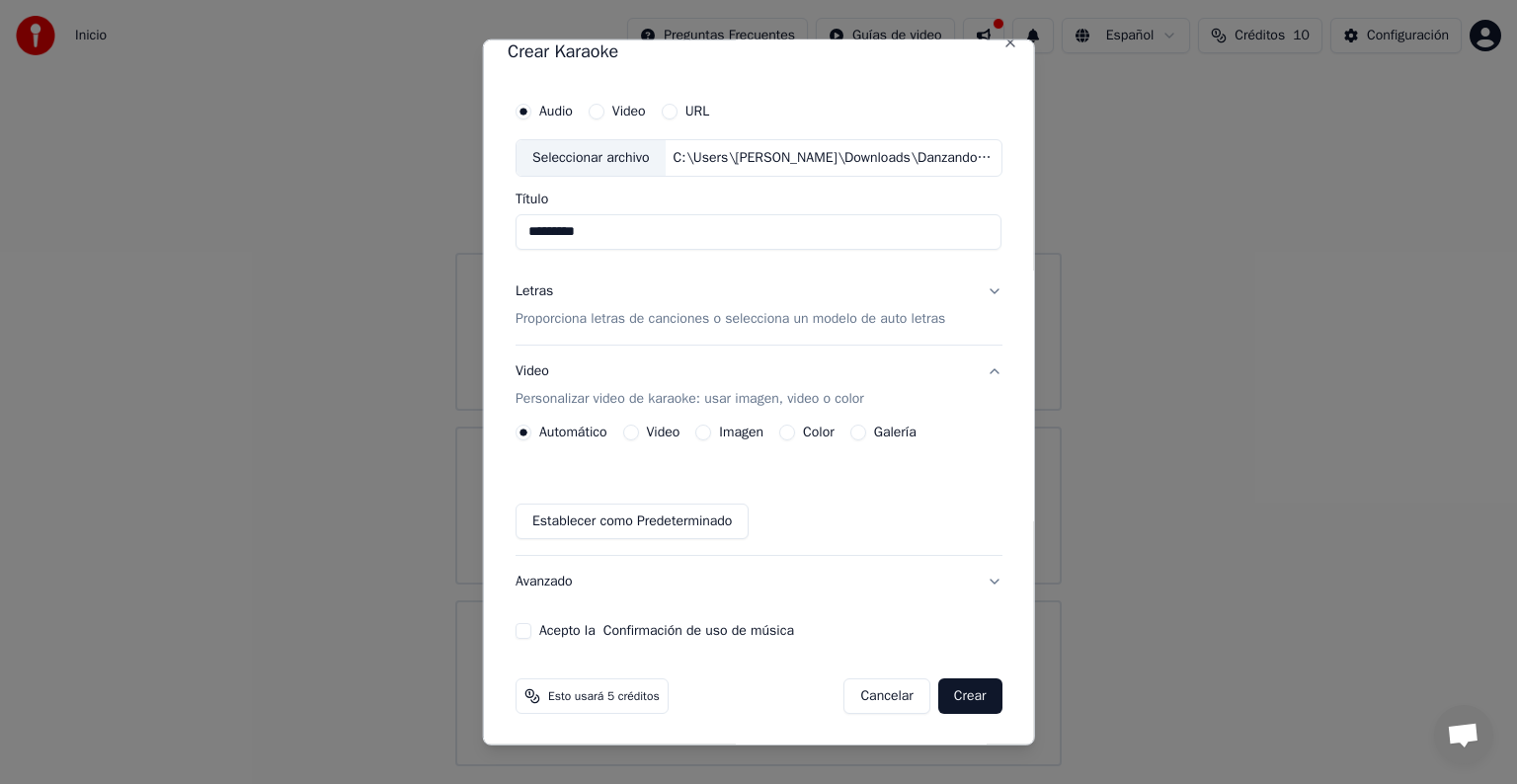 click on "Imagen" at bounding box center [703, 432] 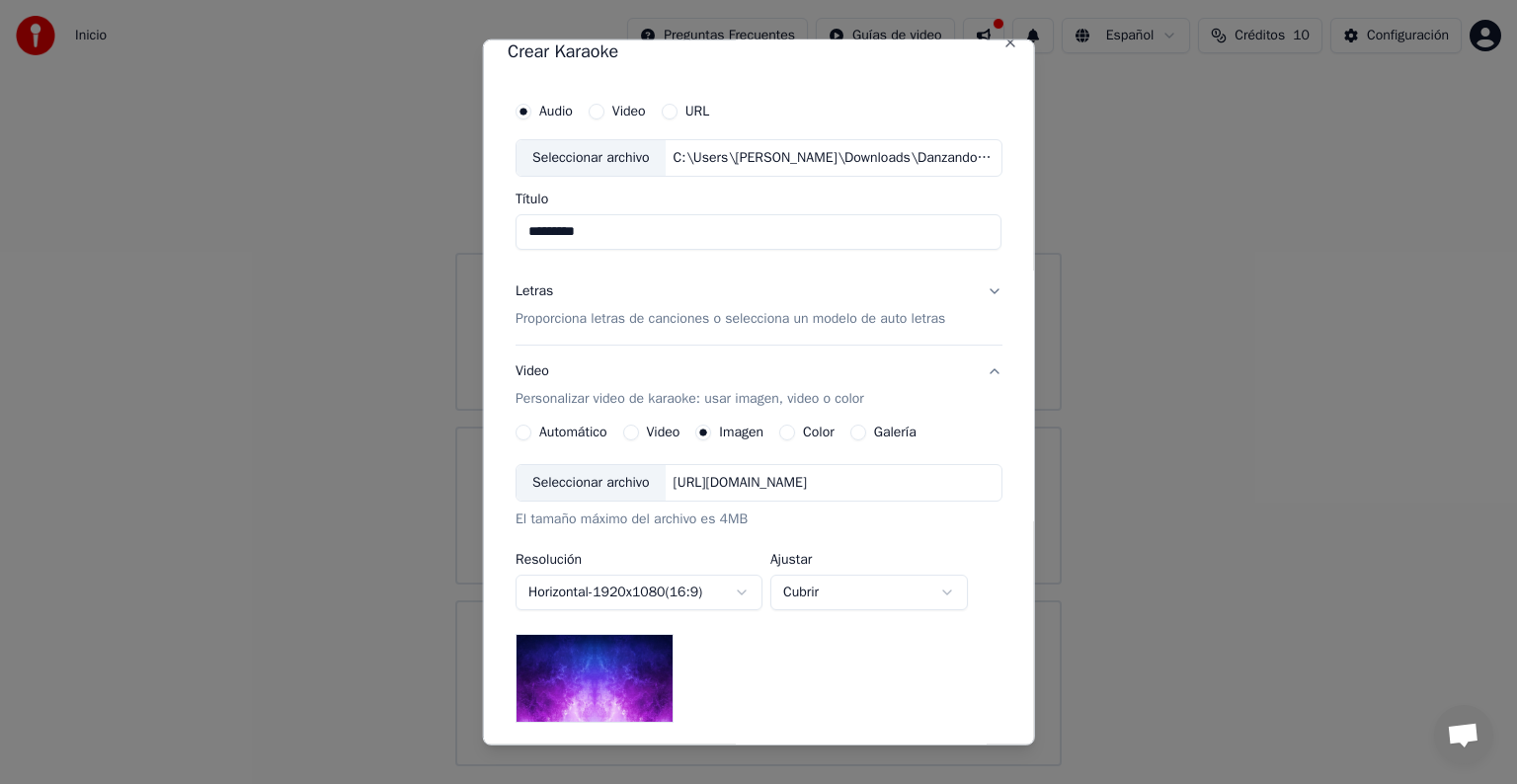 click on "Seleccionar archivo" at bounding box center [591, 483] 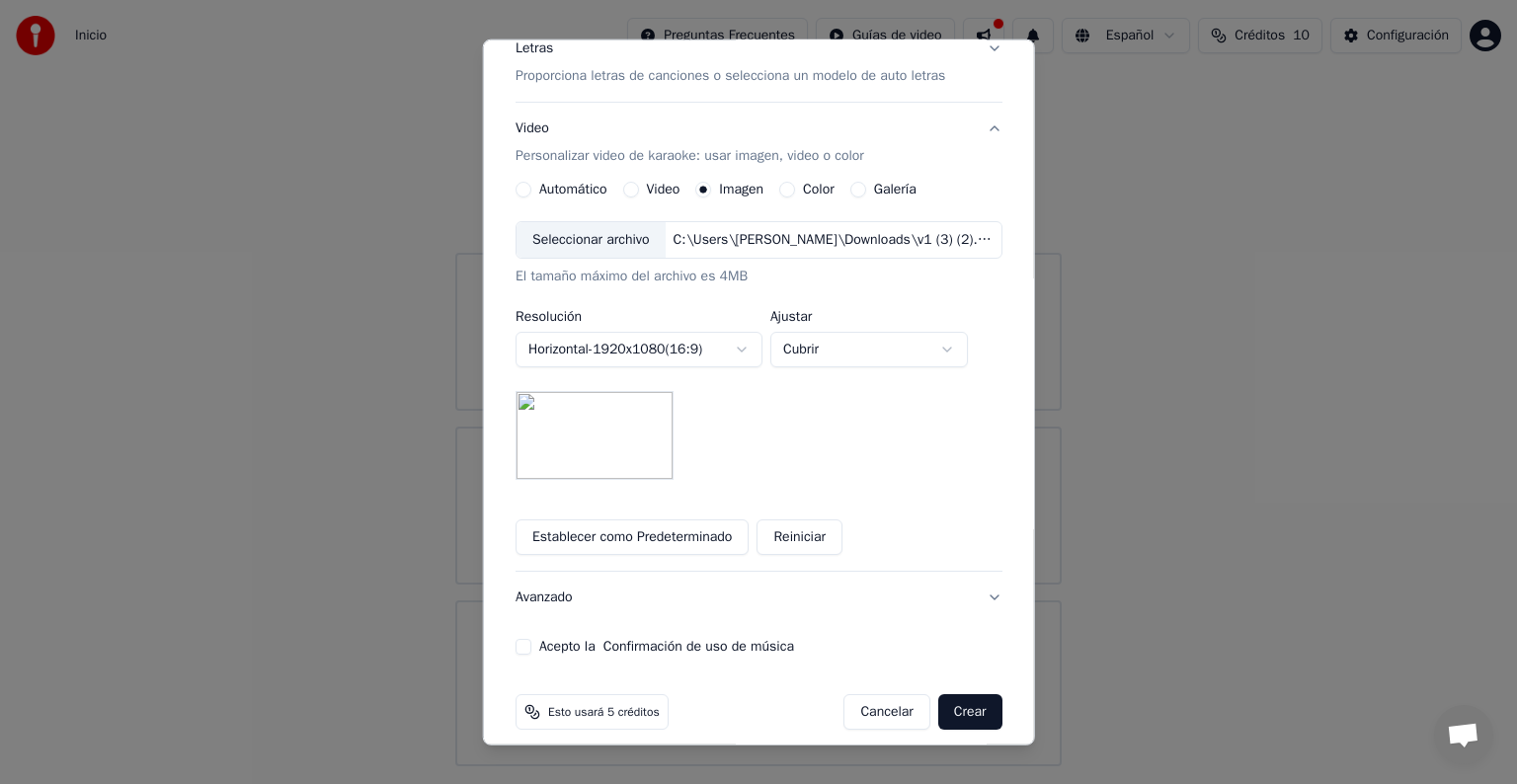 scroll, scrollTop: 280, scrollLeft: 0, axis: vertical 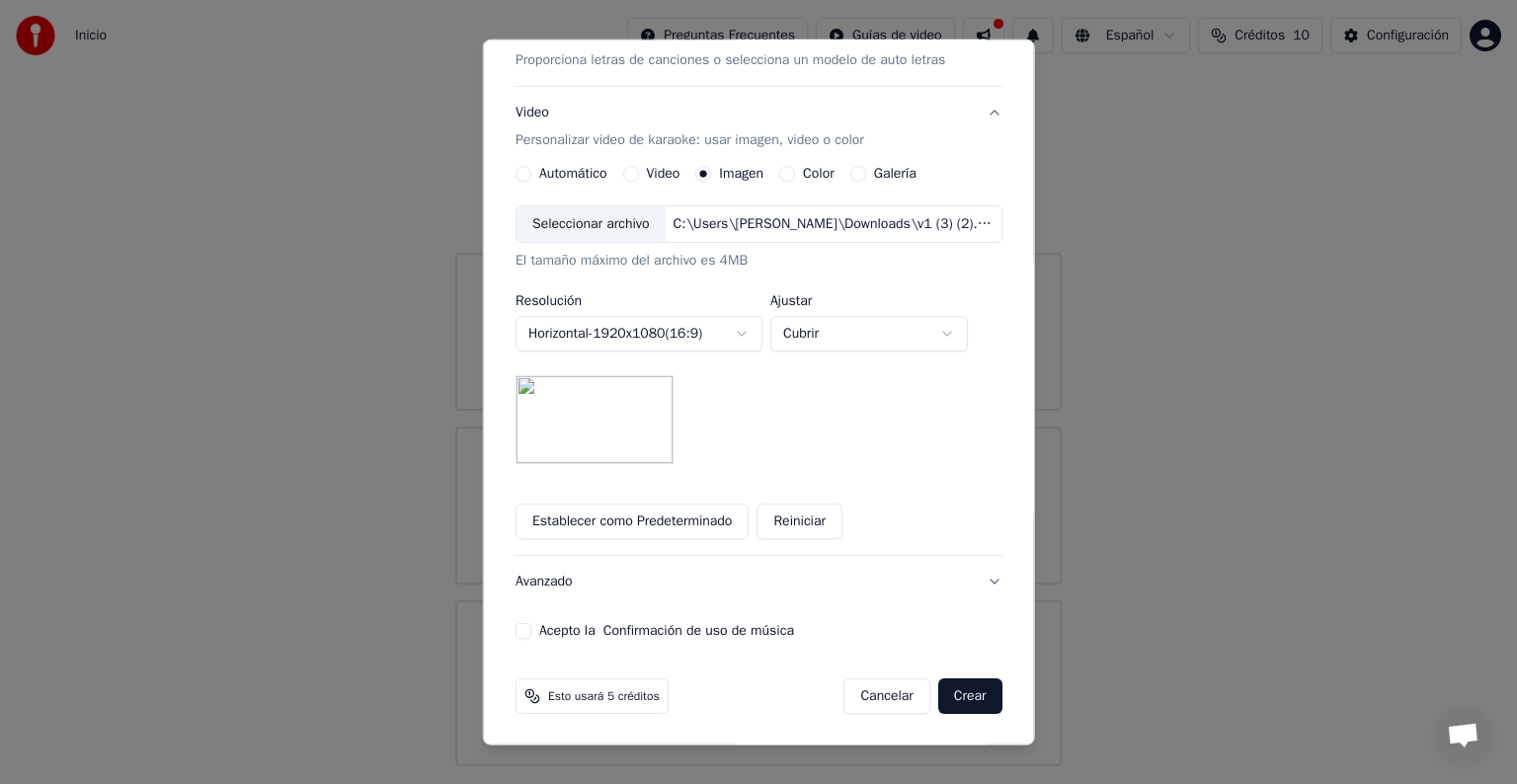 click on "Avanzado" at bounding box center (758, 582) 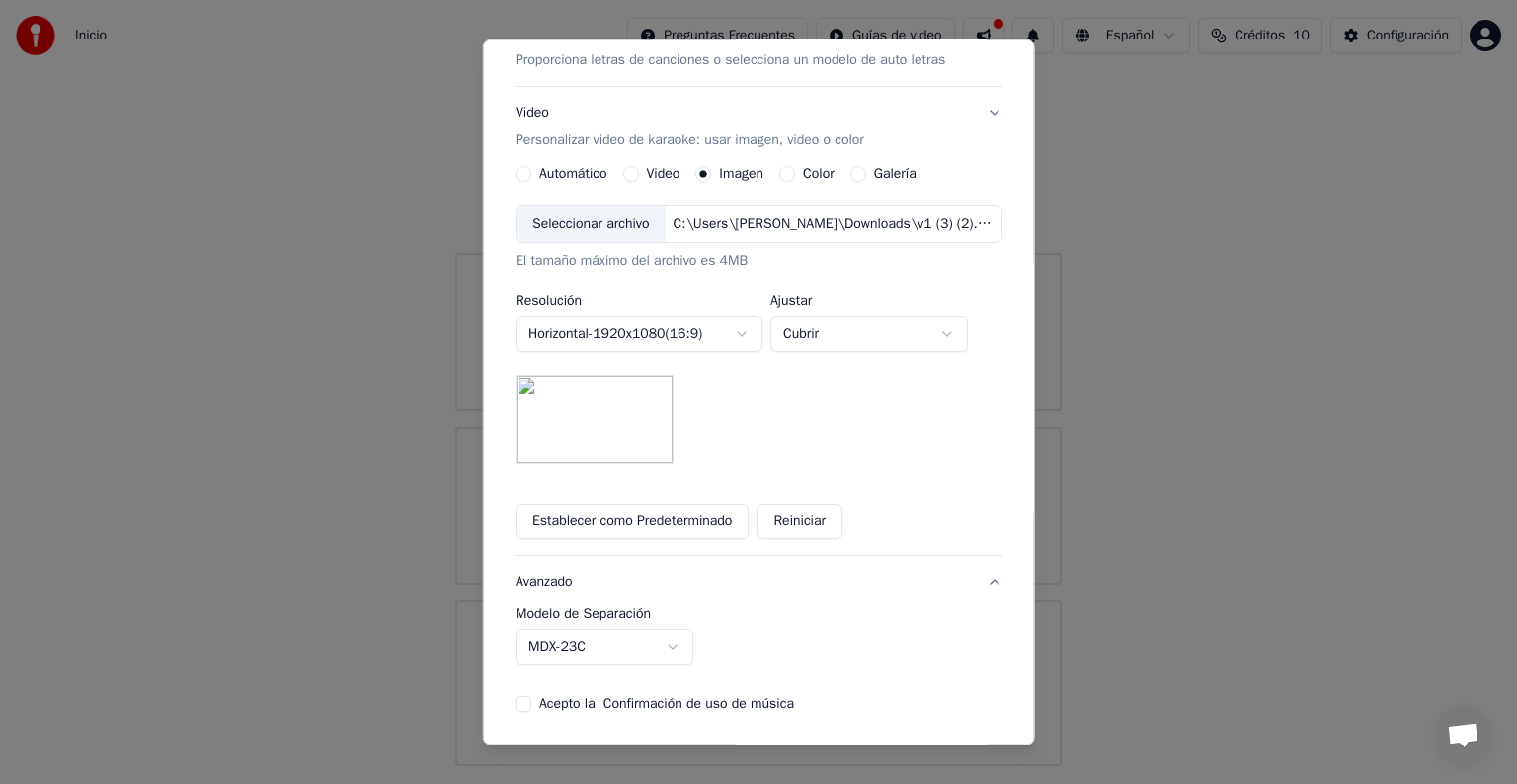 scroll, scrollTop: 0, scrollLeft: 0, axis: both 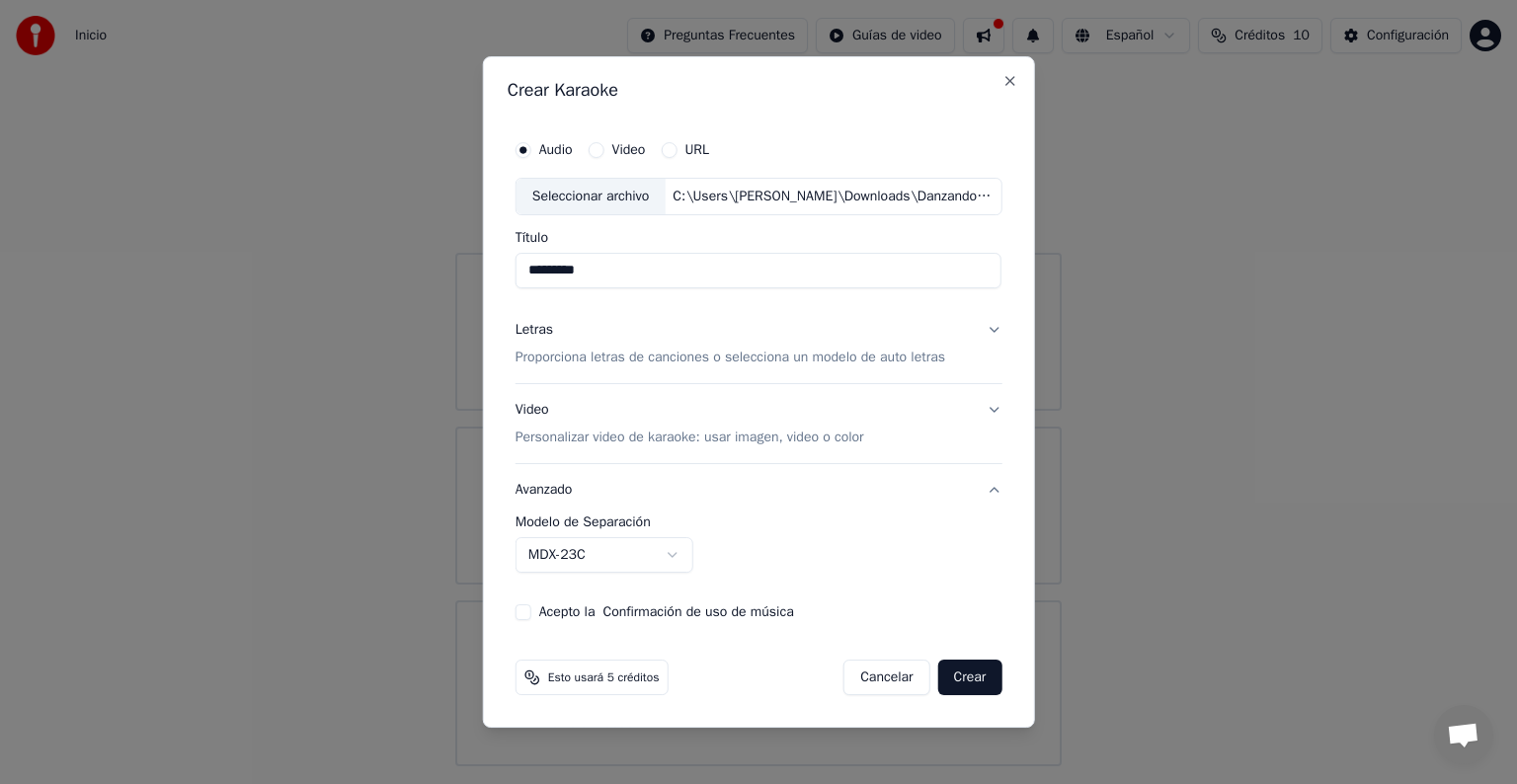 click on "Avanzado" at bounding box center [758, 490] 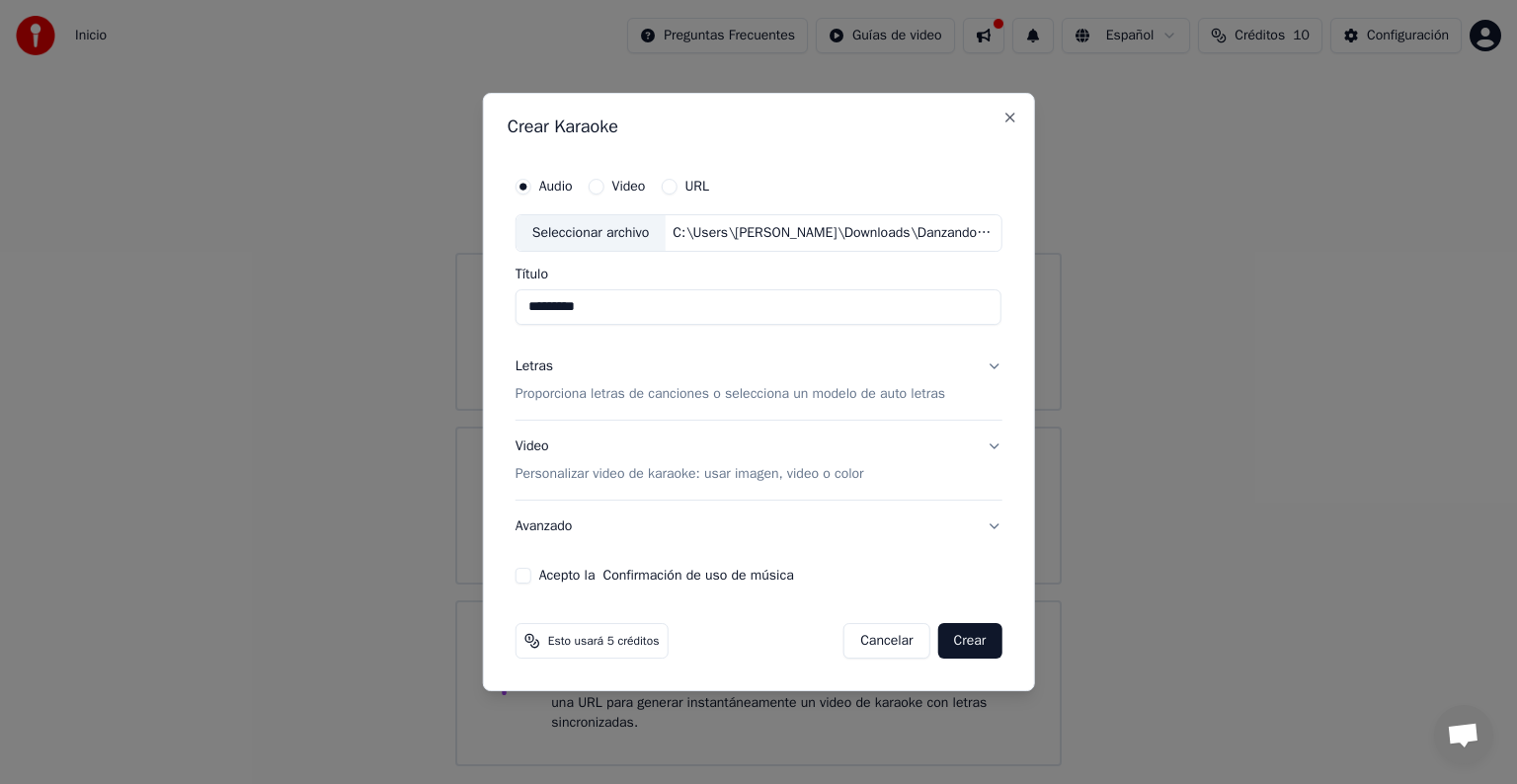 click on "Avanzado" at bounding box center (758, 526) 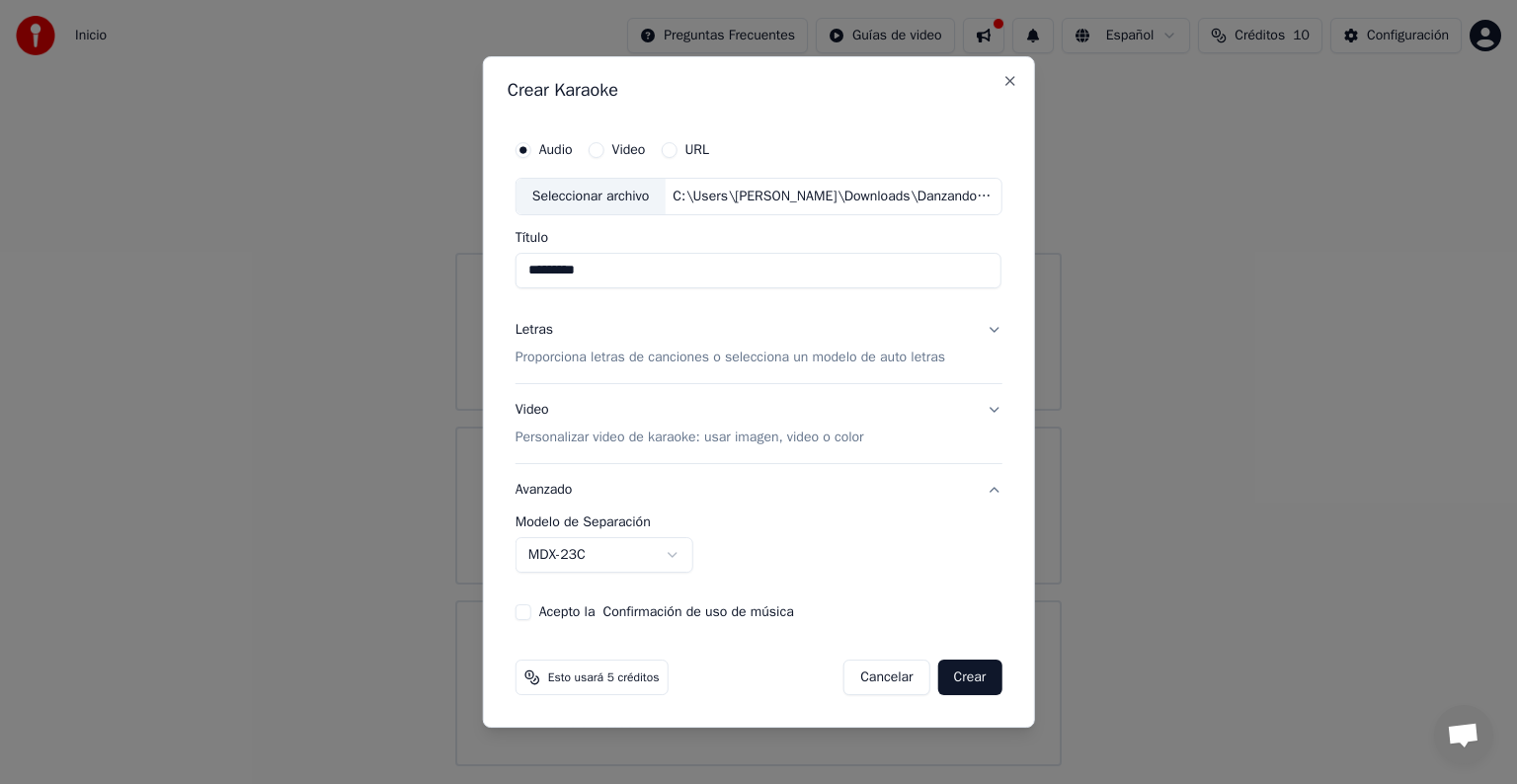 click on "Video Personalizar video de karaoke: usar imagen, video o color" at bounding box center [758, 424] 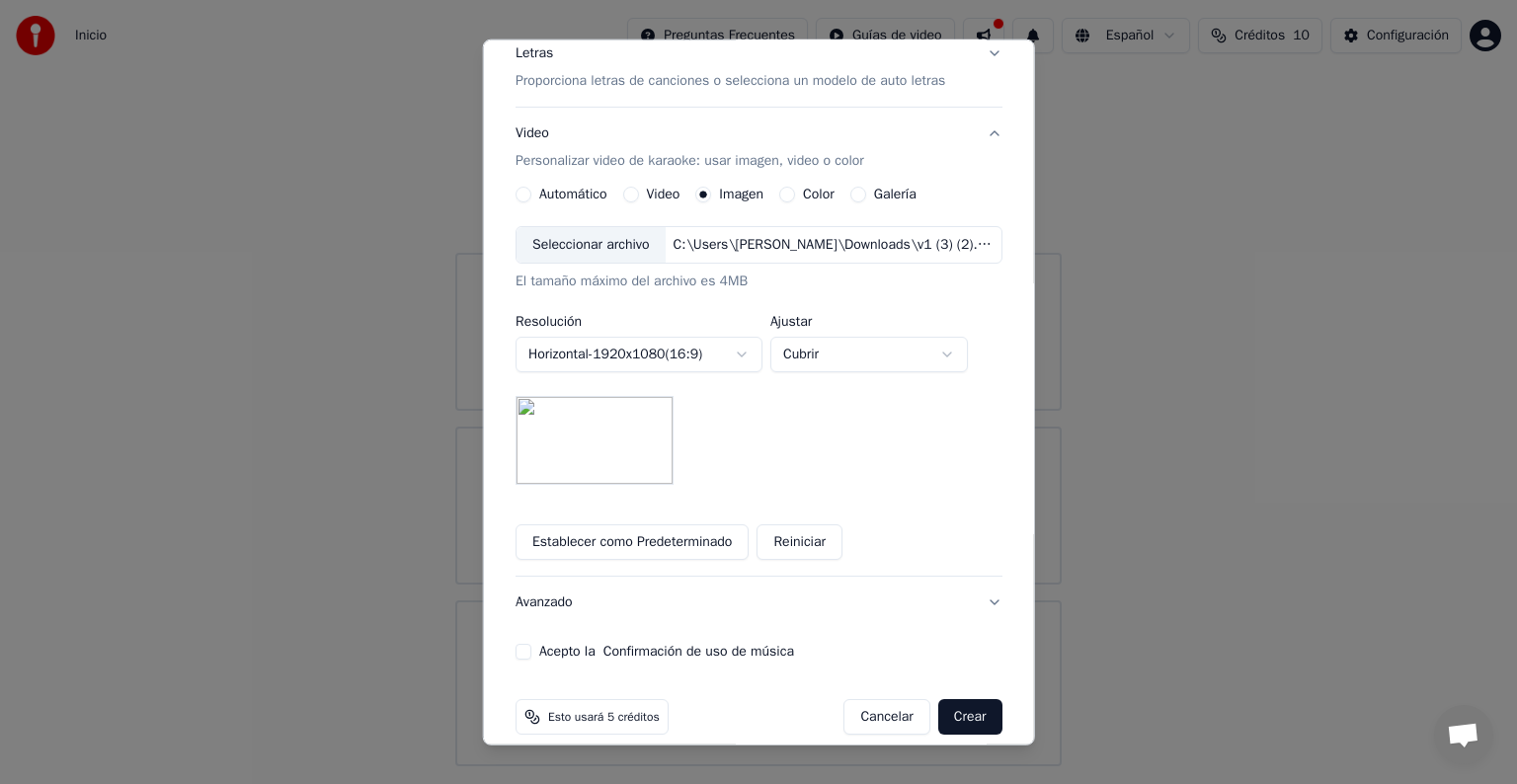 scroll, scrollTop: 280, scrollLeft: 0, axis: vertical 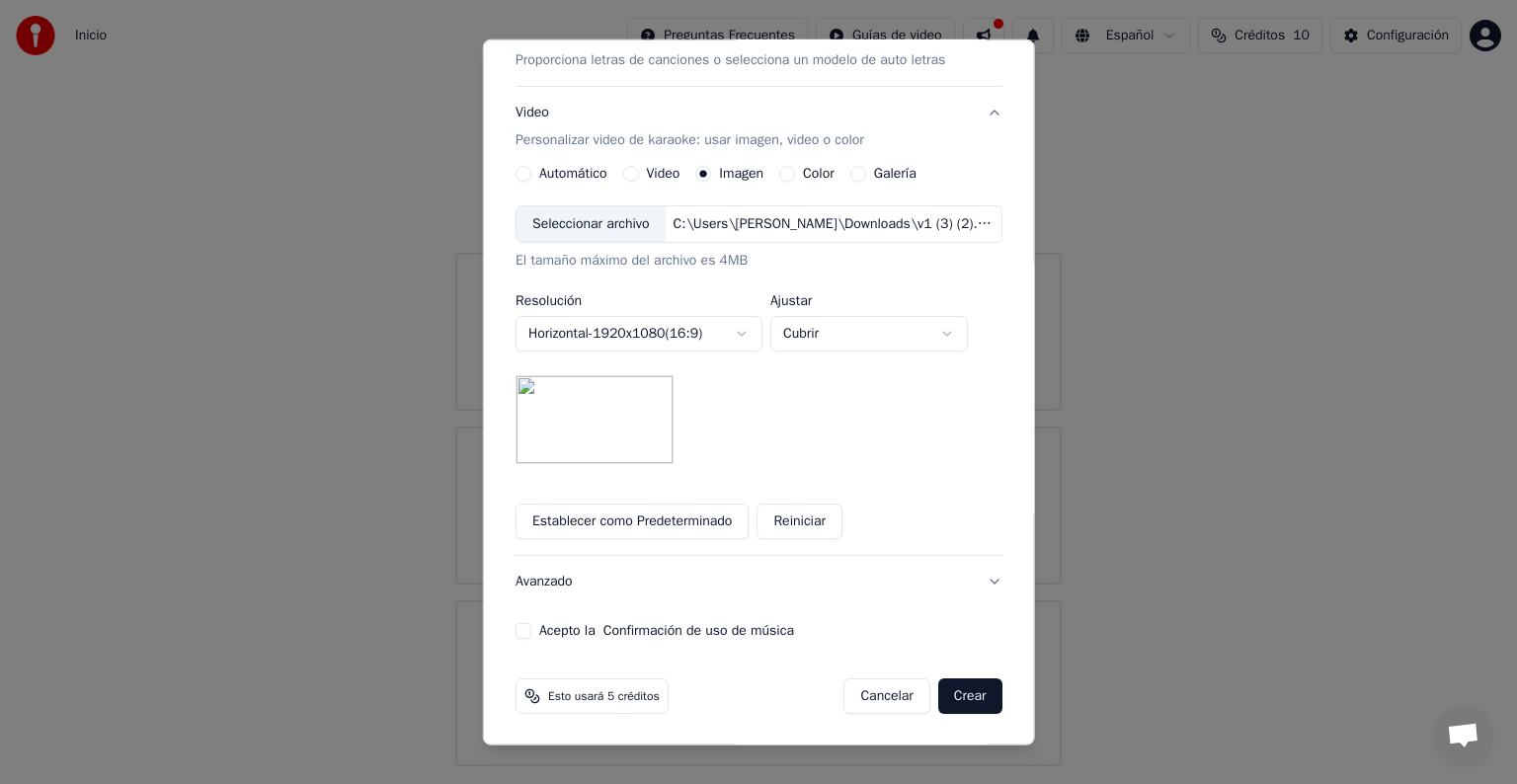 click on "Crear" at bounding box center (970, 696) 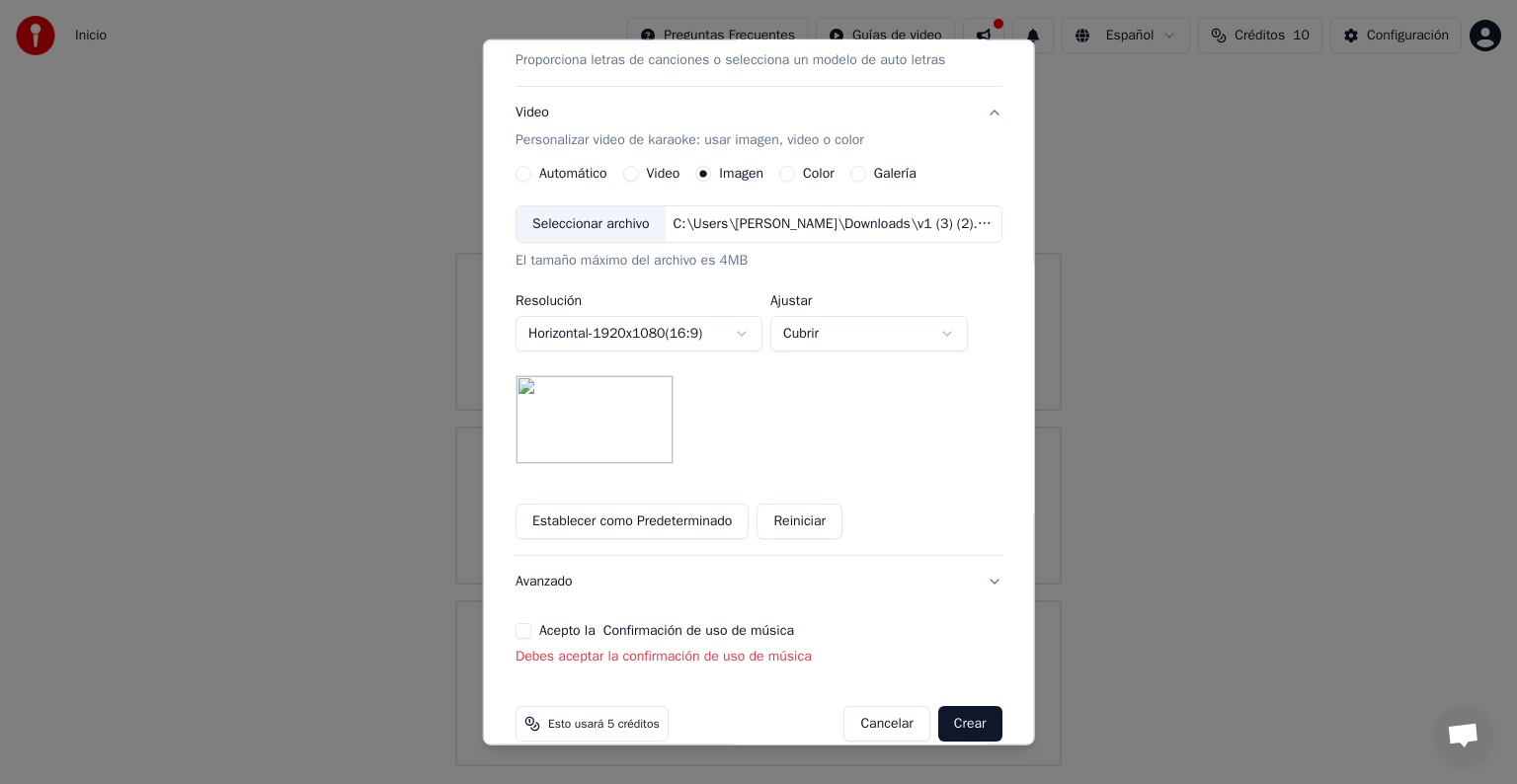 click on "Acepto la   Confirmación de uso de música" at bounding box center (758, 631) 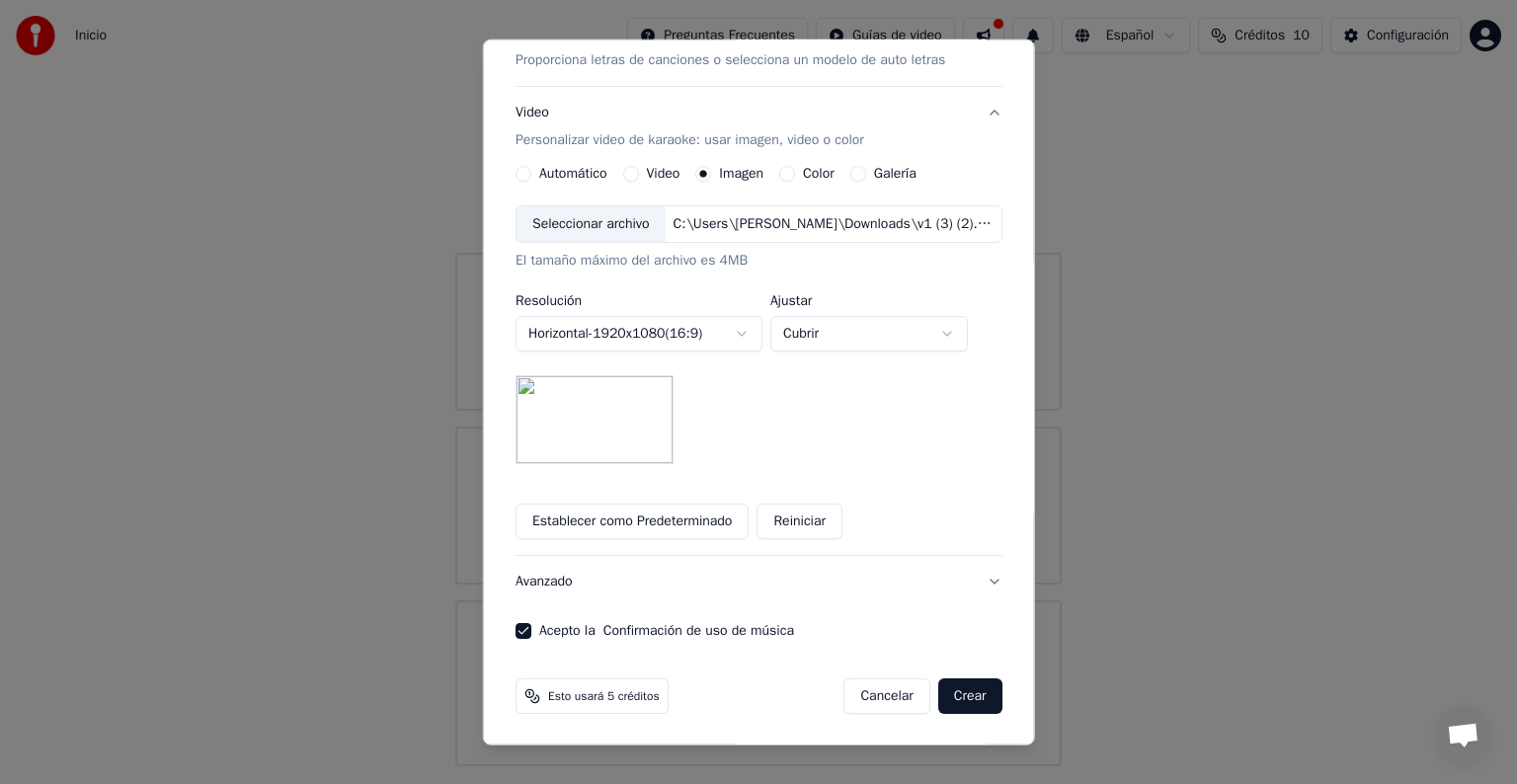 click on "Crear" at bounding box center [970, 696] 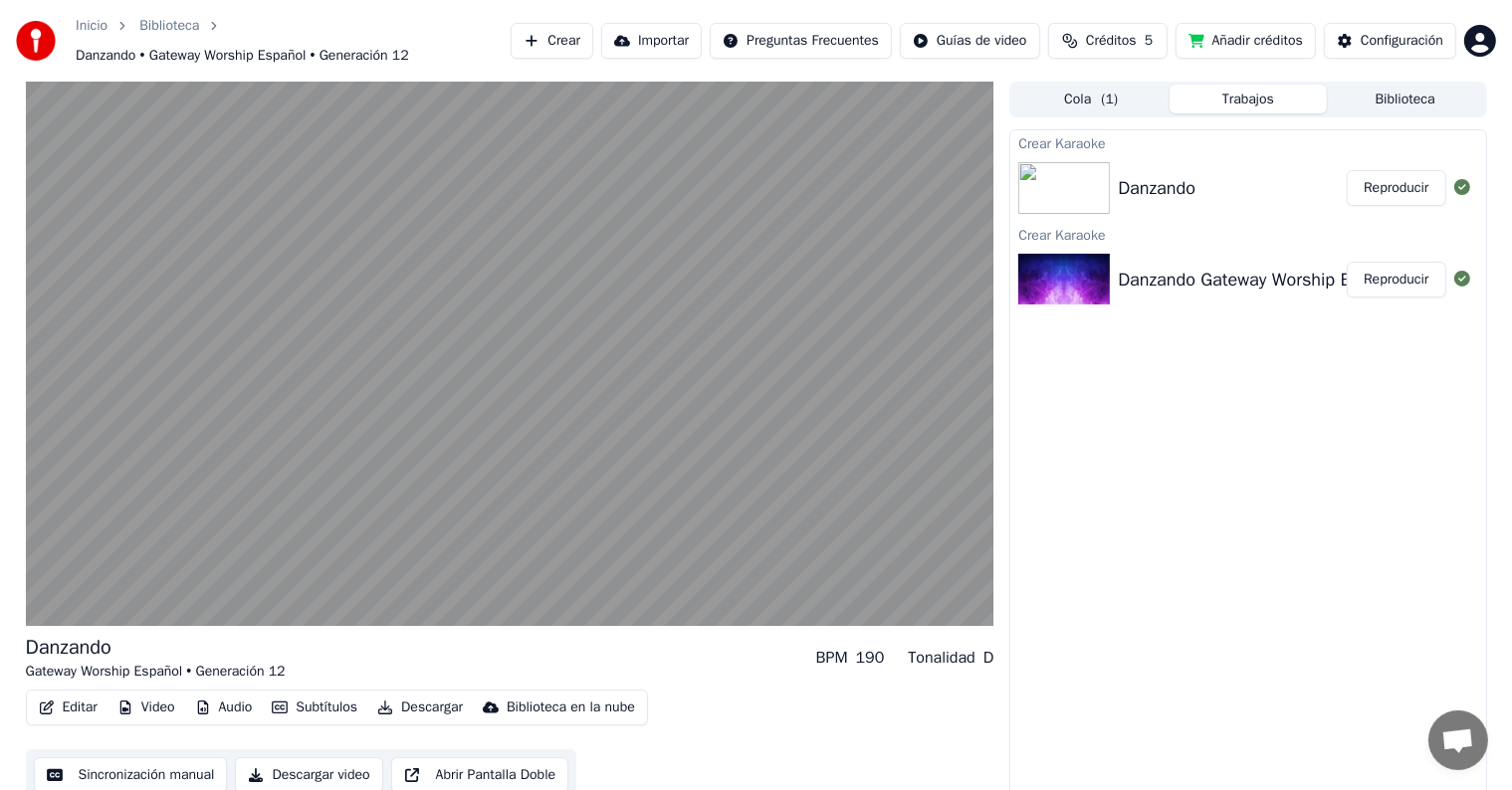 click on "Añadir créditos" at bounding box center (1245, 41) 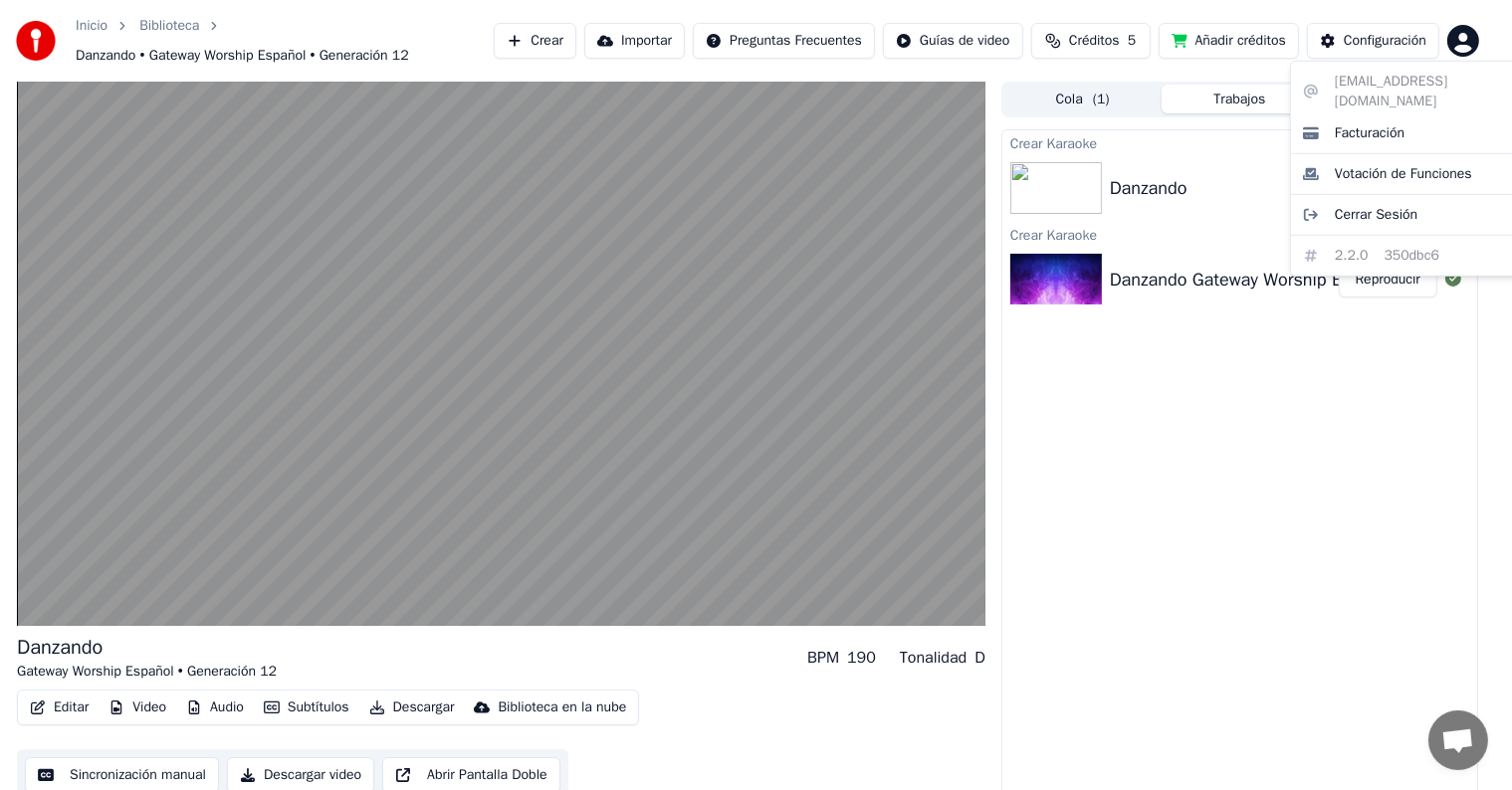 click on "Inicio Biblioteca Danzando • Gateway Worship Español • Generación 12 Crear Importar Preguntas Frecuentes Guías de video Créditos 5 Añadir créditos Configuración Danzando Gateway Worship Español • Generación 12 BPM 190 Tonalidad D Editar Video Audio Subtítulos Descargar Biblioteca en la nube Sincronización manual Descargar video Abrir Pantalla Doble Cola ( 1 ) Trabajos Biblioteca Crear Karaoke Danzando  Reproducir Crear Karaoke Danzando  Gateway Worship Español & Generación 12  Video Letra - [PERSON_NAME].Lyrics Reproducir [EMAIL_ADDRESS][DOMAIN_NAME] Facturación Votación de Funciones Cerrar Sesión 2.2.0 350dbc6" at bounding box center (756, 395) 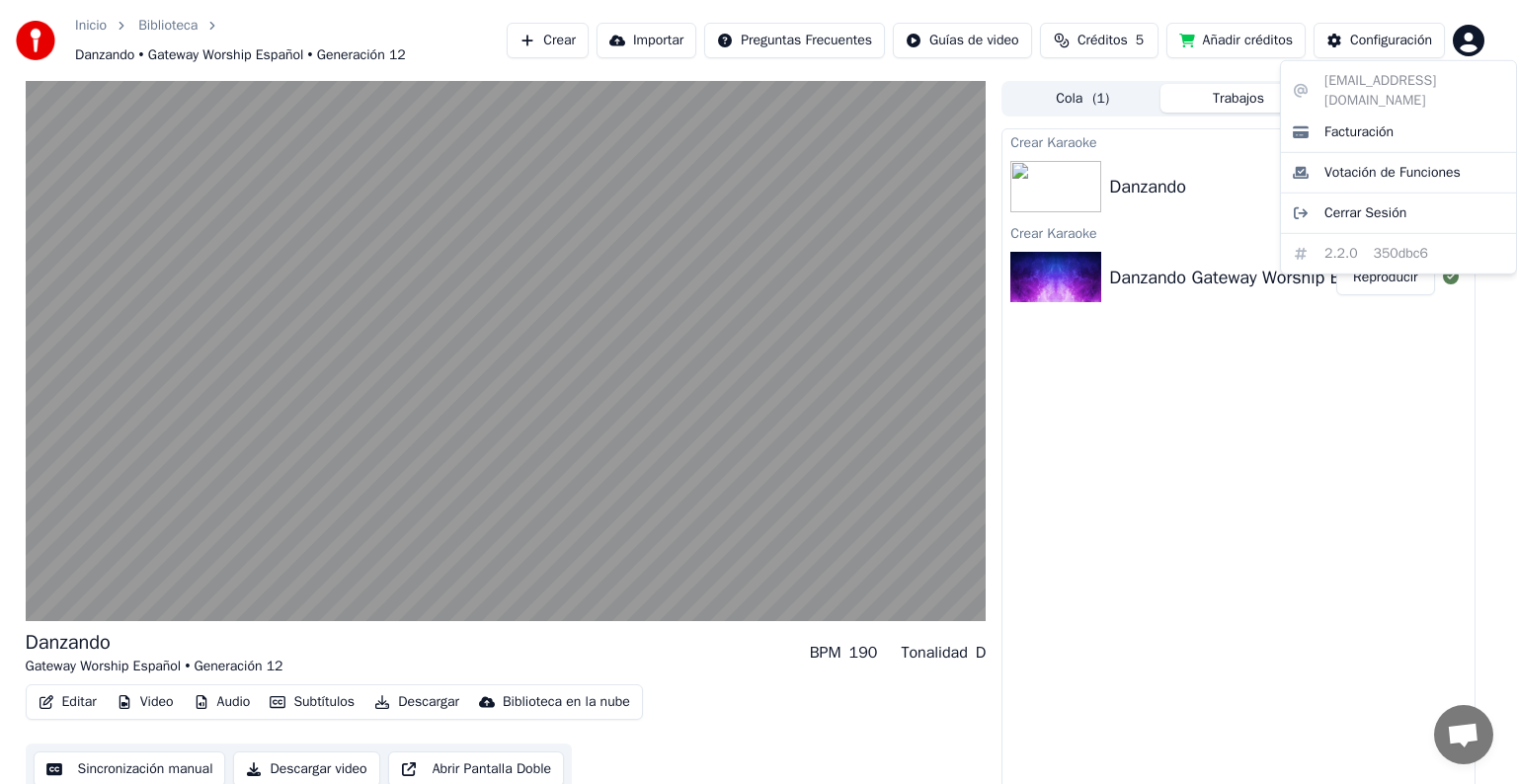 click on "Inicio Biblioteca Danzando • Gateway Worship Español • Generación 12 Crear Importar Preguntas Frecuentes Guías de video Créditos 5 Añadir créditos Configuración Danzando Gateway Worship Español • Generación 12 BPM 190 Tonalidad D Editar Video Audio Subtítulos Descargar Biblioteca en la nube Sincronización manual Descargar video Abrir Pantalla Doble Cola ( 1 ) Trabajos Biblioteca Crear Karaoke Danzando  Reproducir Crear Karaoke Danzando  Gateway Worship Español & Generación 12  Video Letra - [PERSON_NAME].Lyrics Reproducir [EMAIL_ADDRESS][DOMAIN_NAME] Facturación Votación de Funciones Cerrar Sesión 2.2.0 350dbc6" at bounding box center [758, 392] 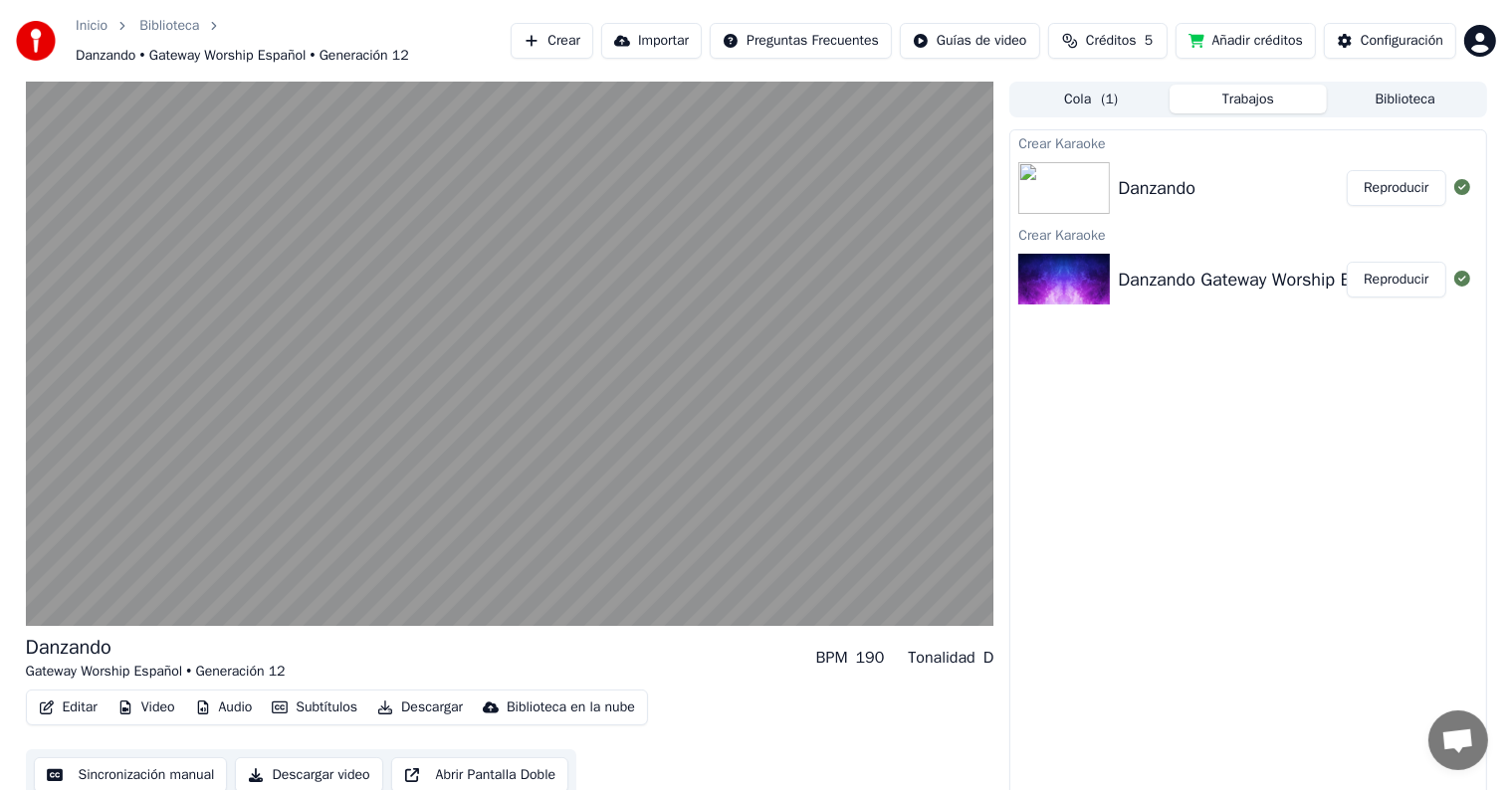 click at bounding box center [1064, 188] 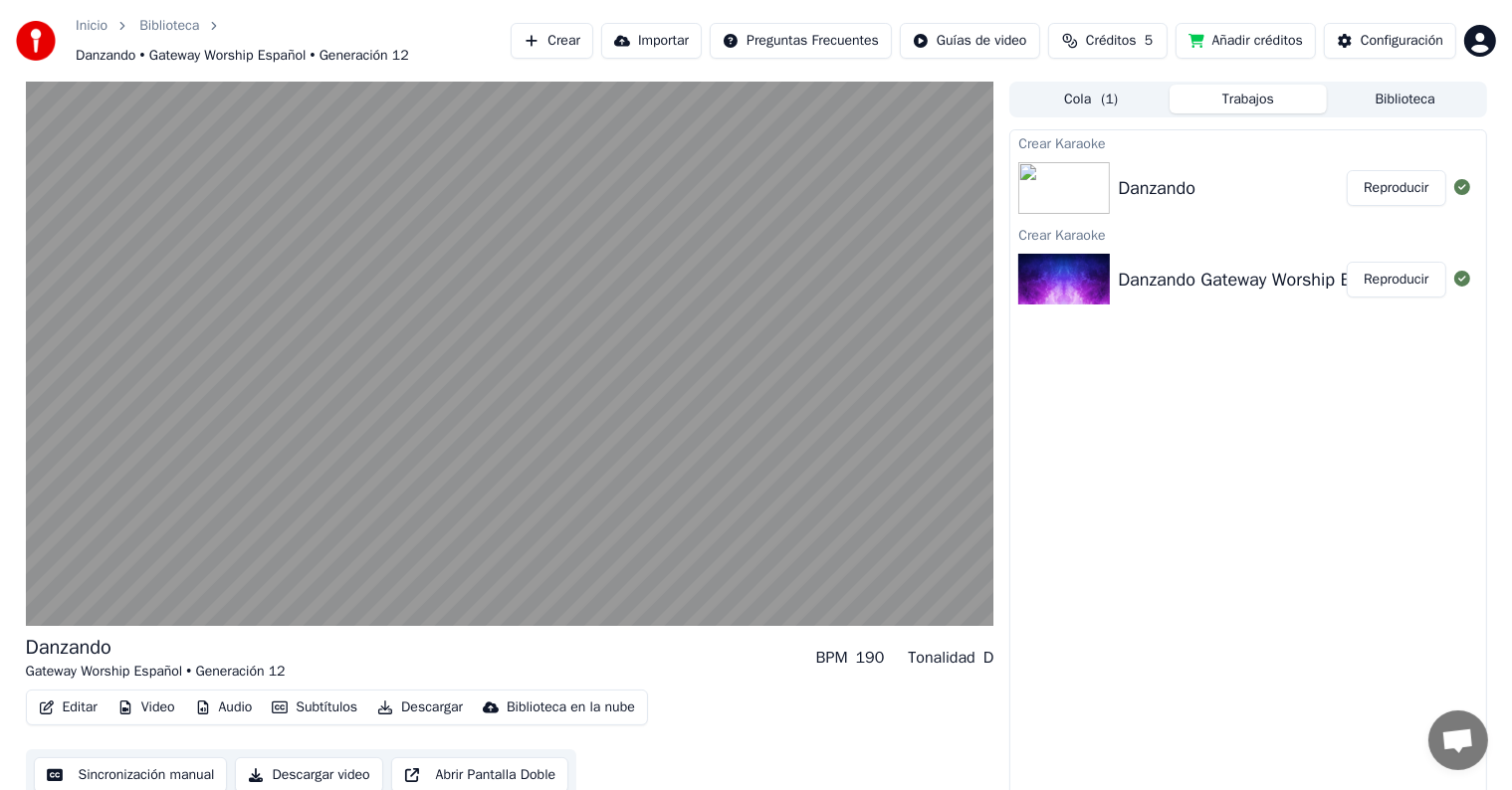 click on "Danzando  Gateway Worship Español & Generación 12  Video Letra - [PERSON_NAME].Lyrics" at bounding box center [1475, 280] 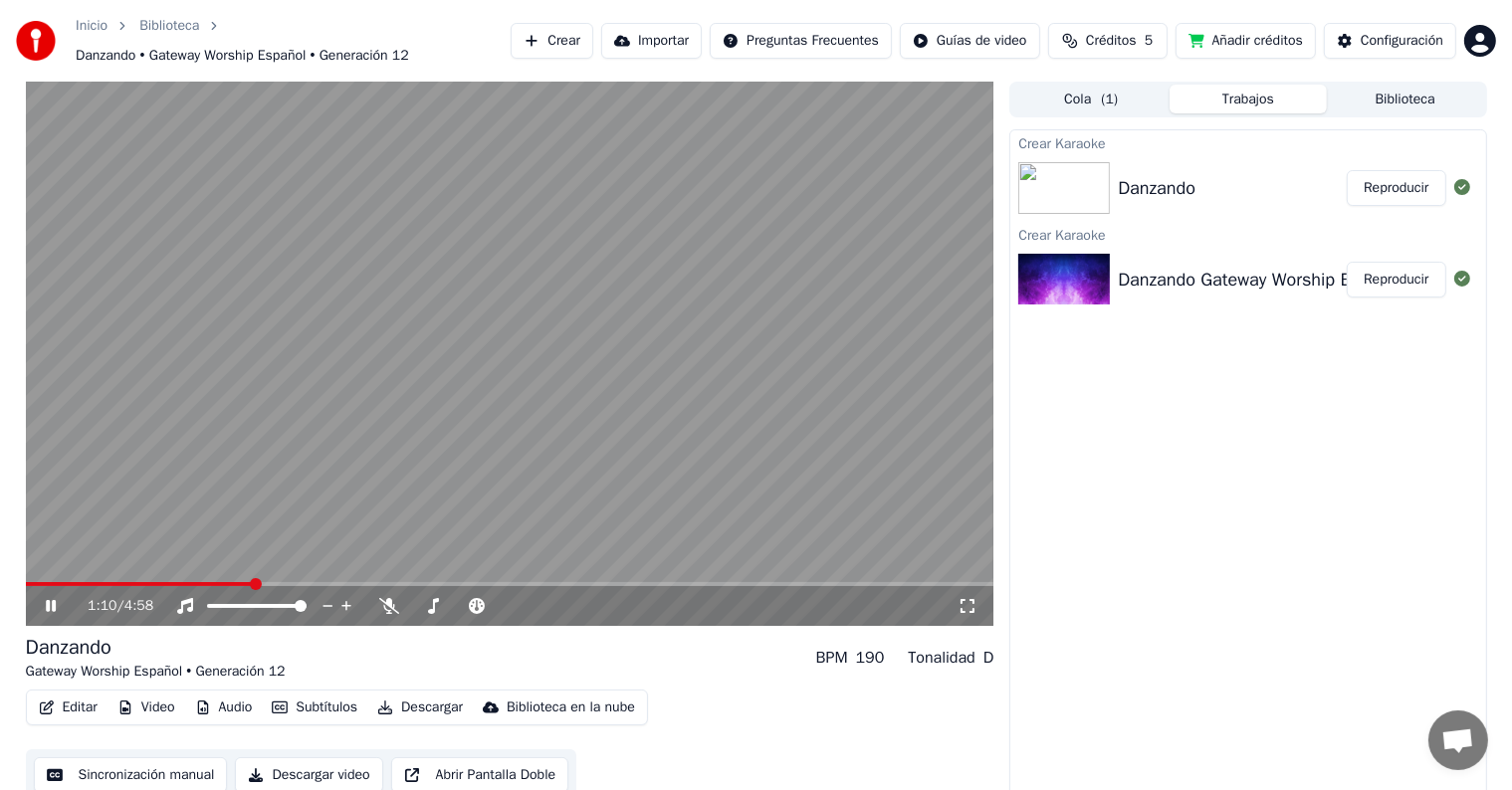 click at bounding box center (510, 353) 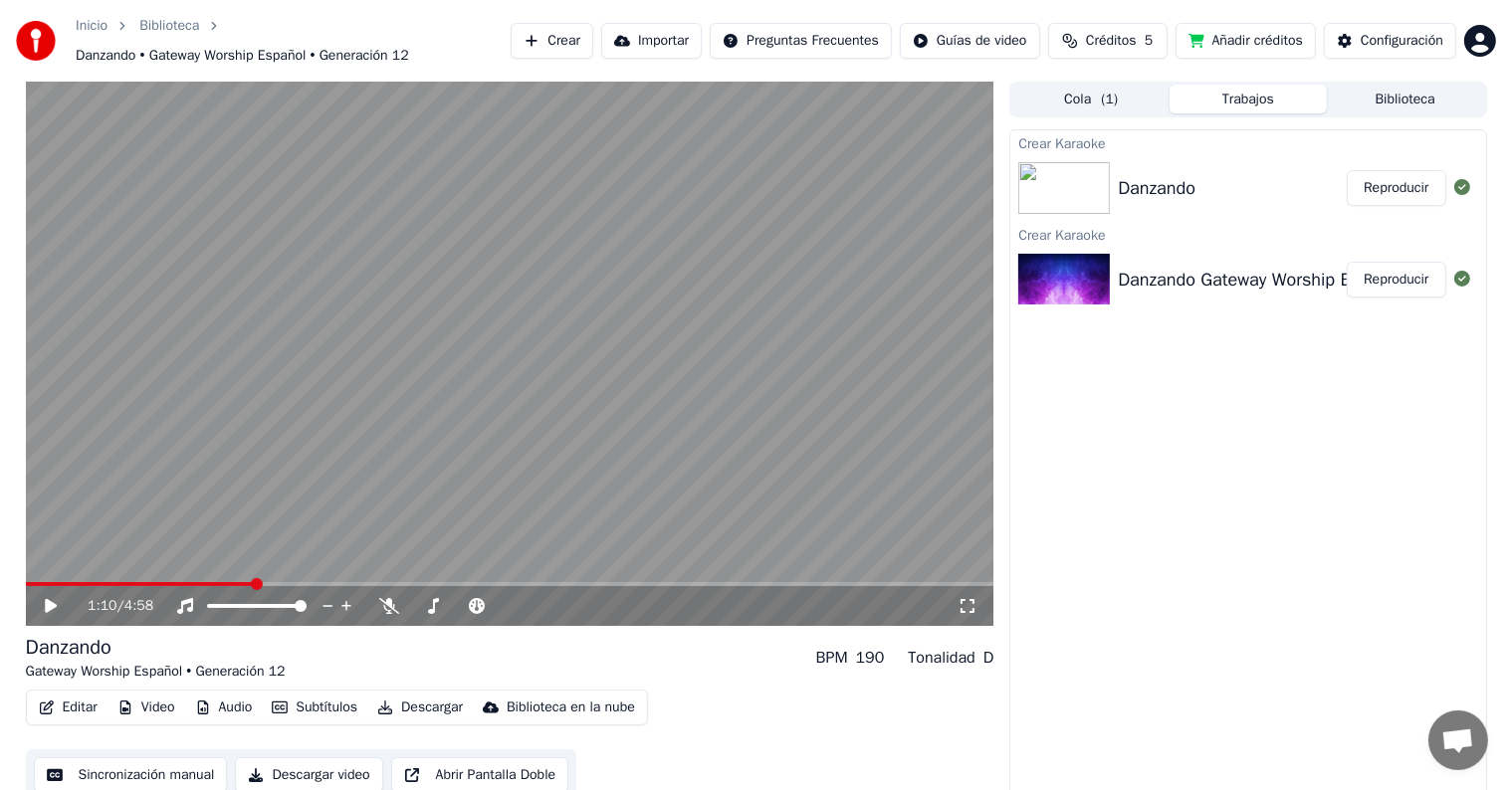 click on "Crear" at bounding box center [551, 41] 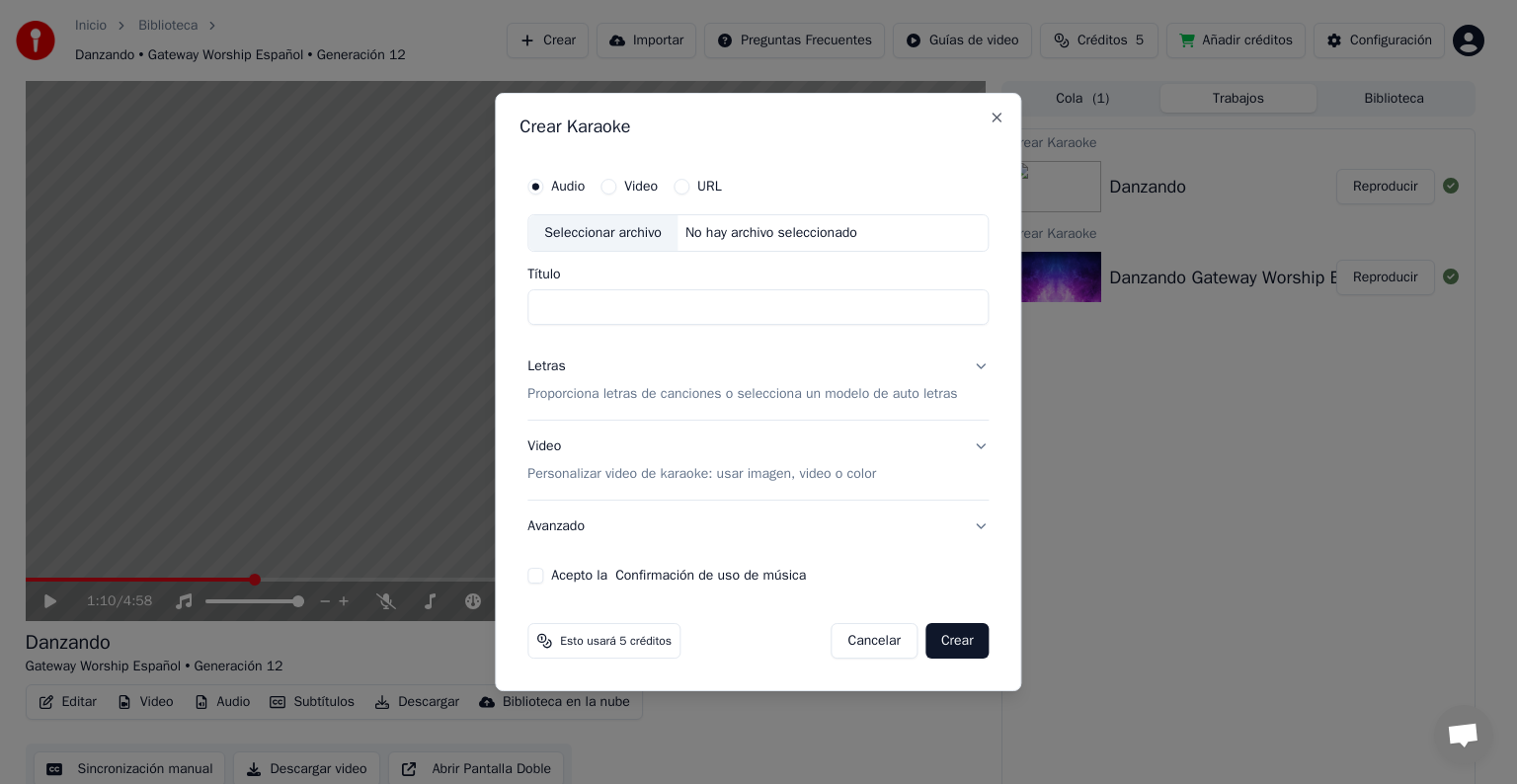 click on "Audio Video URL Seleccionar archivo No hay archivo seleccionado Título Letras Proporciona letras de canciones o selecciona un modelo de auto letras Video Personalizar video de karaoke: usar imagen, video o color Avanzado Acepto la   Confirmación de uso de música" at bounding box center (758, 375) 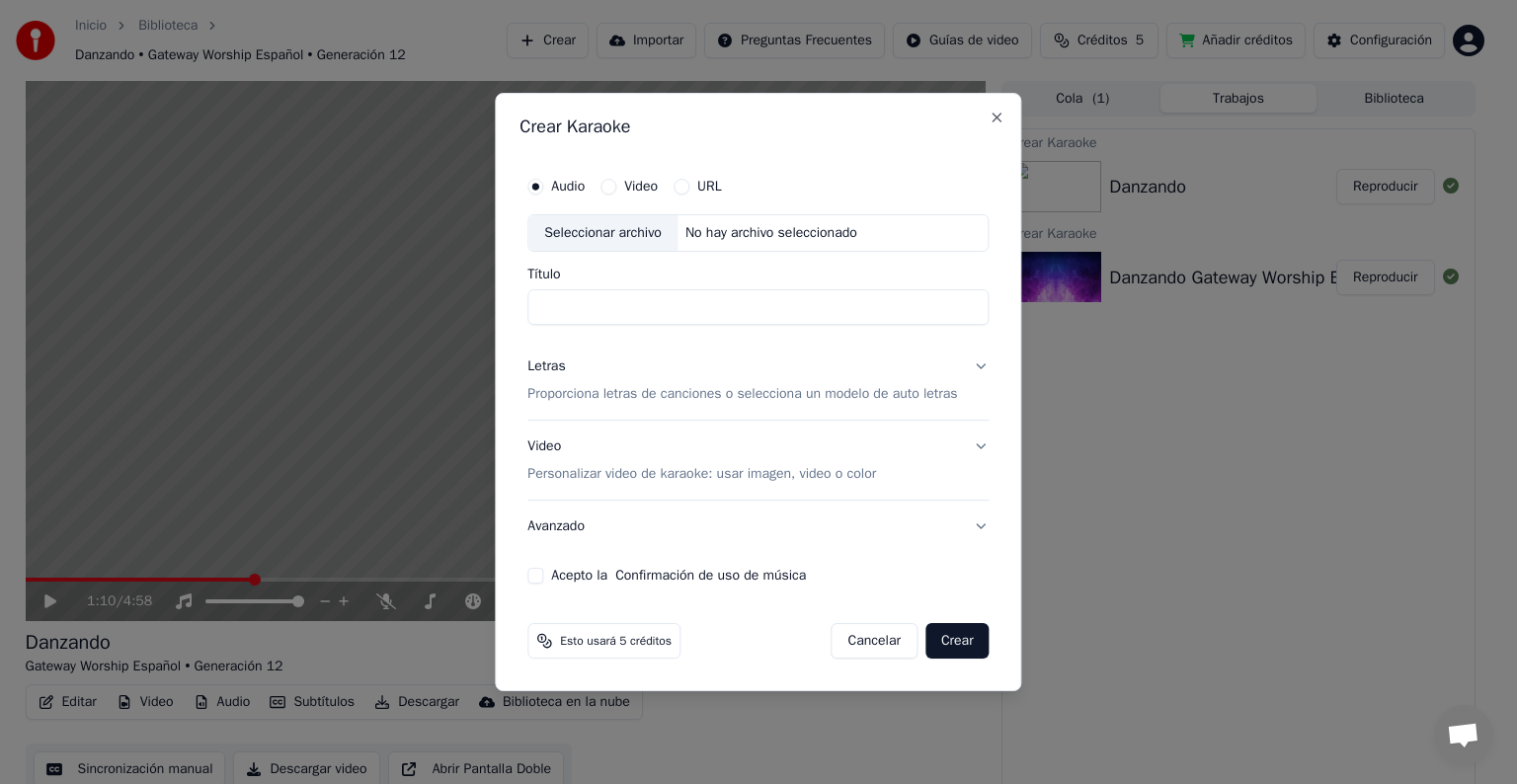 click on "Personalizar video de karaoke: usar imagen, video o color" at bounding box center (701, 474) 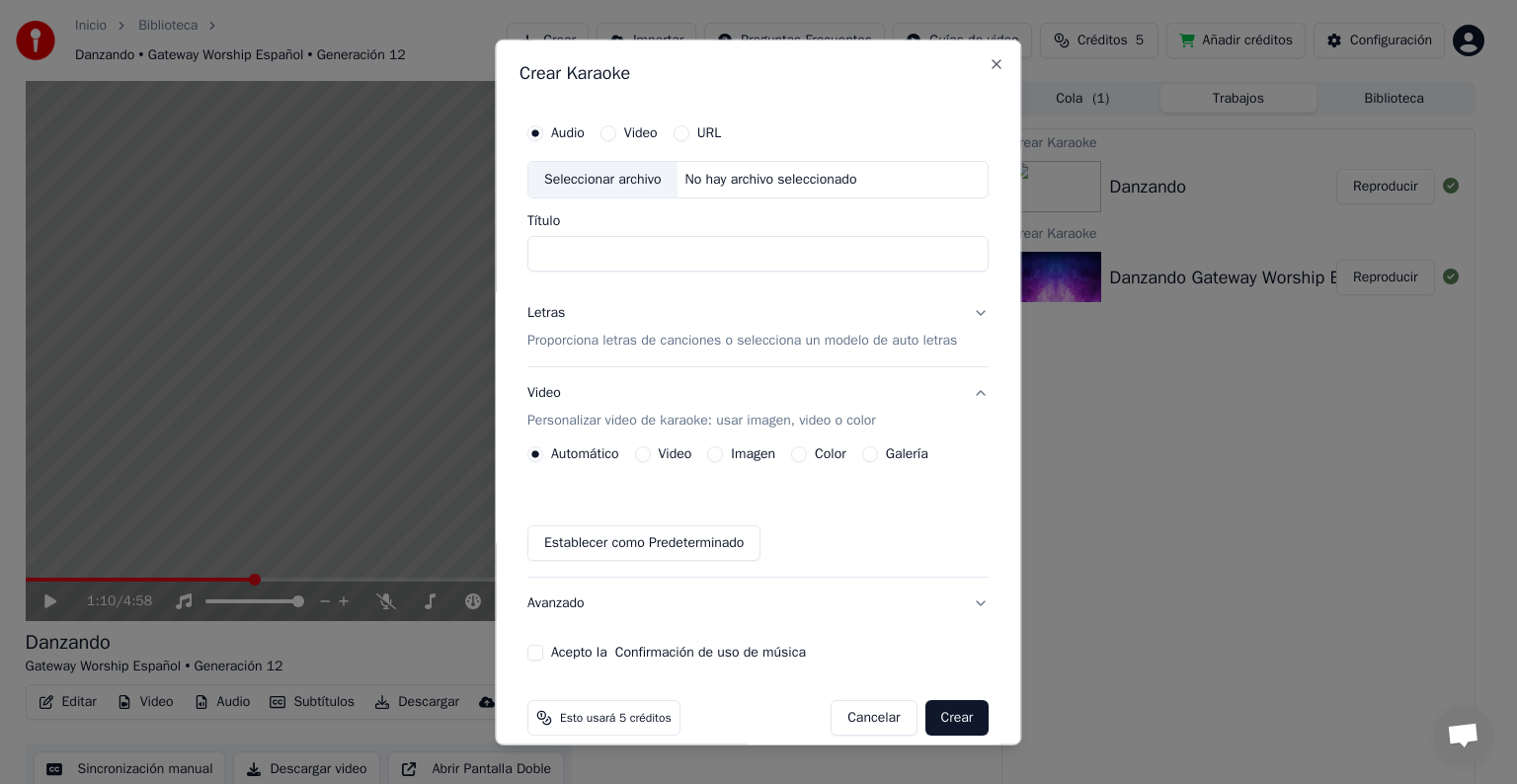 click on "Imagen" at bounding box center [754, 454] 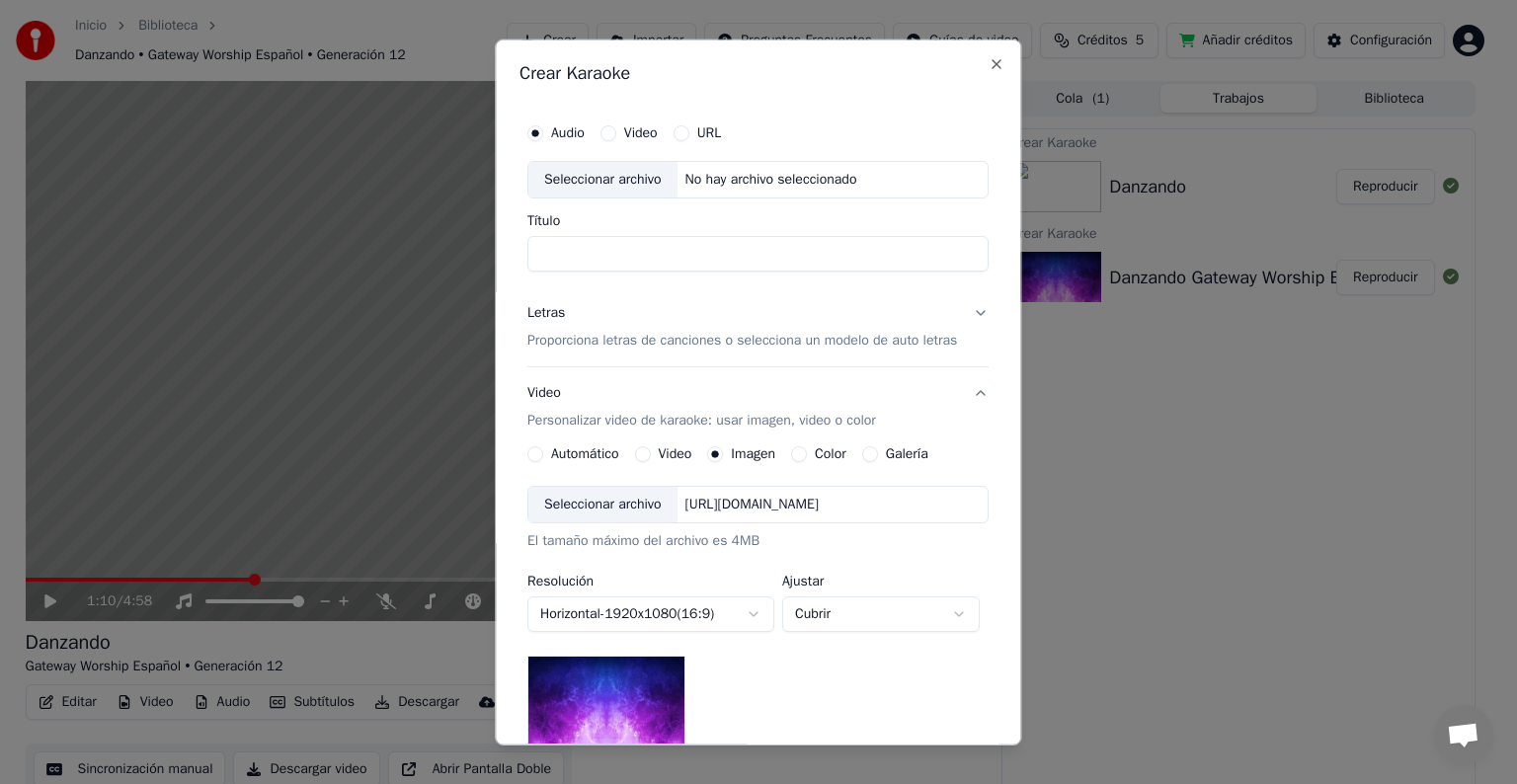 click on "Seleccionar archivo" at bounding box center (602, 505) 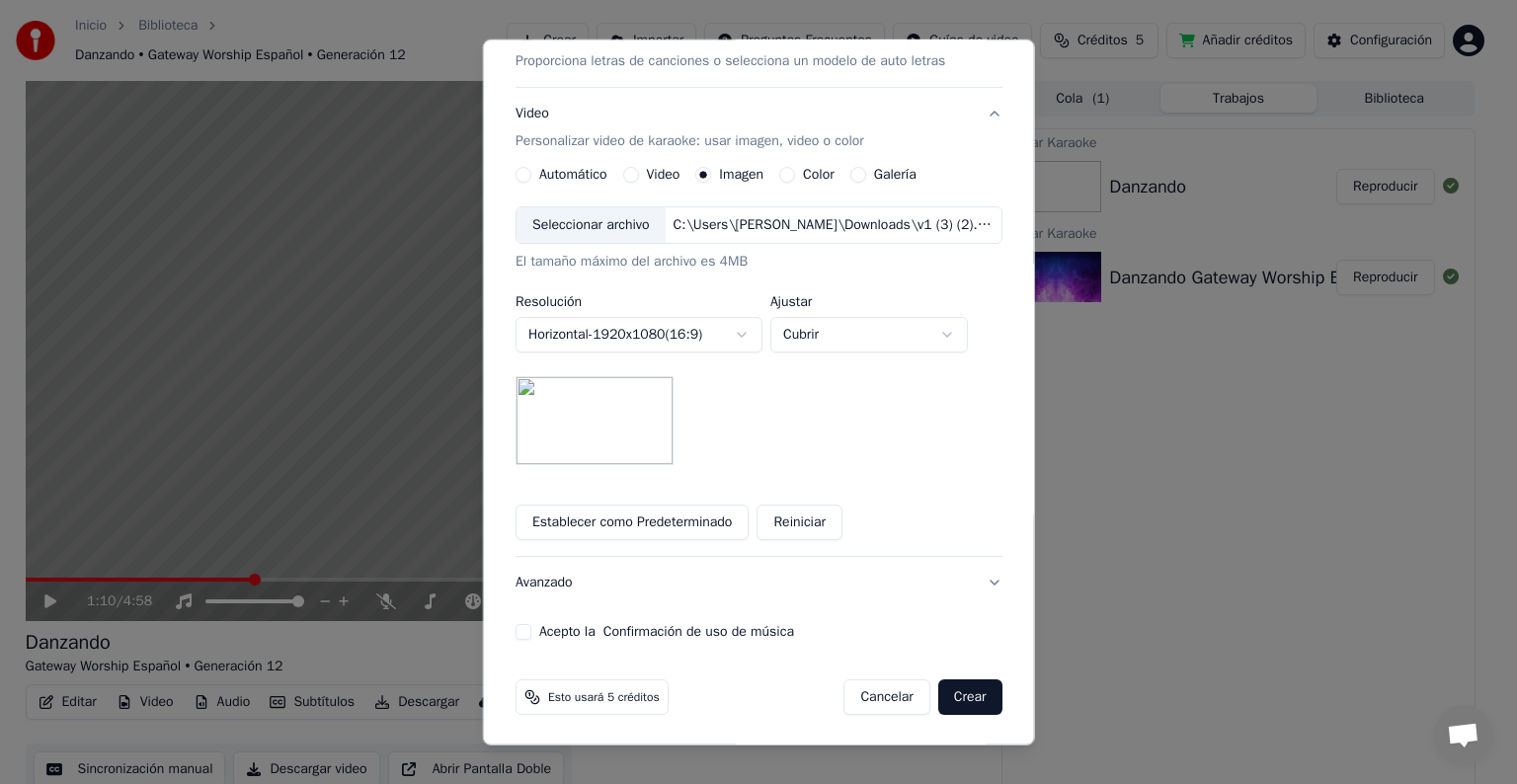 scroll, scrollTop: 280, scrollLeft: 0, axis: vertical 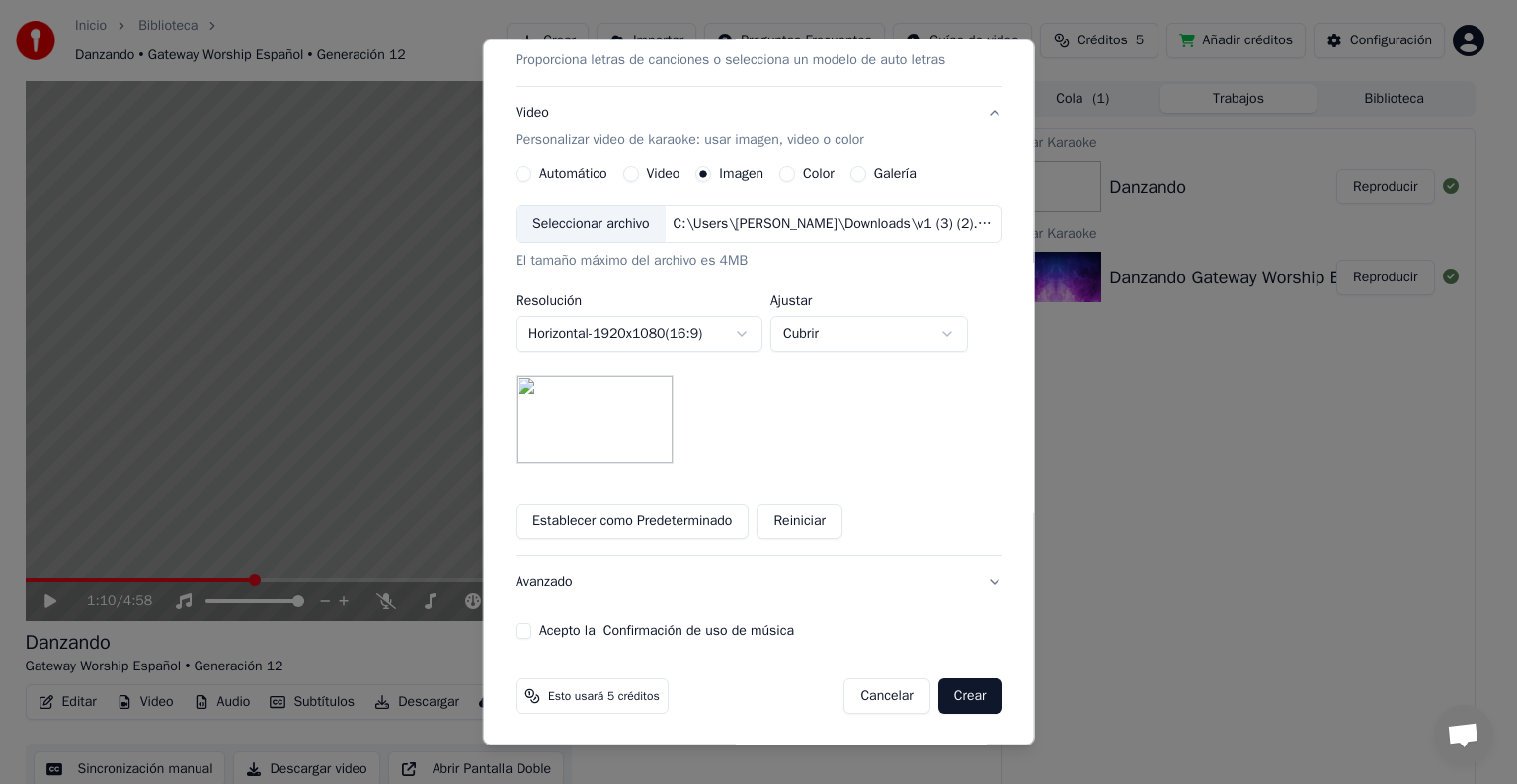 click on "Establecer como Predeterminado" at bounding box center (632, 521) 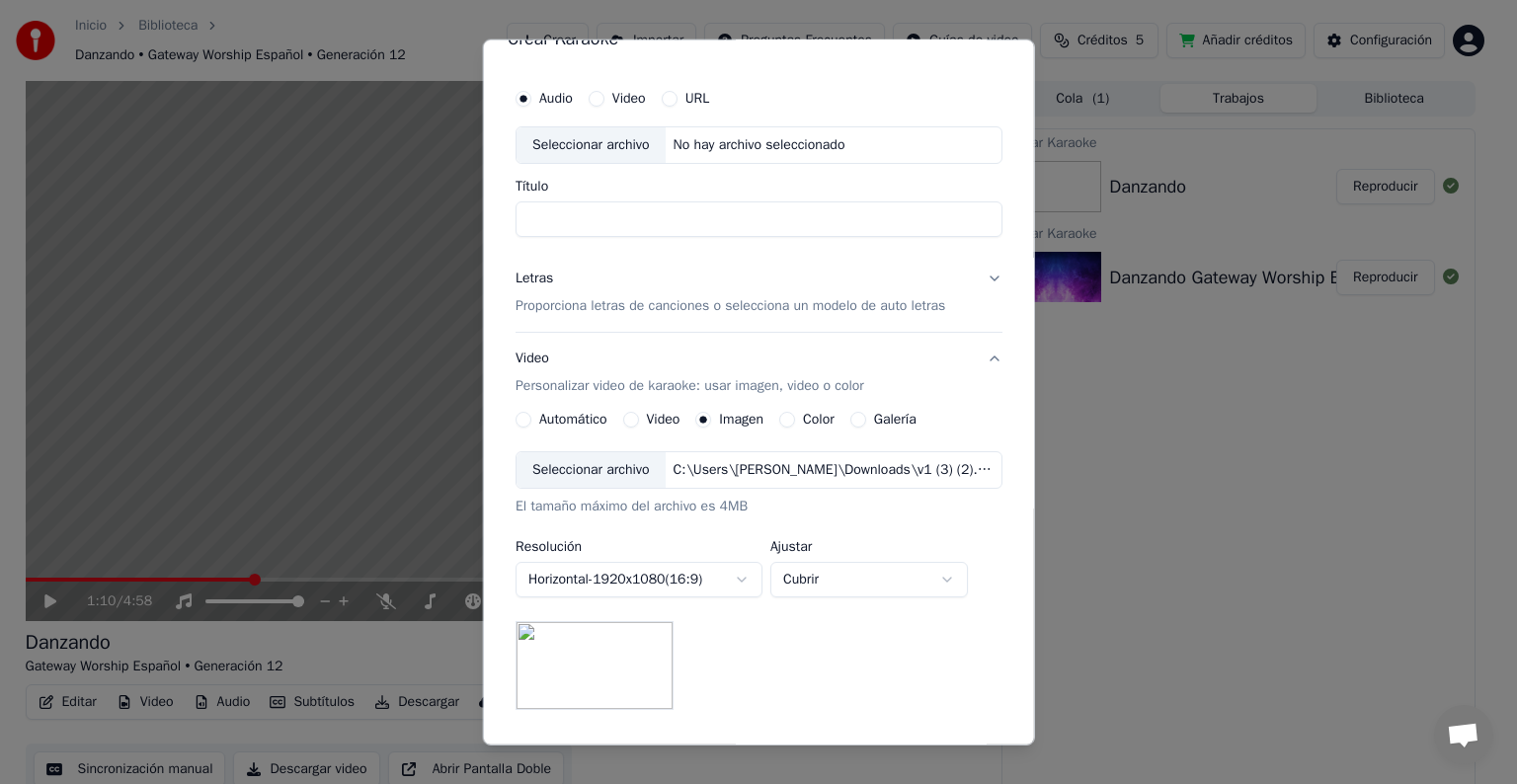scroll, scrollTop: 0, scrollLeft: 0, axis: both 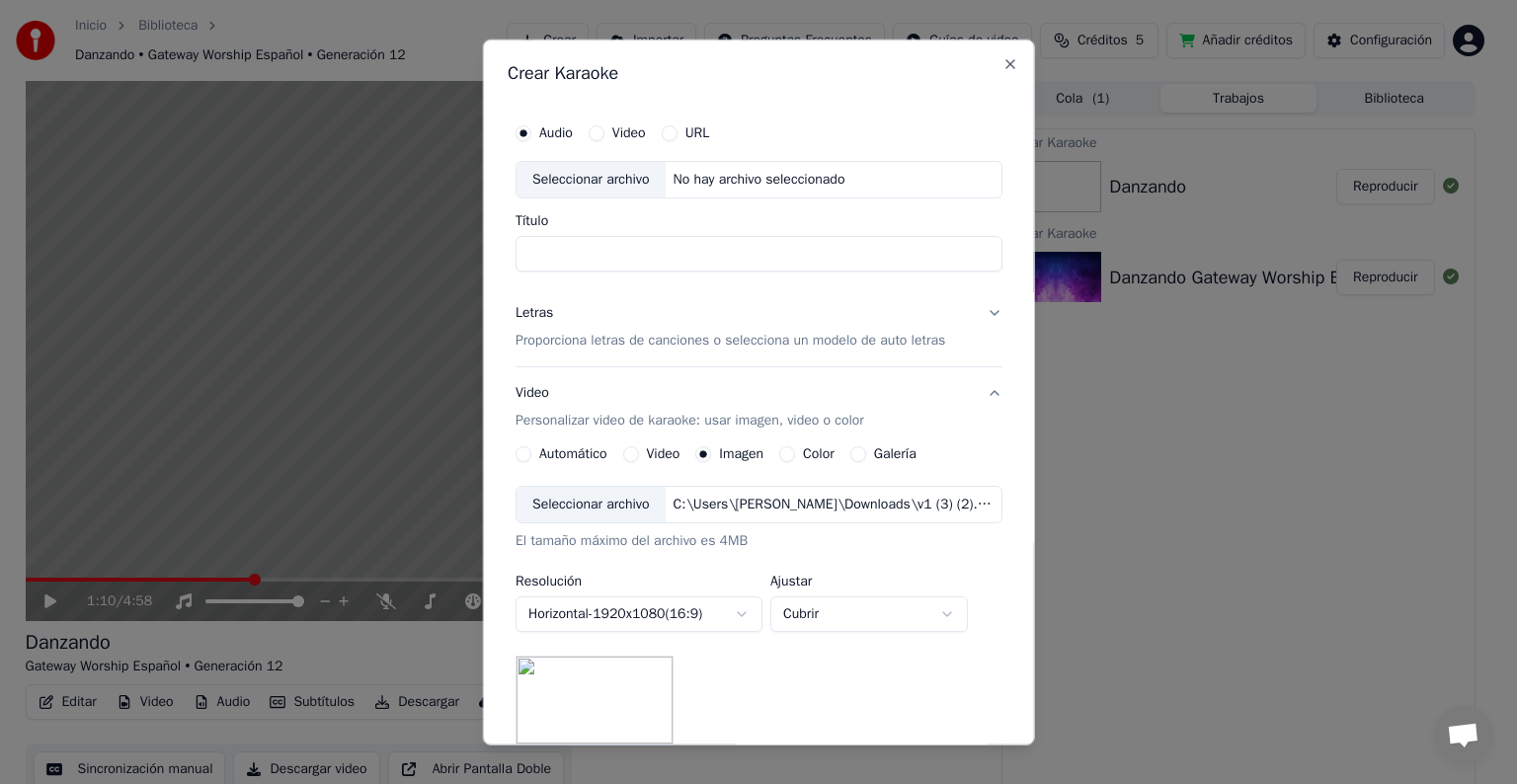 click on "Seleccionar archivo" at bounding box center [591, 180] 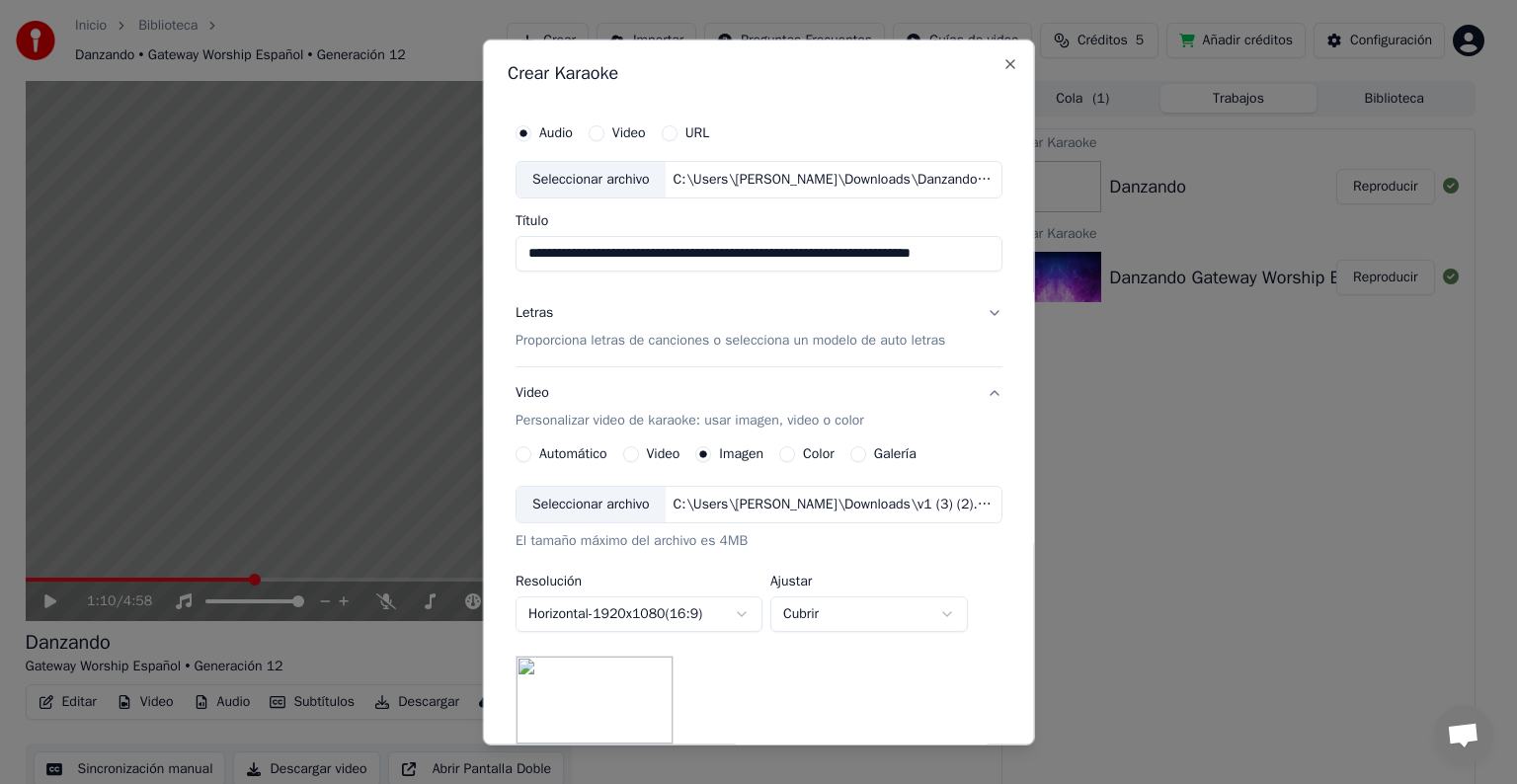 click on "**********" at bounding box center [758, 254] 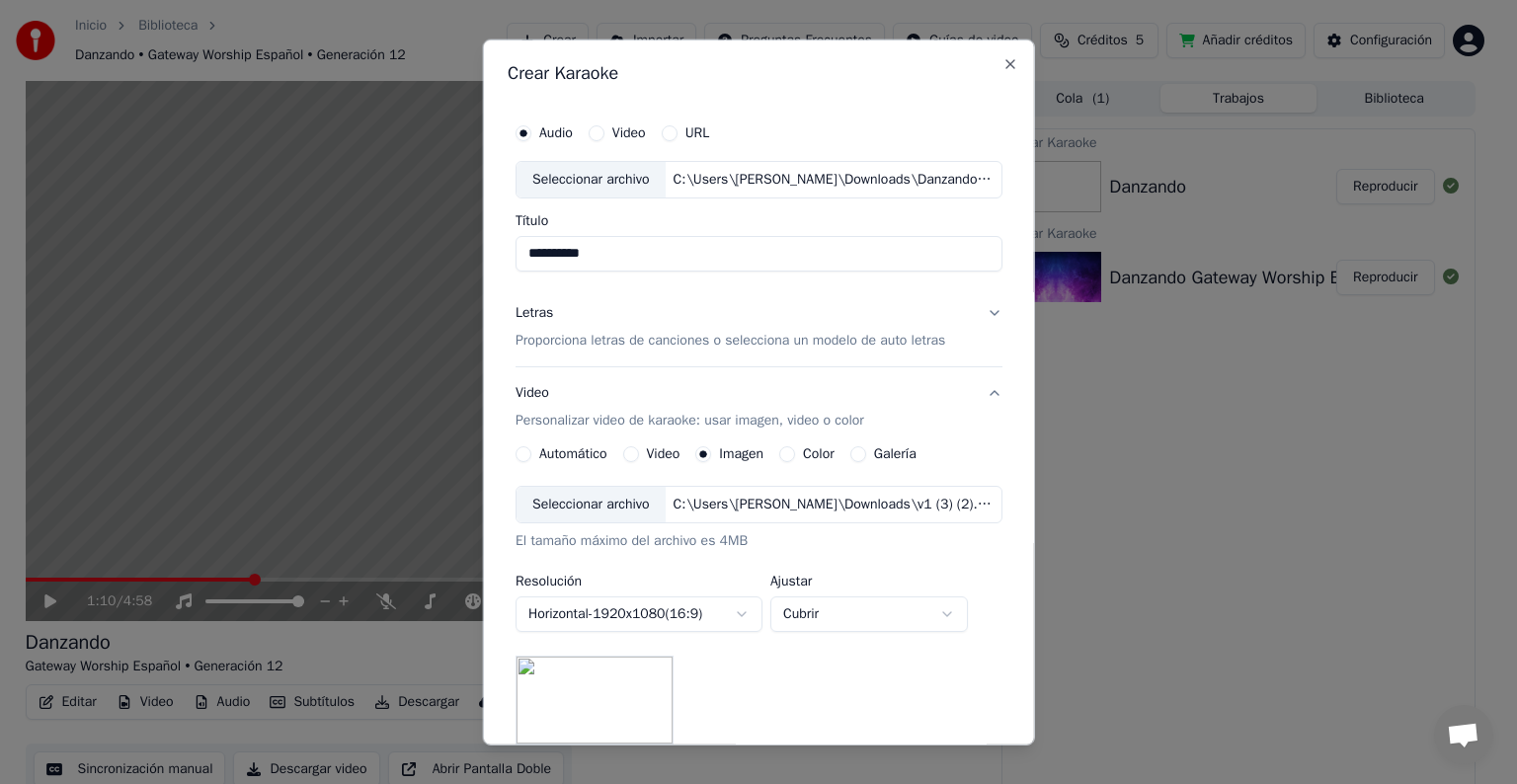 type on "********" 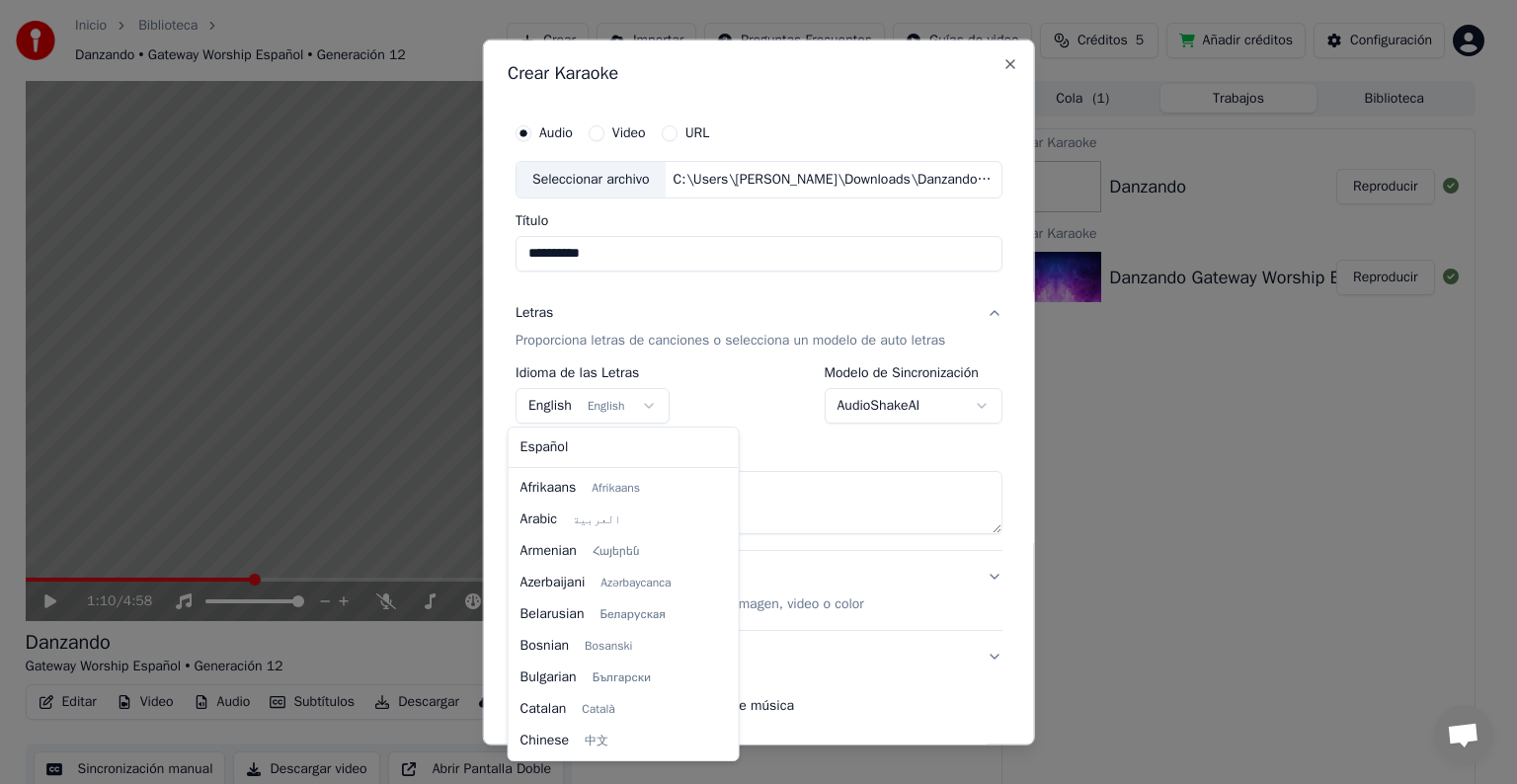 click on "**********" at bounding box center (750, 392) 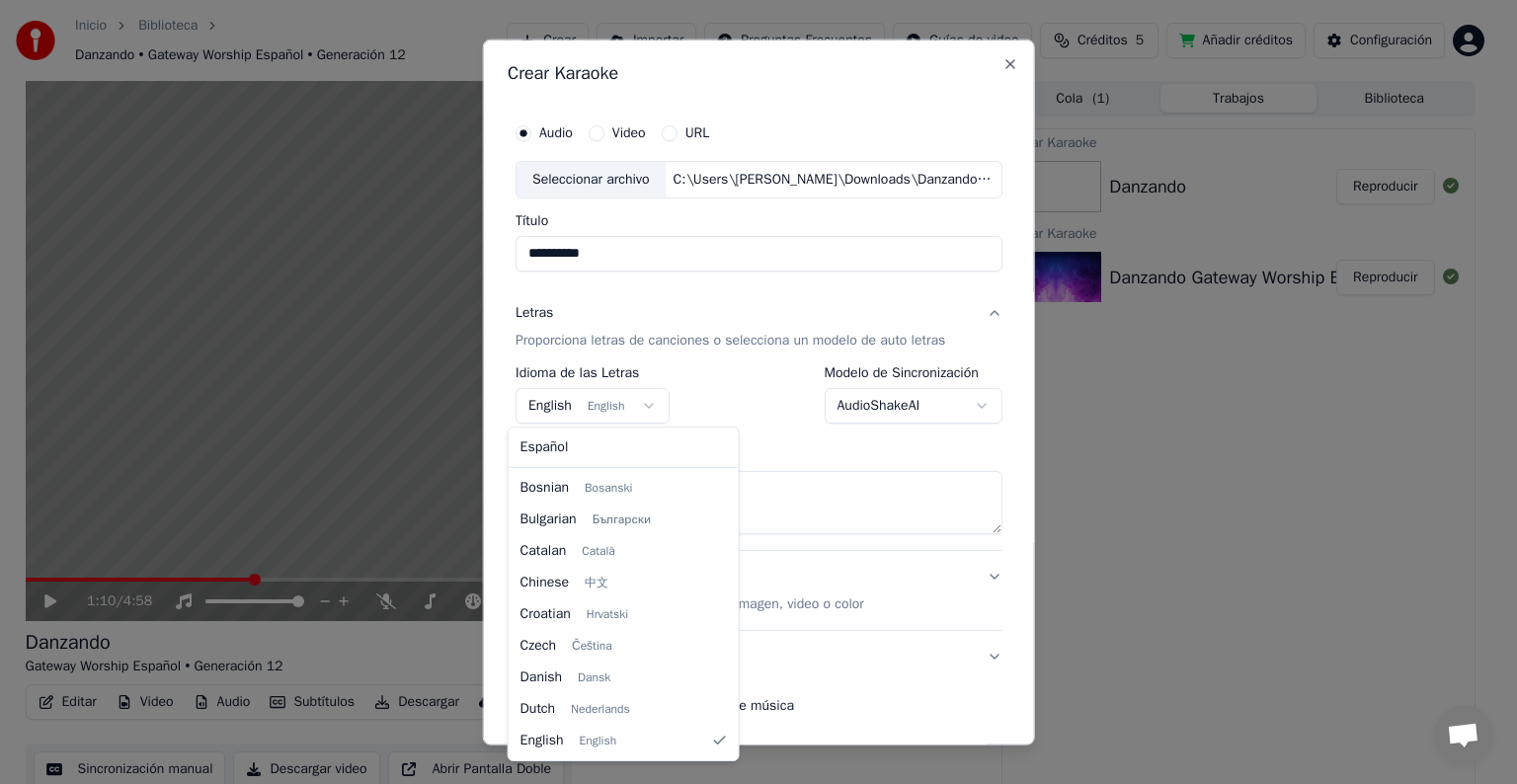 select on "**" 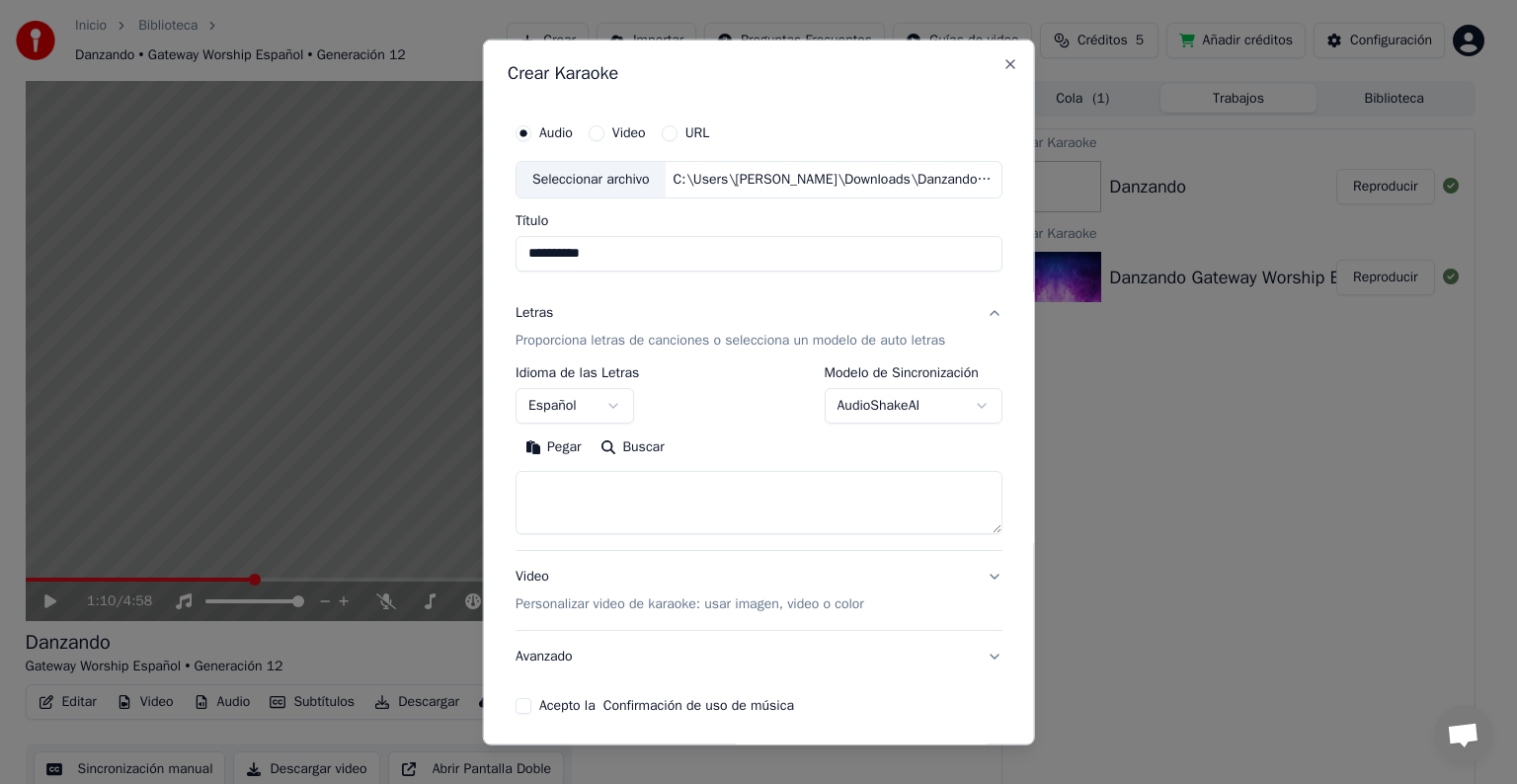 click at bounding box center [758, 503] 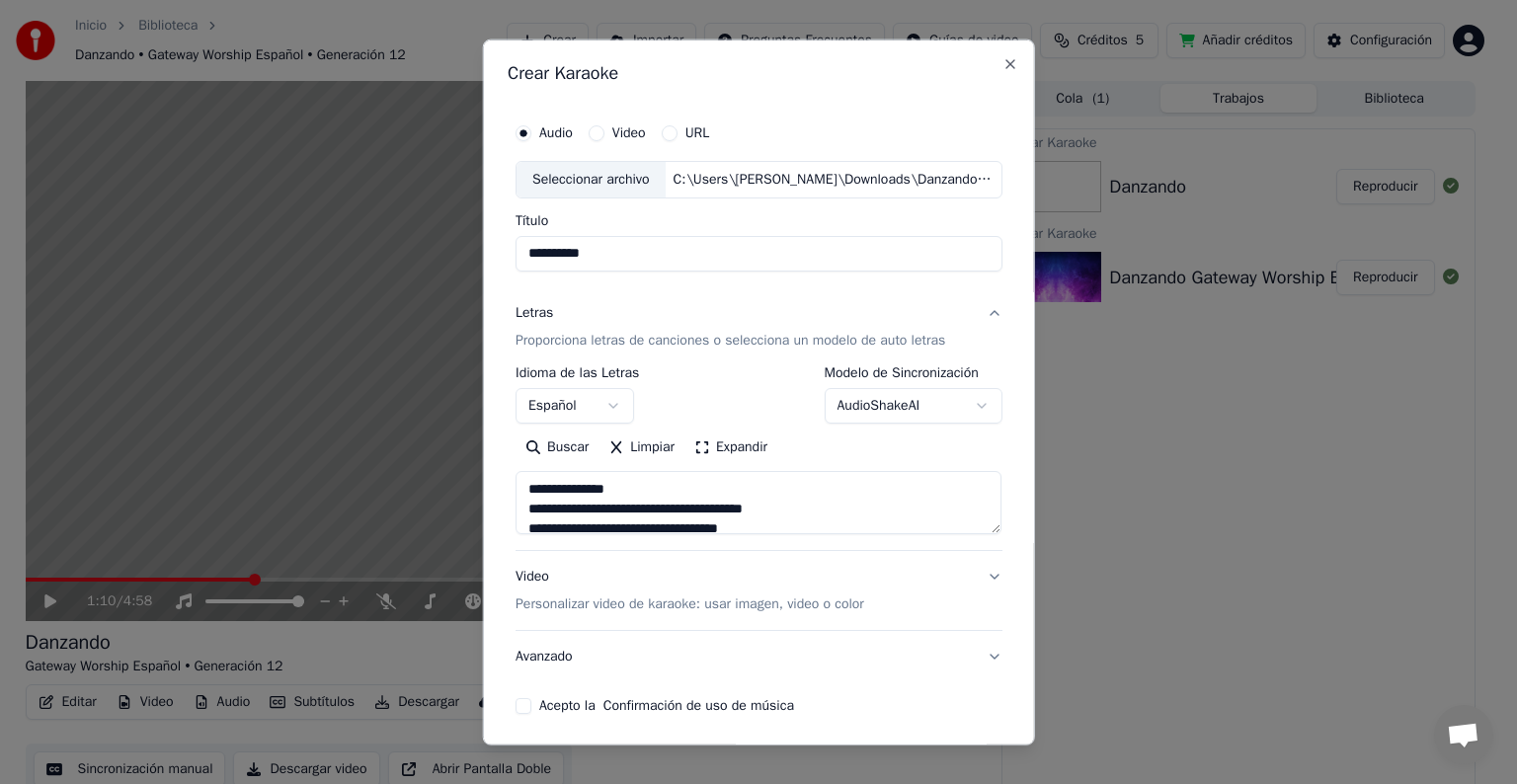 scroll, scrollTop: 1622, scrollLeft: 0, axis: vertical 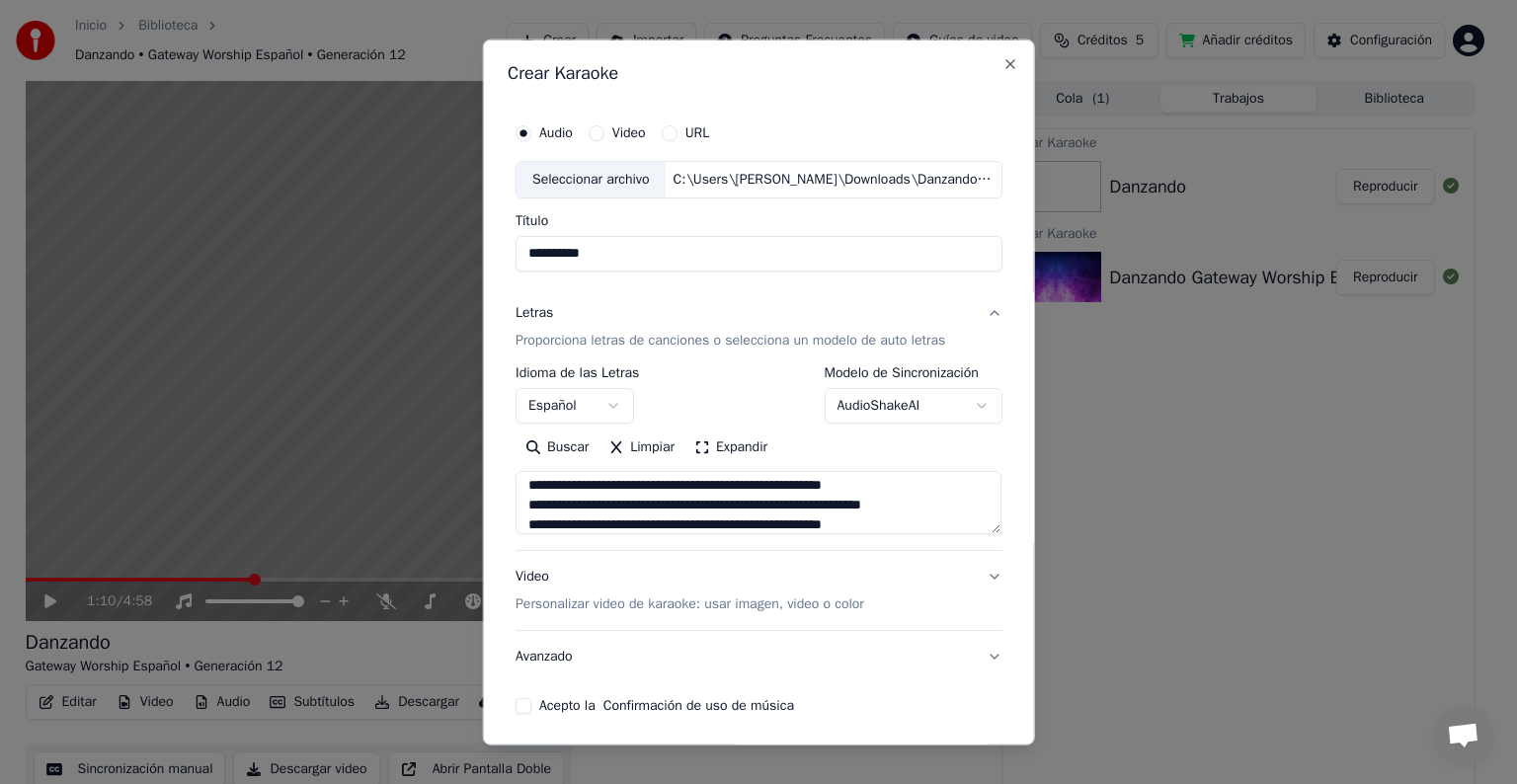 type on "**********" 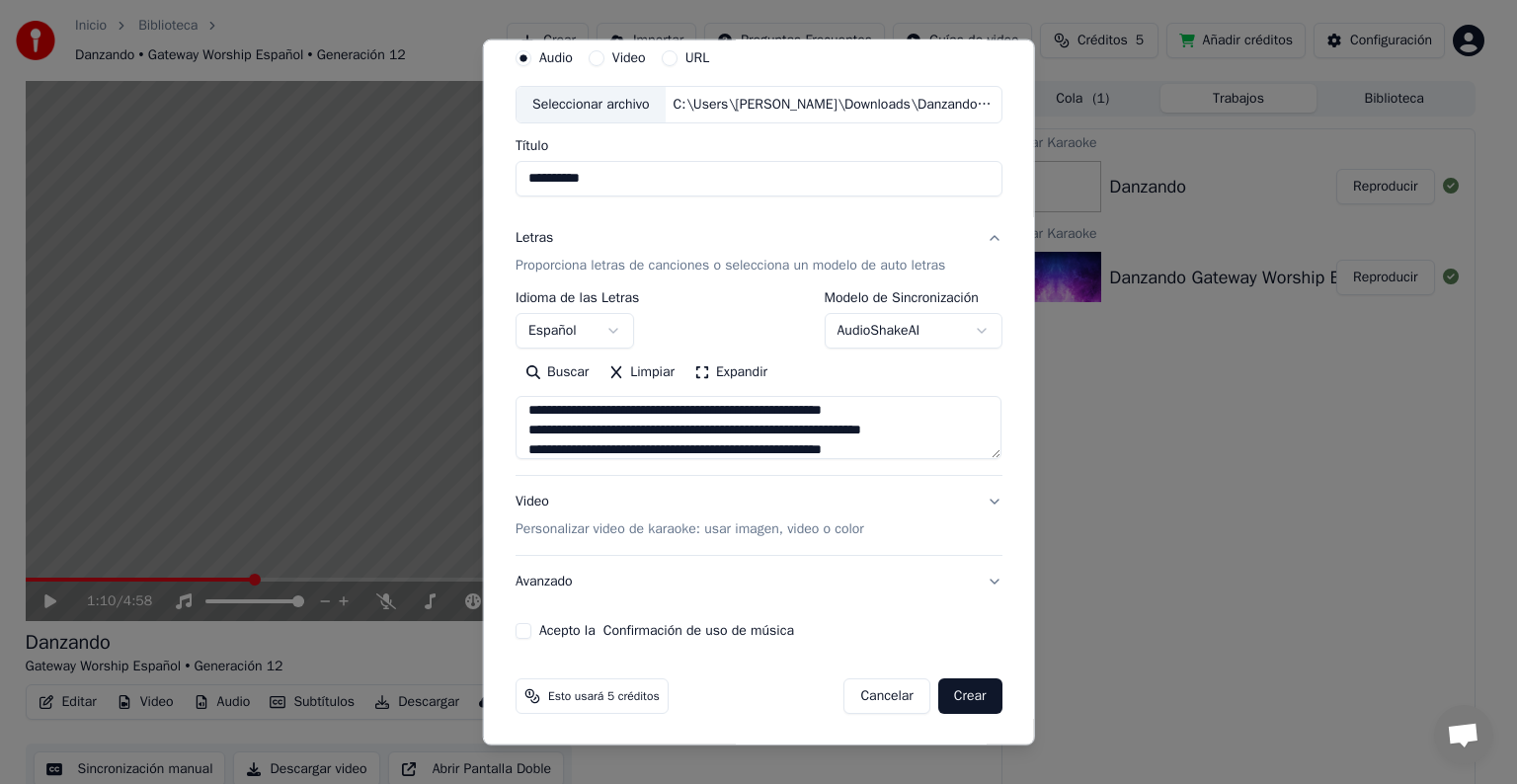 click on "Video Personalizar video de karaoke: usar imagen, video o color" at bounding box center [758, 515] 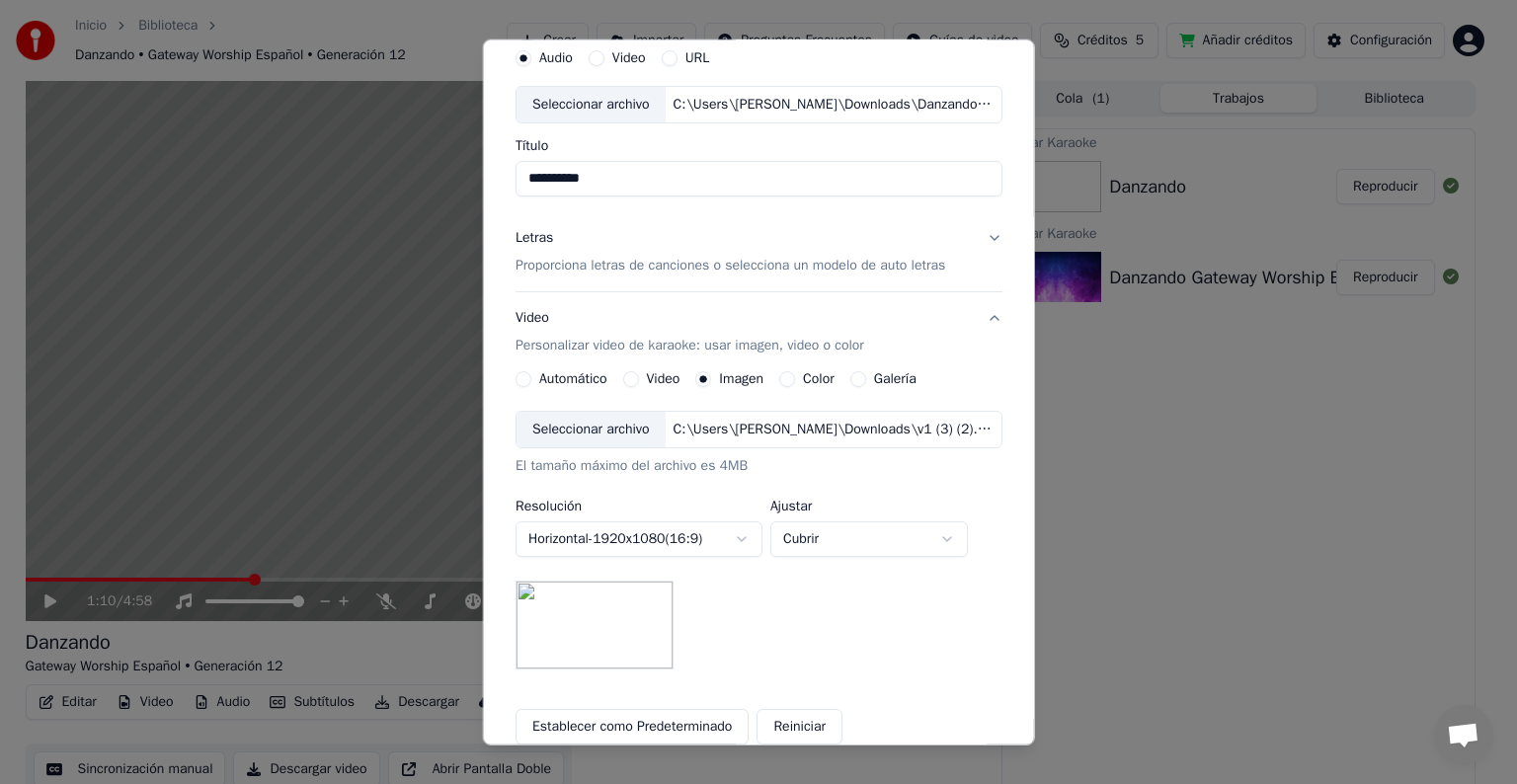 click on "Personalizar video de karaoke: usar imagen, video o color" at bounding box center [689, 346] 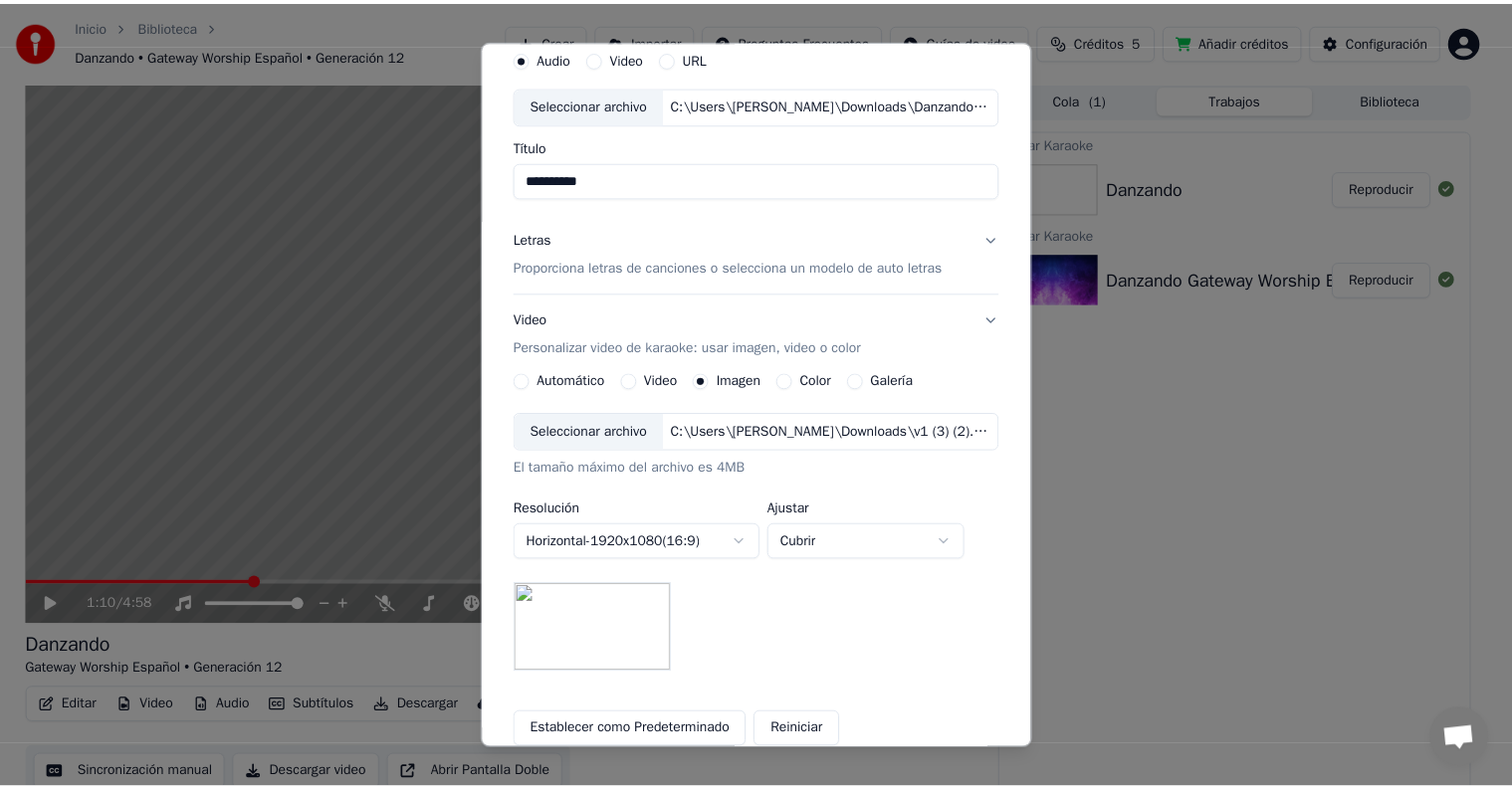 scroll, scrollTop: 0, scrollLeft: 0, axis: both 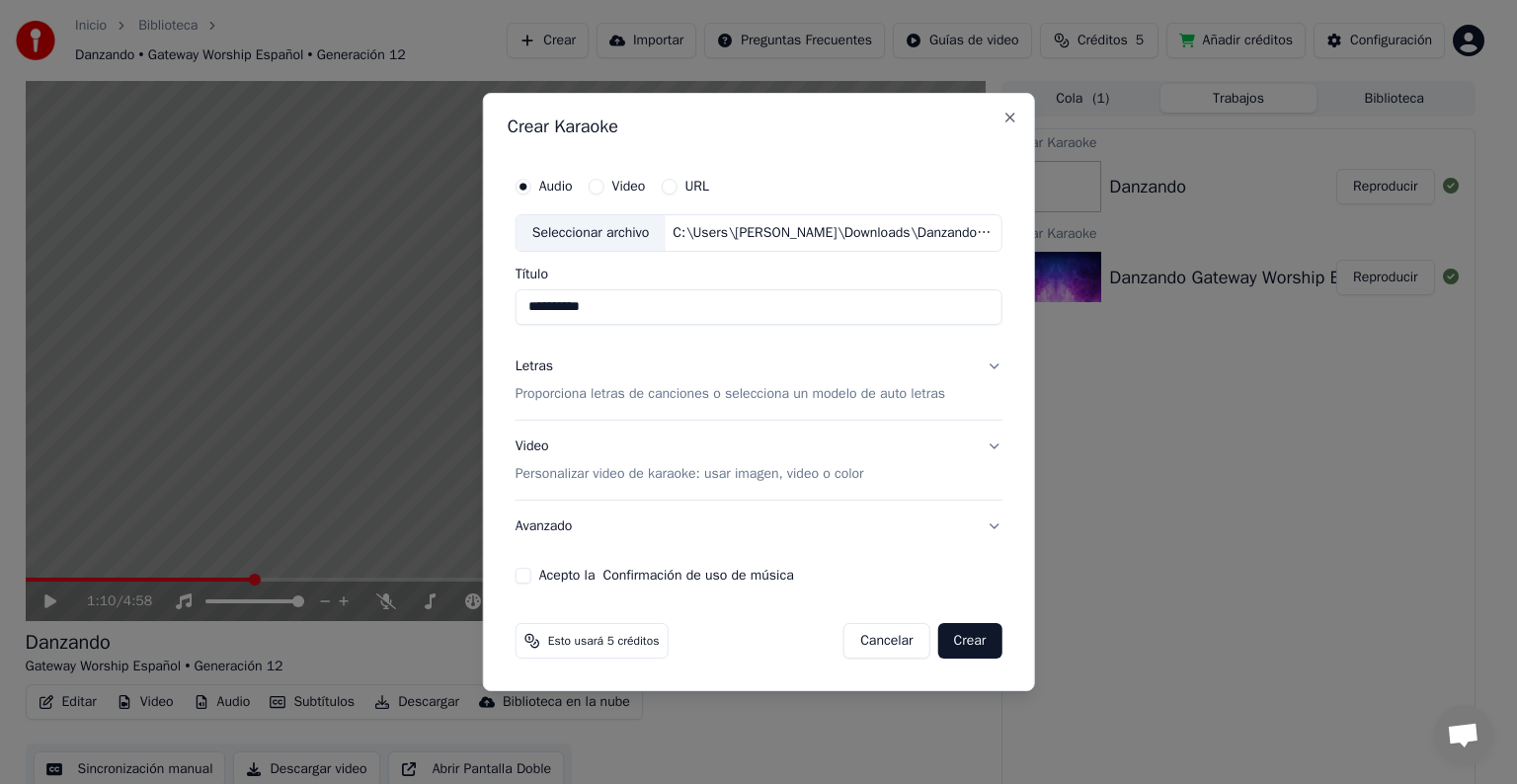 click on "Acepto la   Confirmación de uso de música" at bounding box center [523, 576] 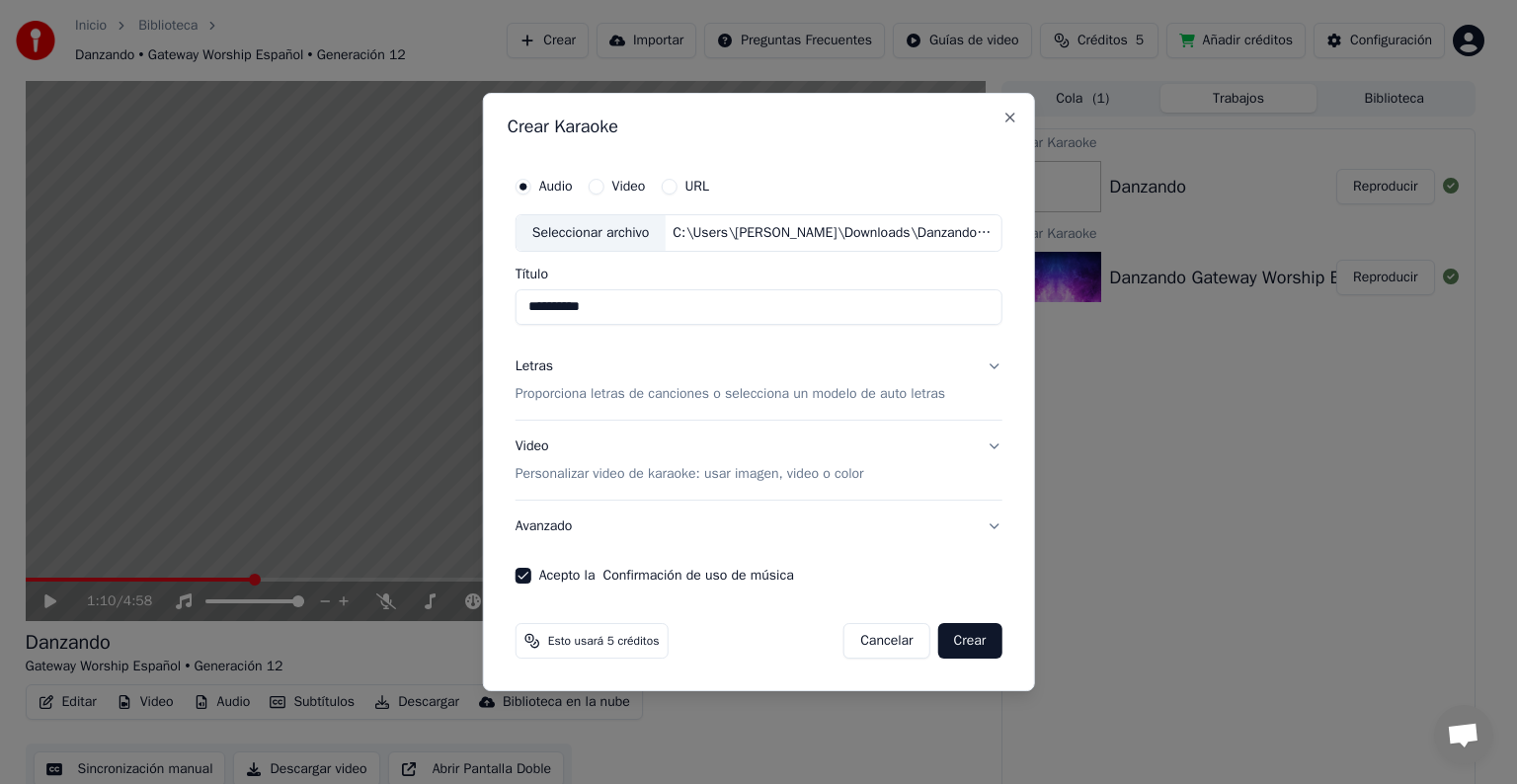 click on "Crear" at bounding box center (970, 641) 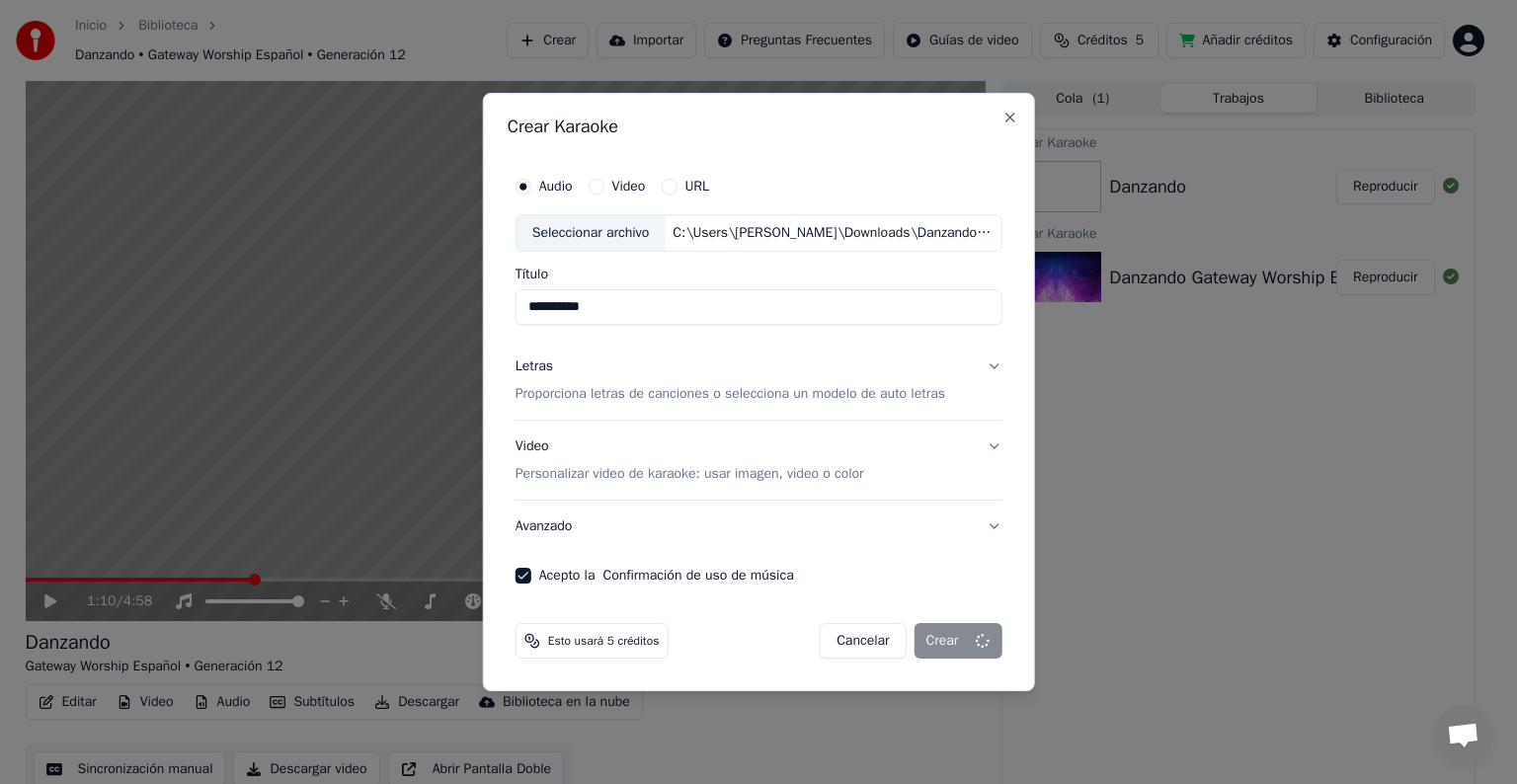 type 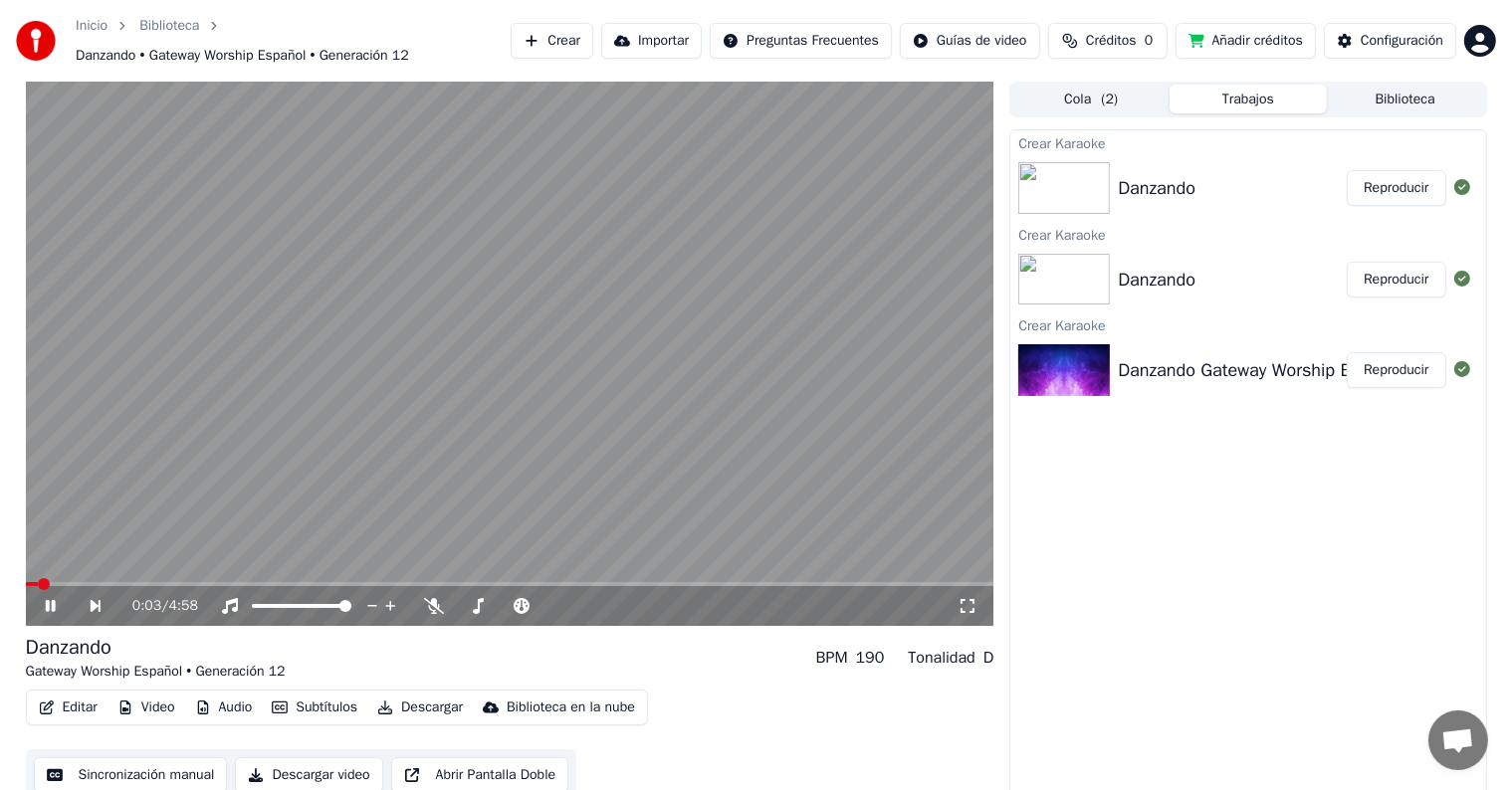 click at bounding box center (1064, 188) 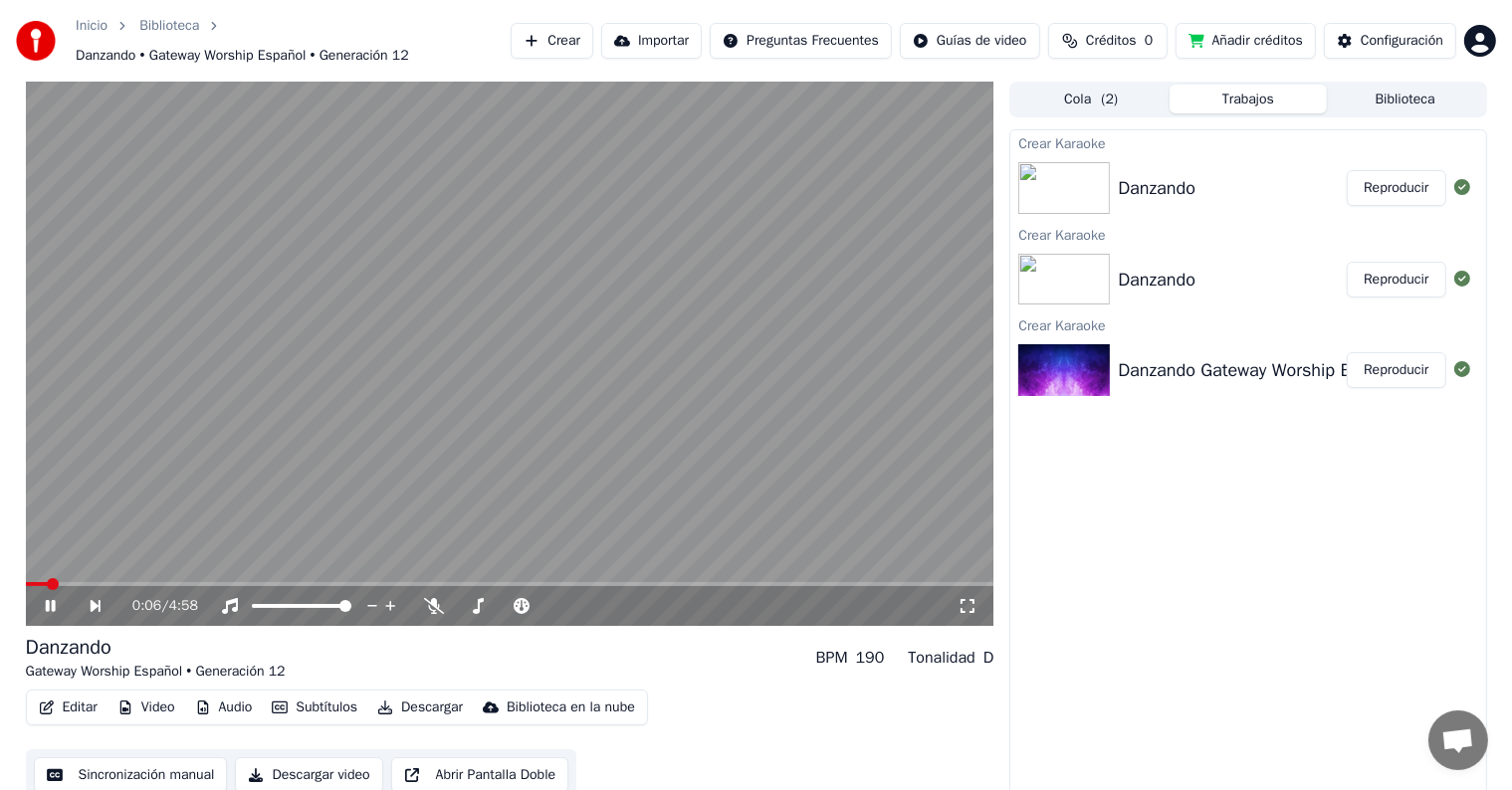 click 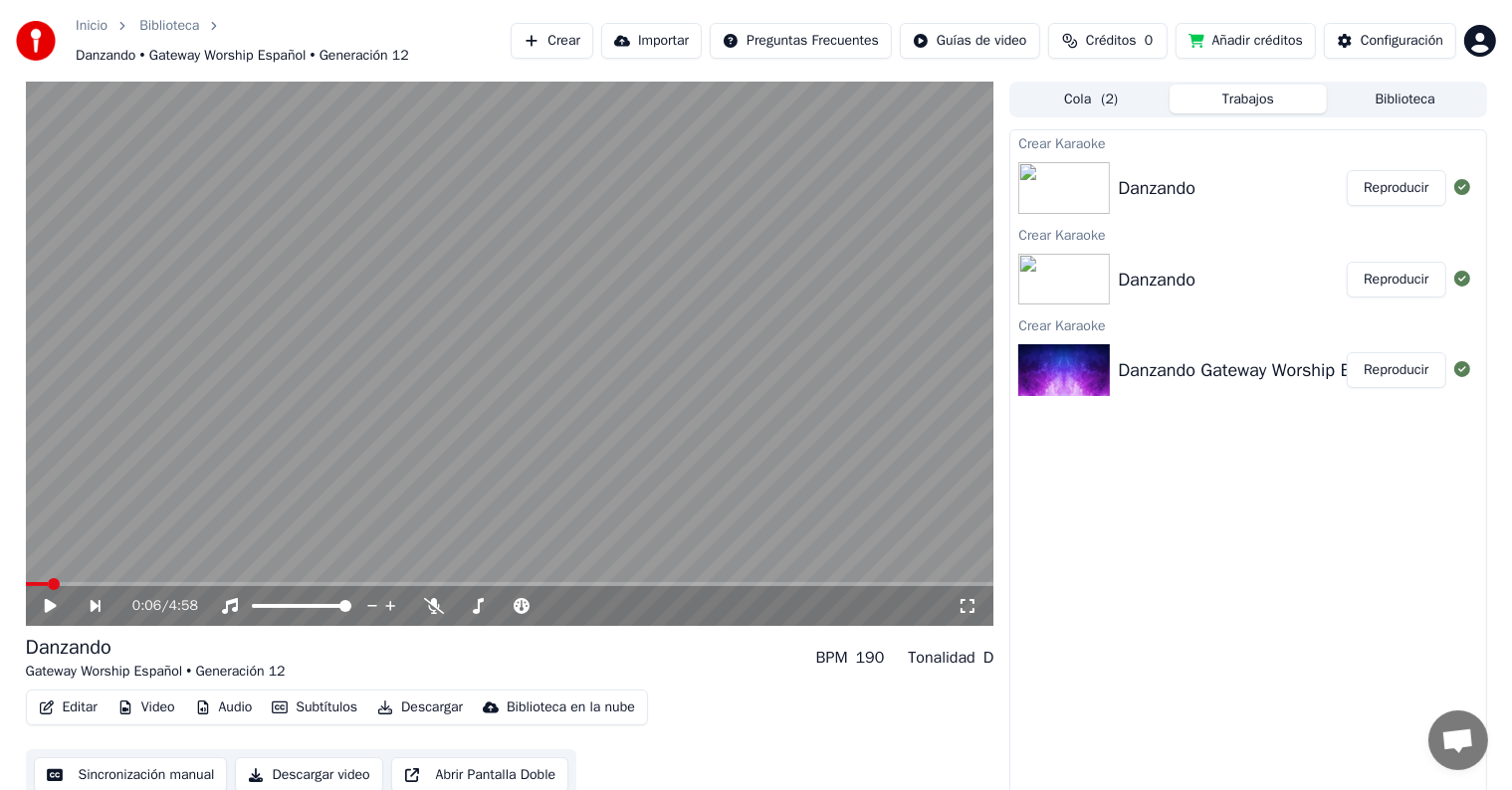 click on "Reproducir" at bounding box center (1396, 188) 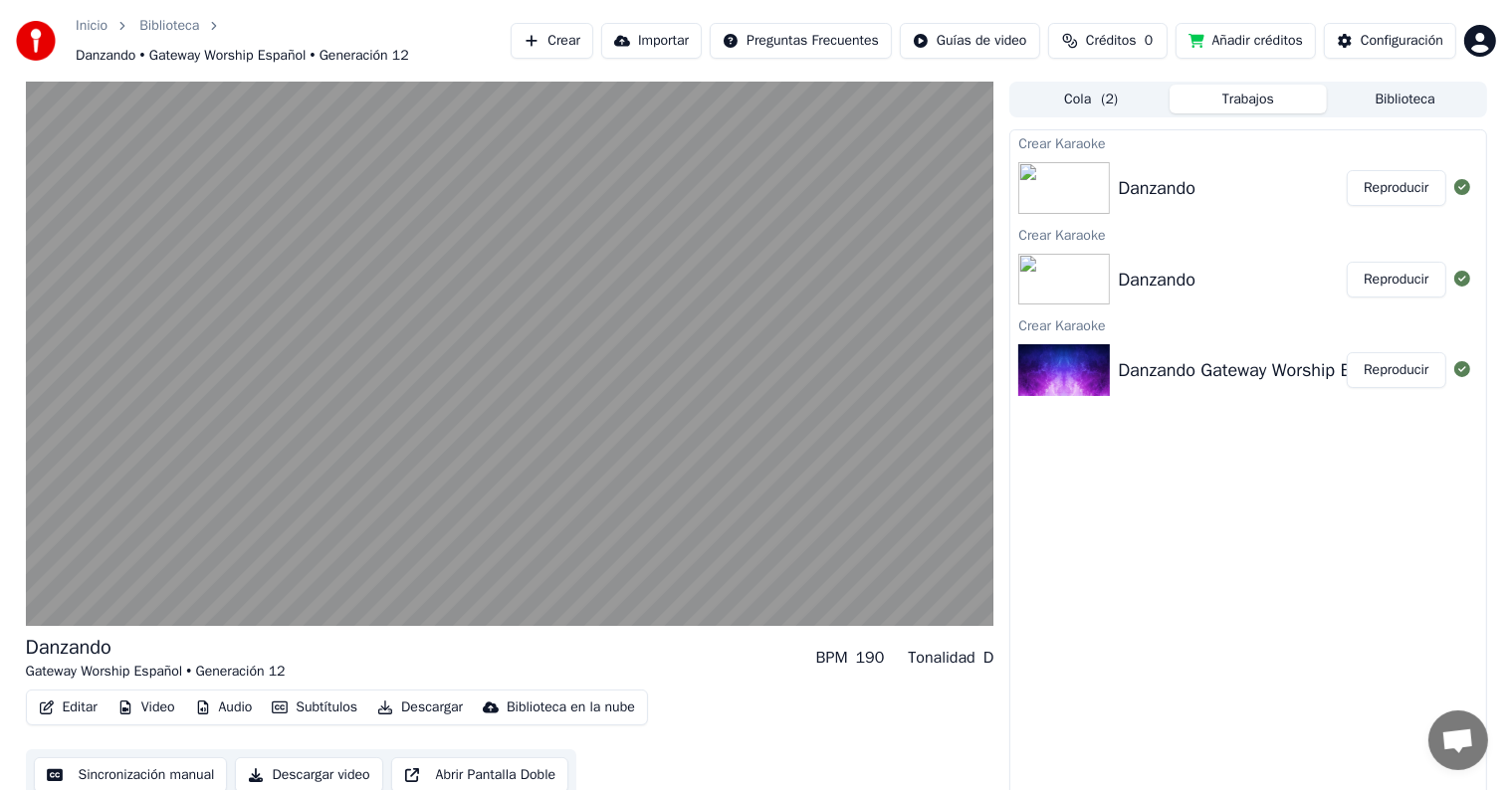 click on "Reproducir" at bounding box center [1396, 280] 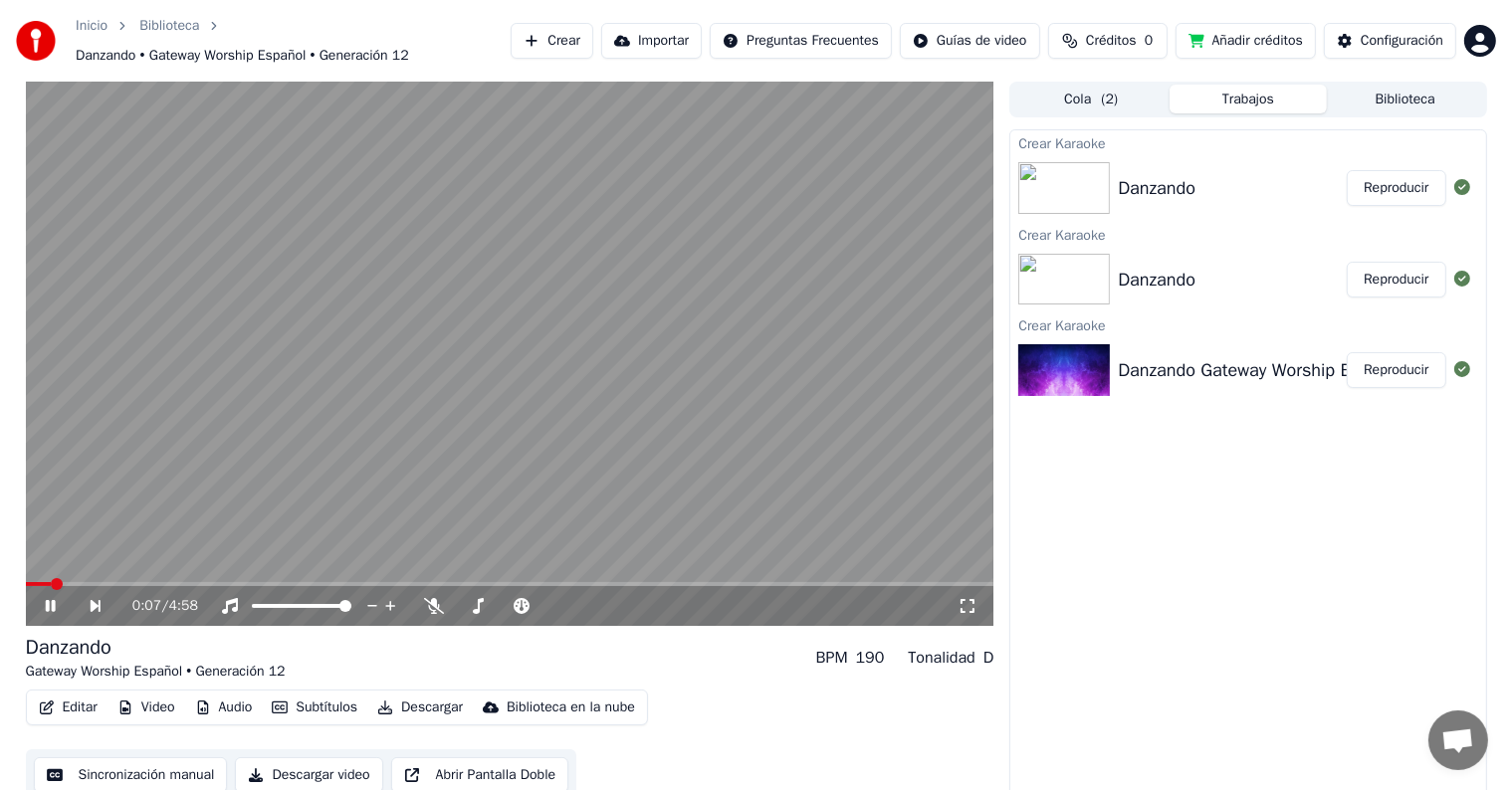 click at bounding box center [510, 353] 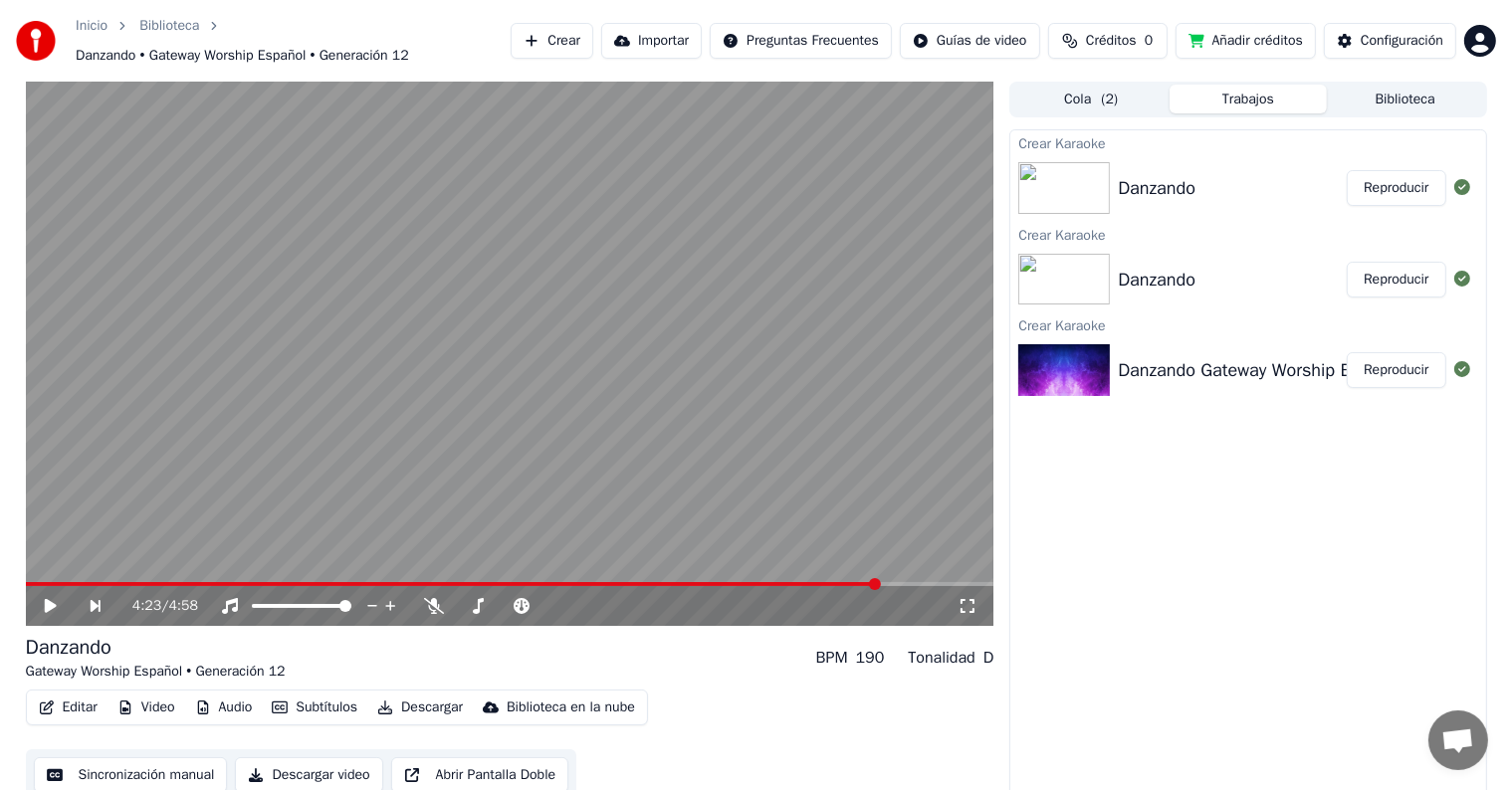 click at bounding box center [510, 584] 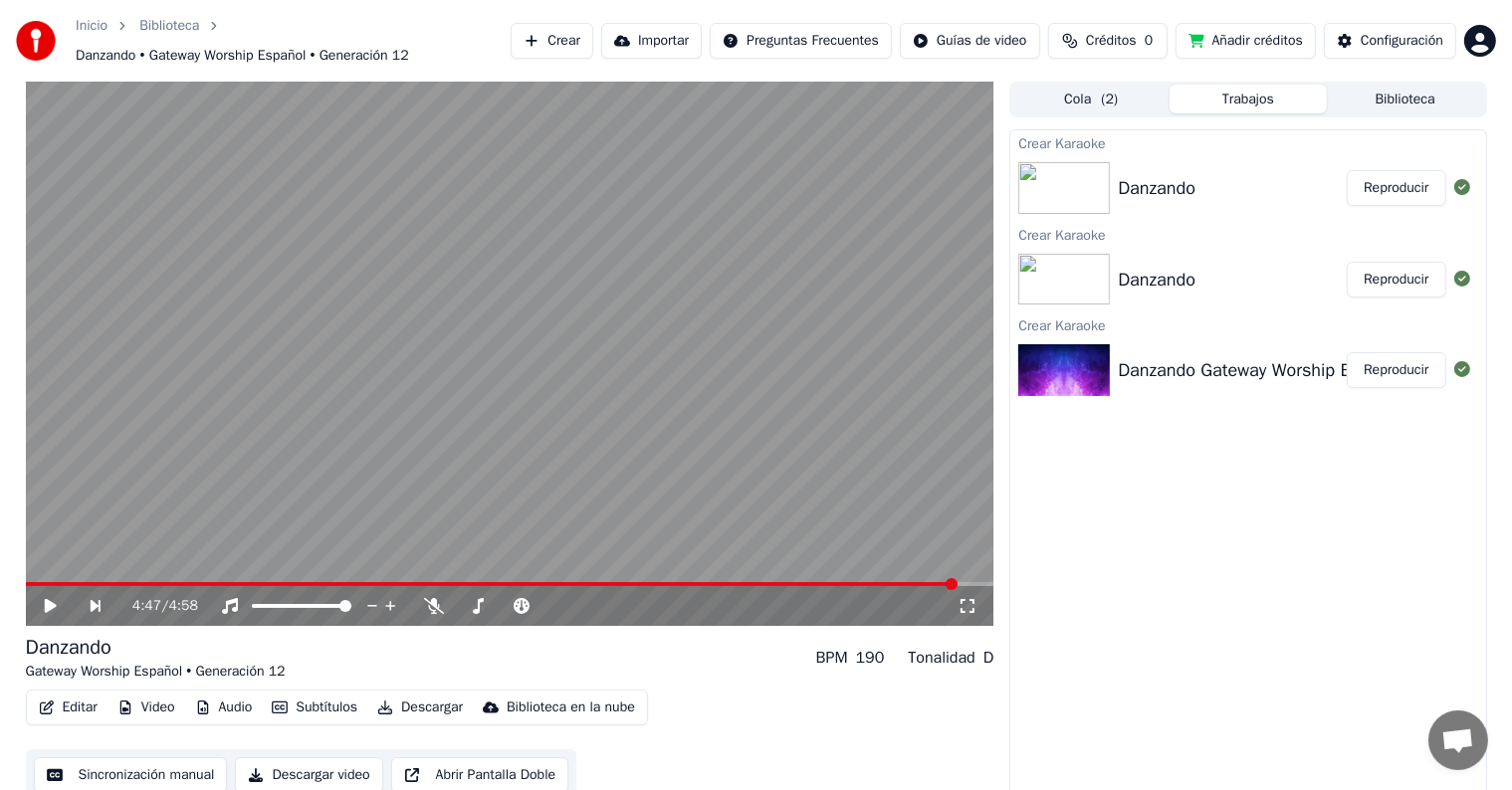 click at bounding box center (510, 584) 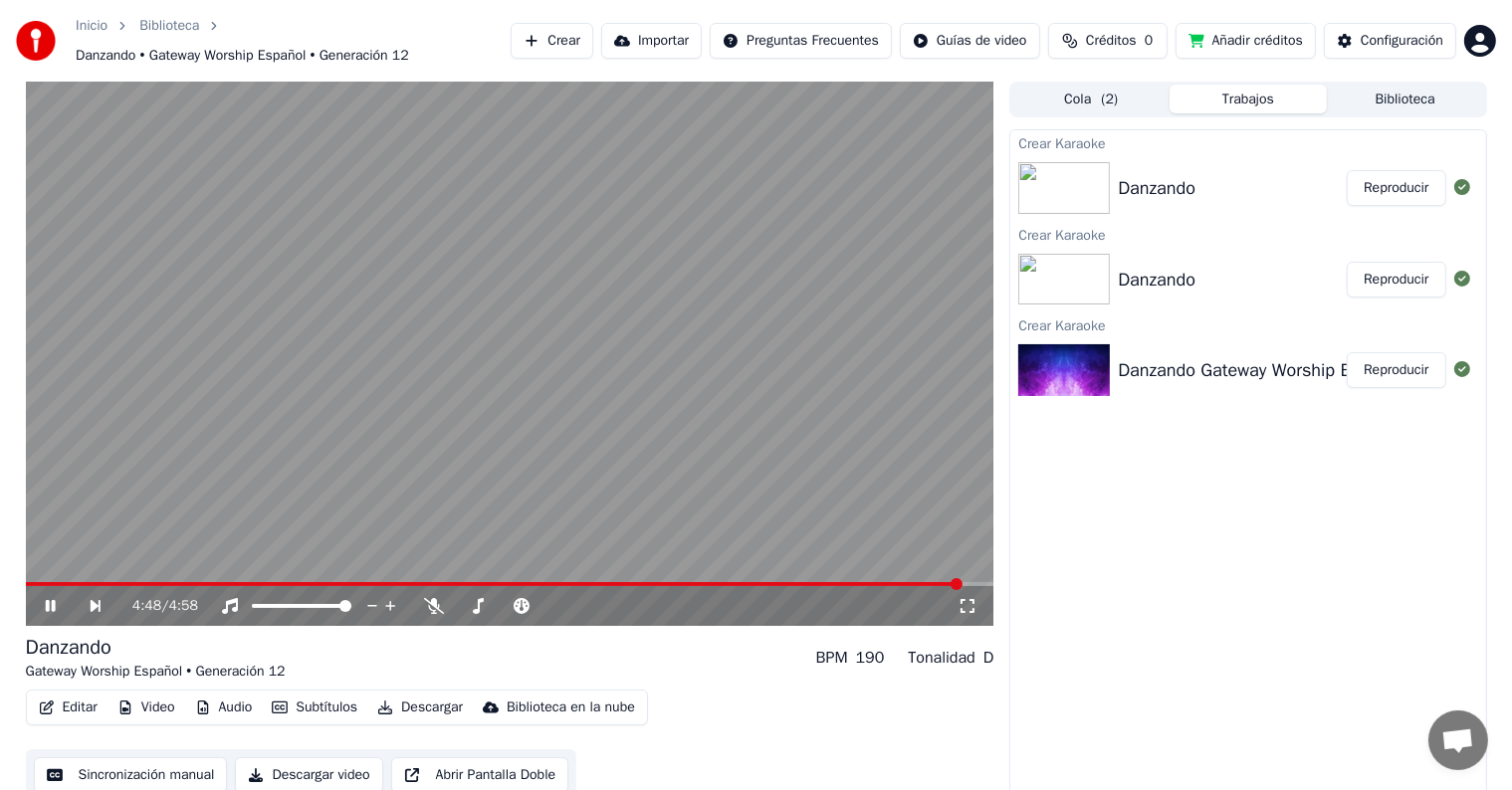 click on "4:48  /  4:58" at bounding box center [510, 606] 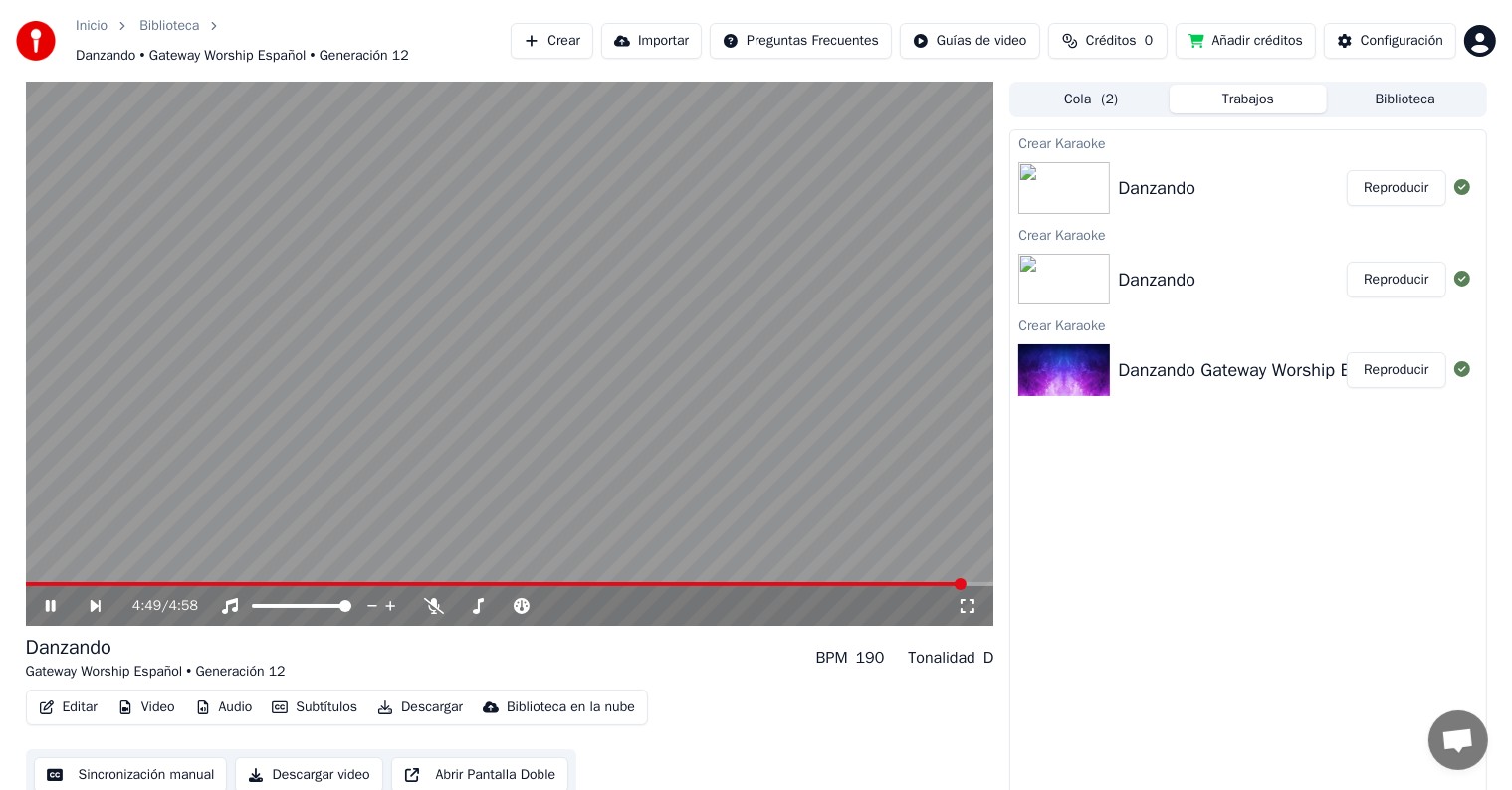 click at bounding box center [510, 353] 